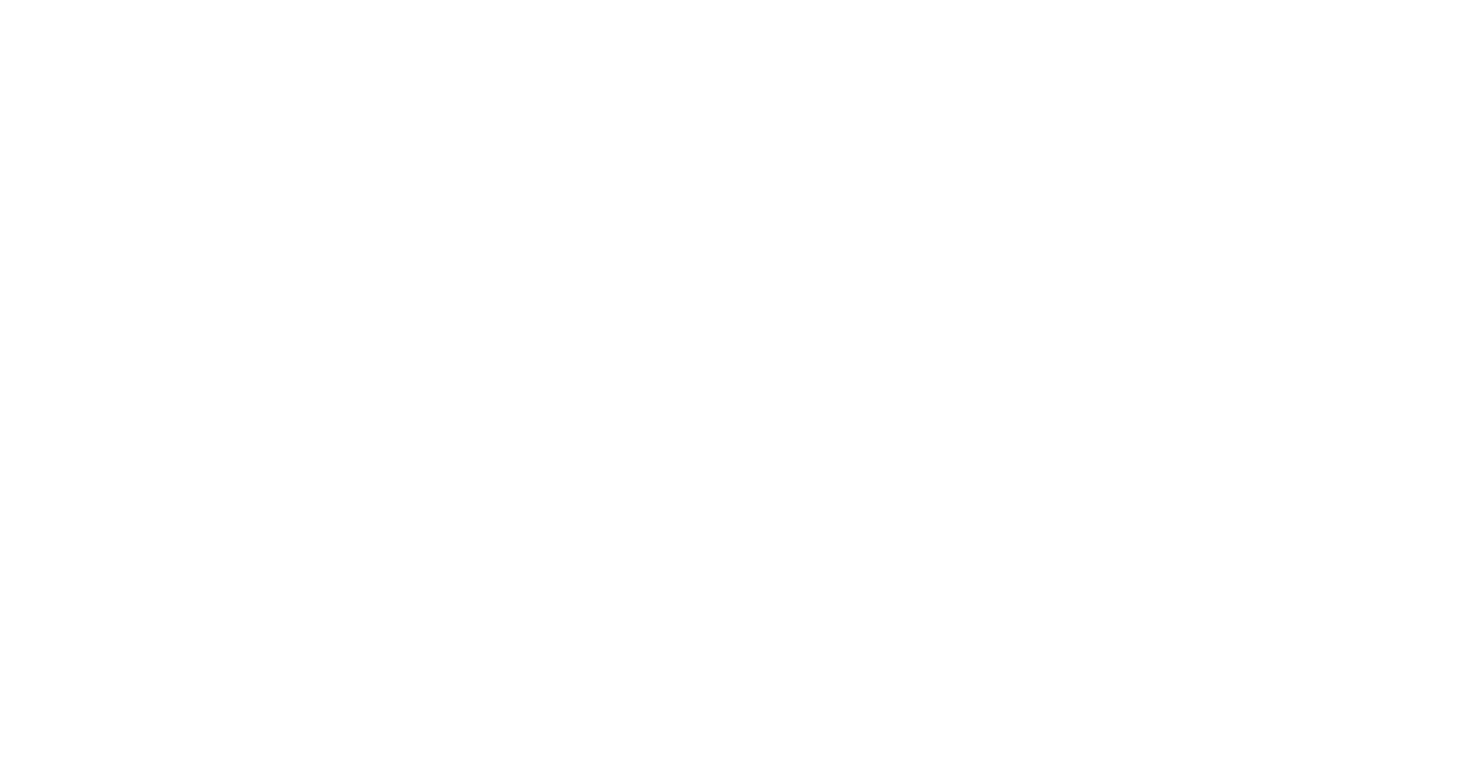 scroll, scrollTop: 0, scrollLeft: 0, axis: both 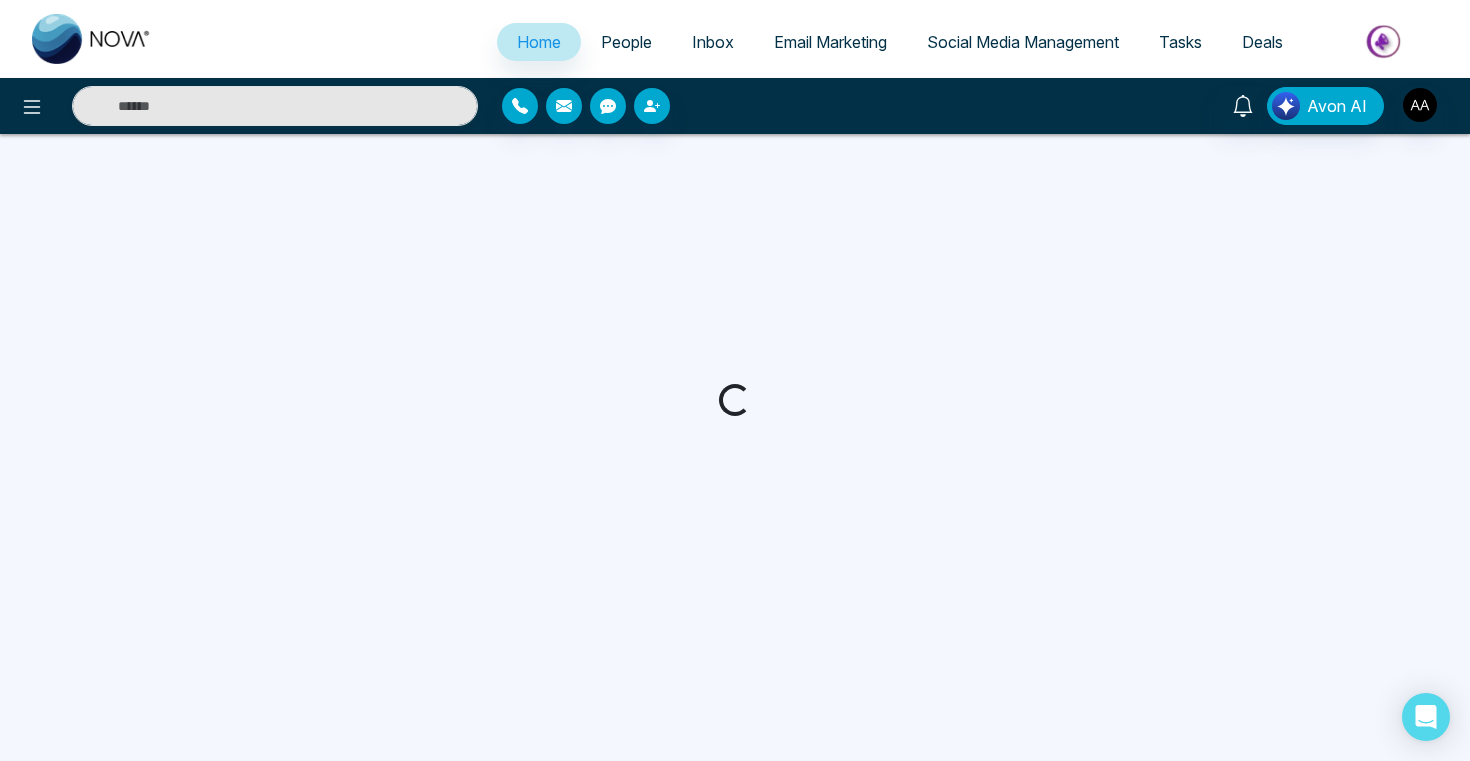 click on "People" at bounding box center [626, 42] 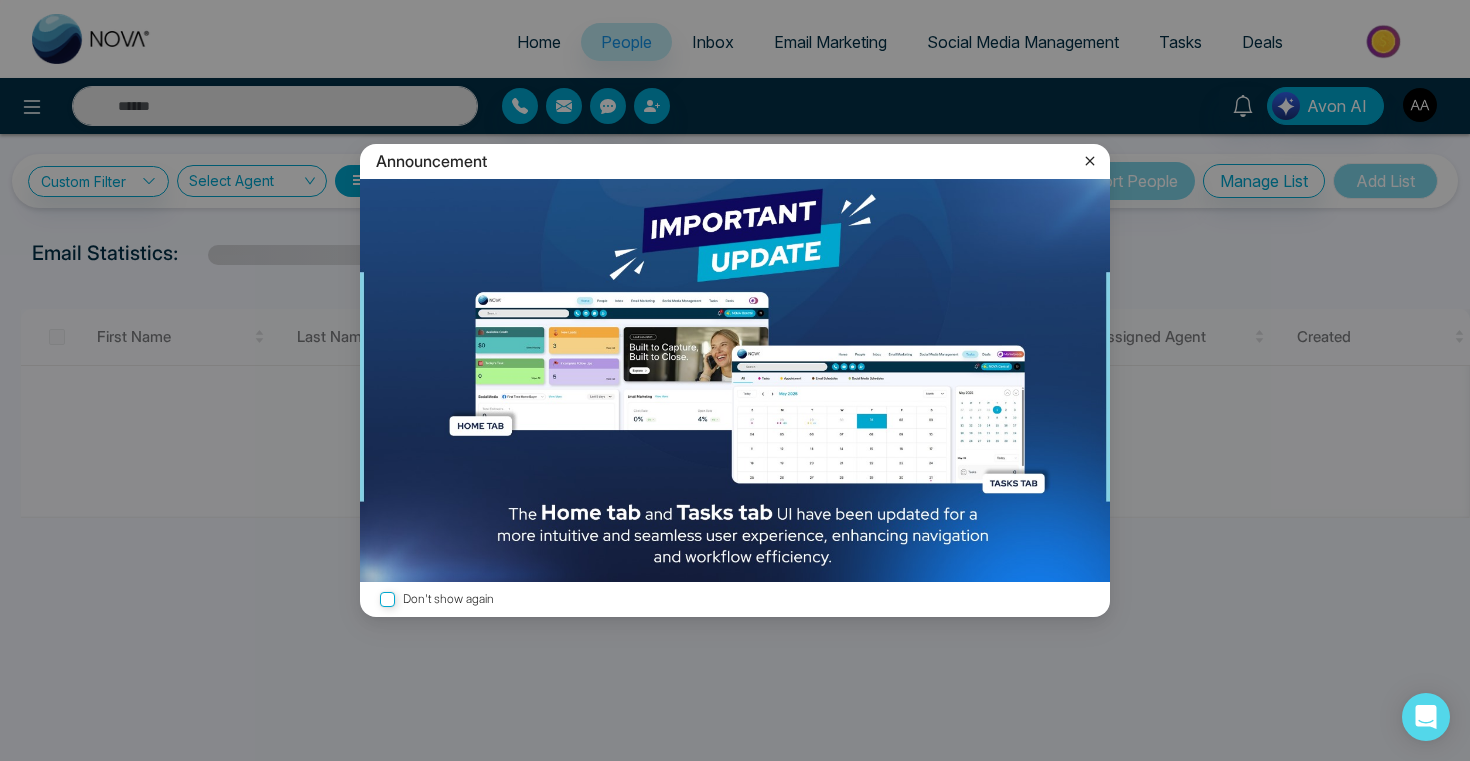 click 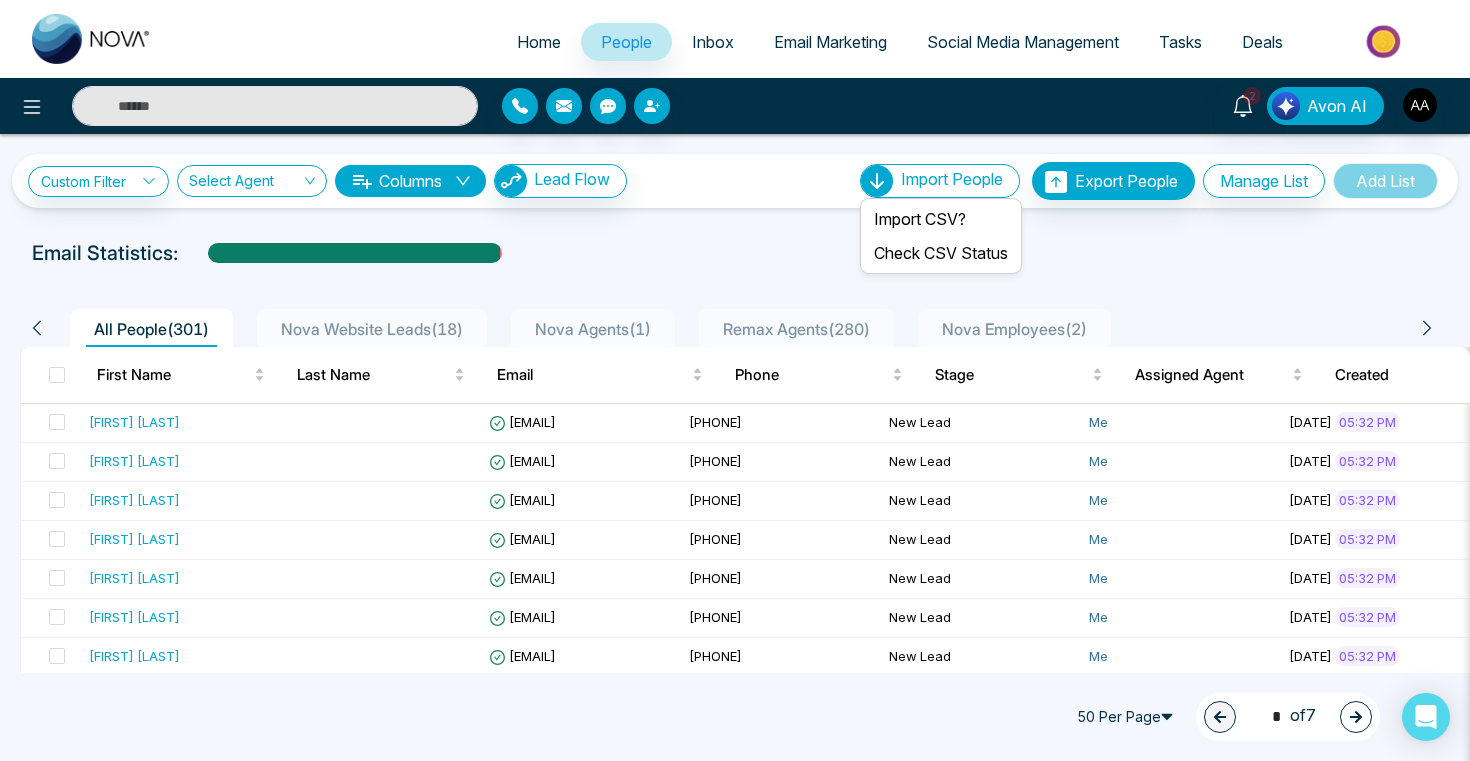 click on "Import People" at bounding box center [952, 179] 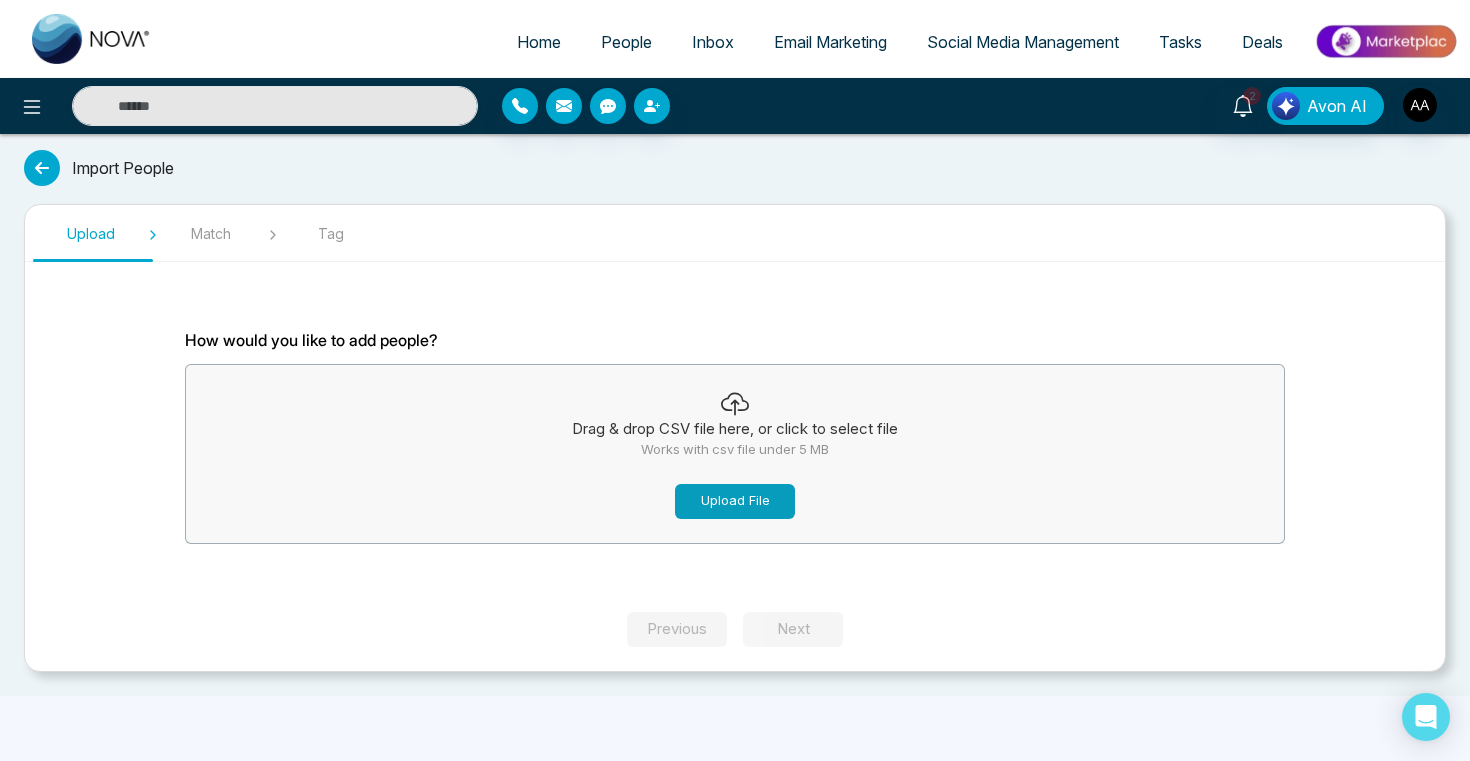 click on "Upload File" at bounding box center [735, 501] 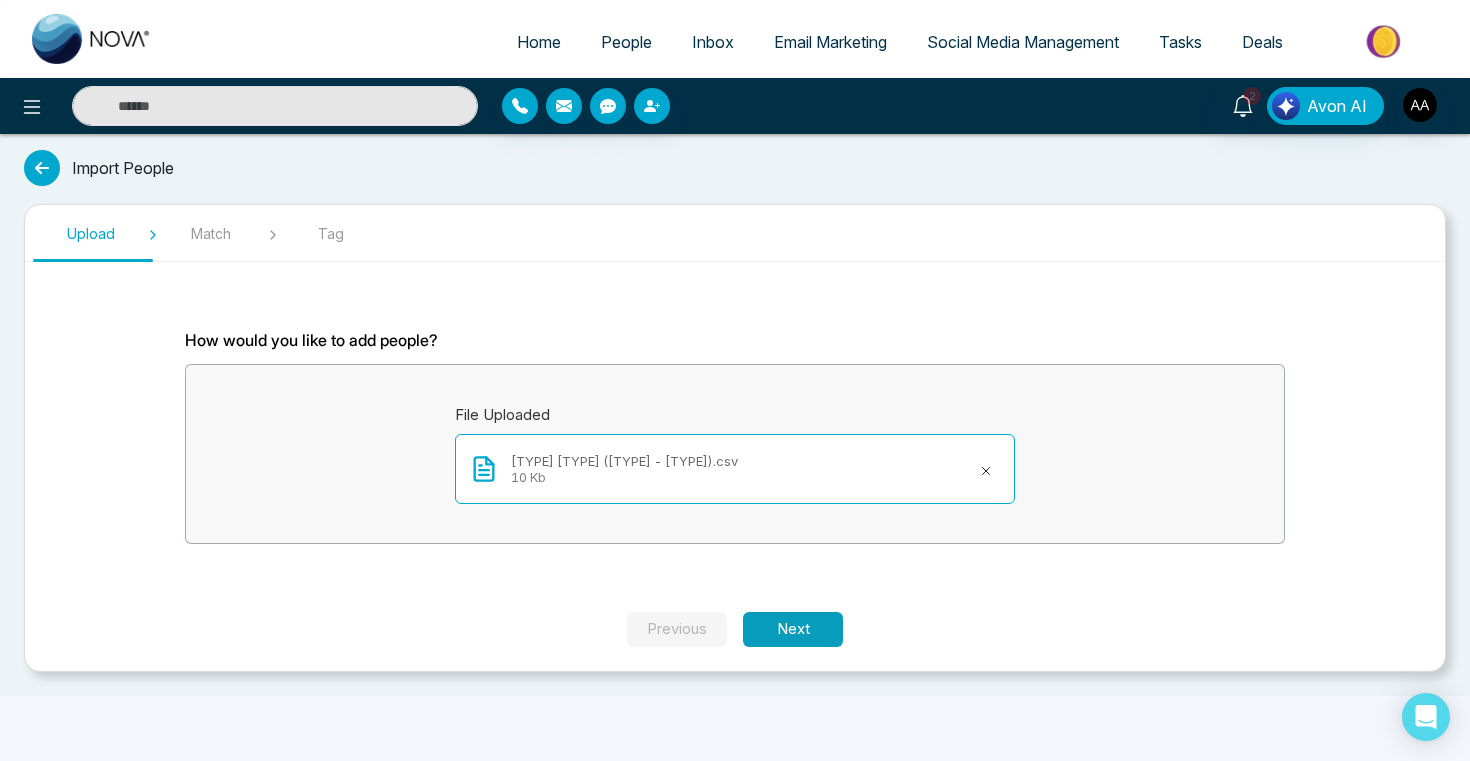 click on "Next" at bounding box center (793, 629) 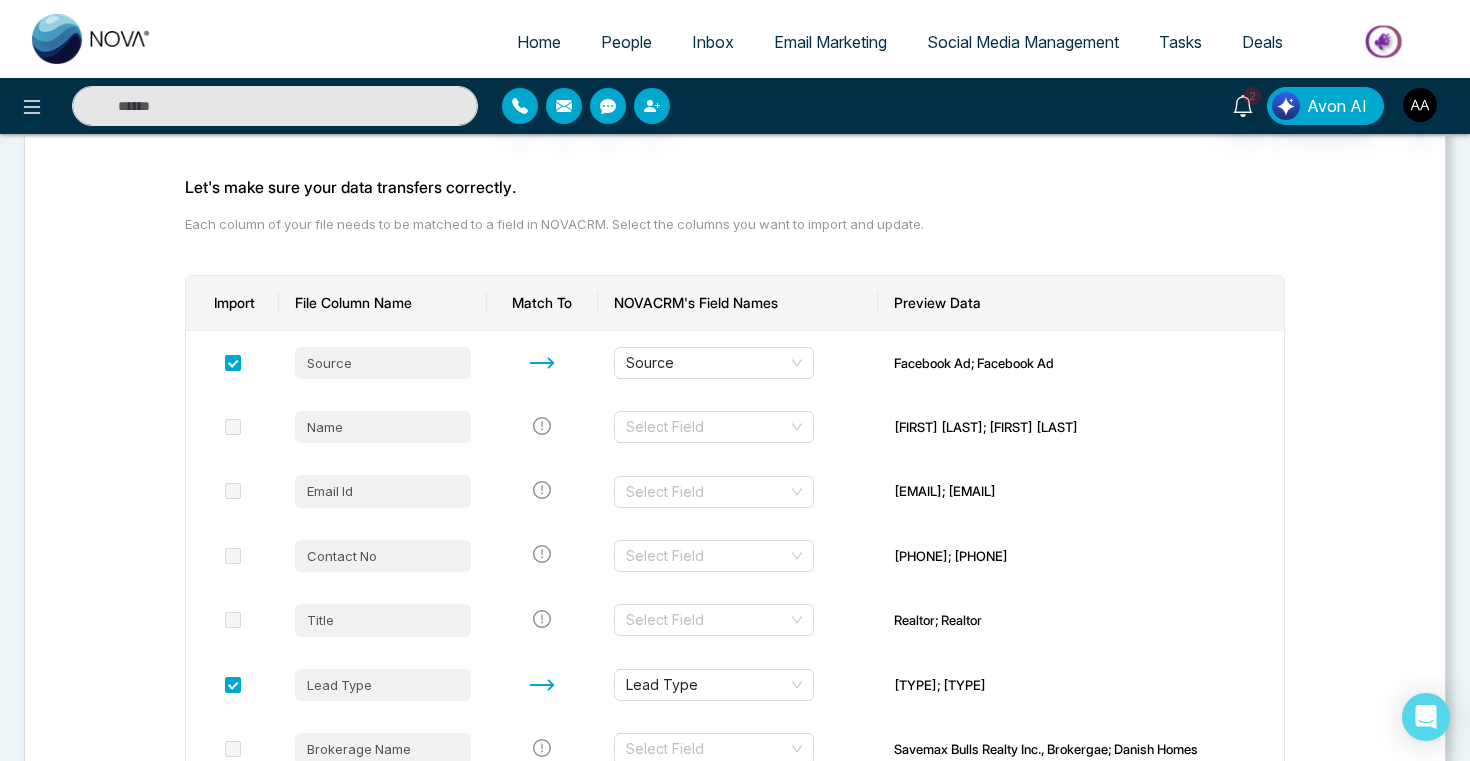 scroll, scrollTop: 210, scrollLeft: 0, axis: vertical 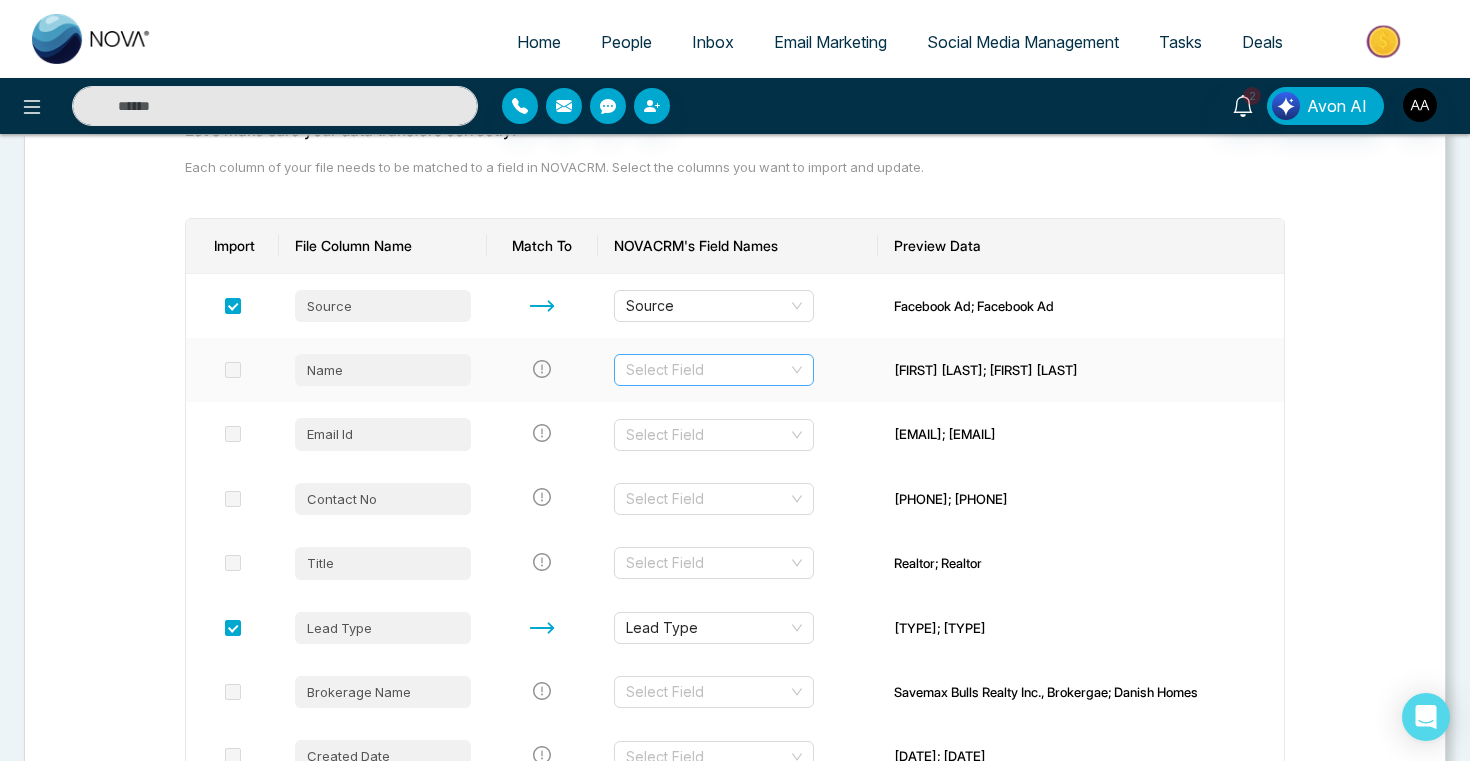 click at bounding box center (707, 370) 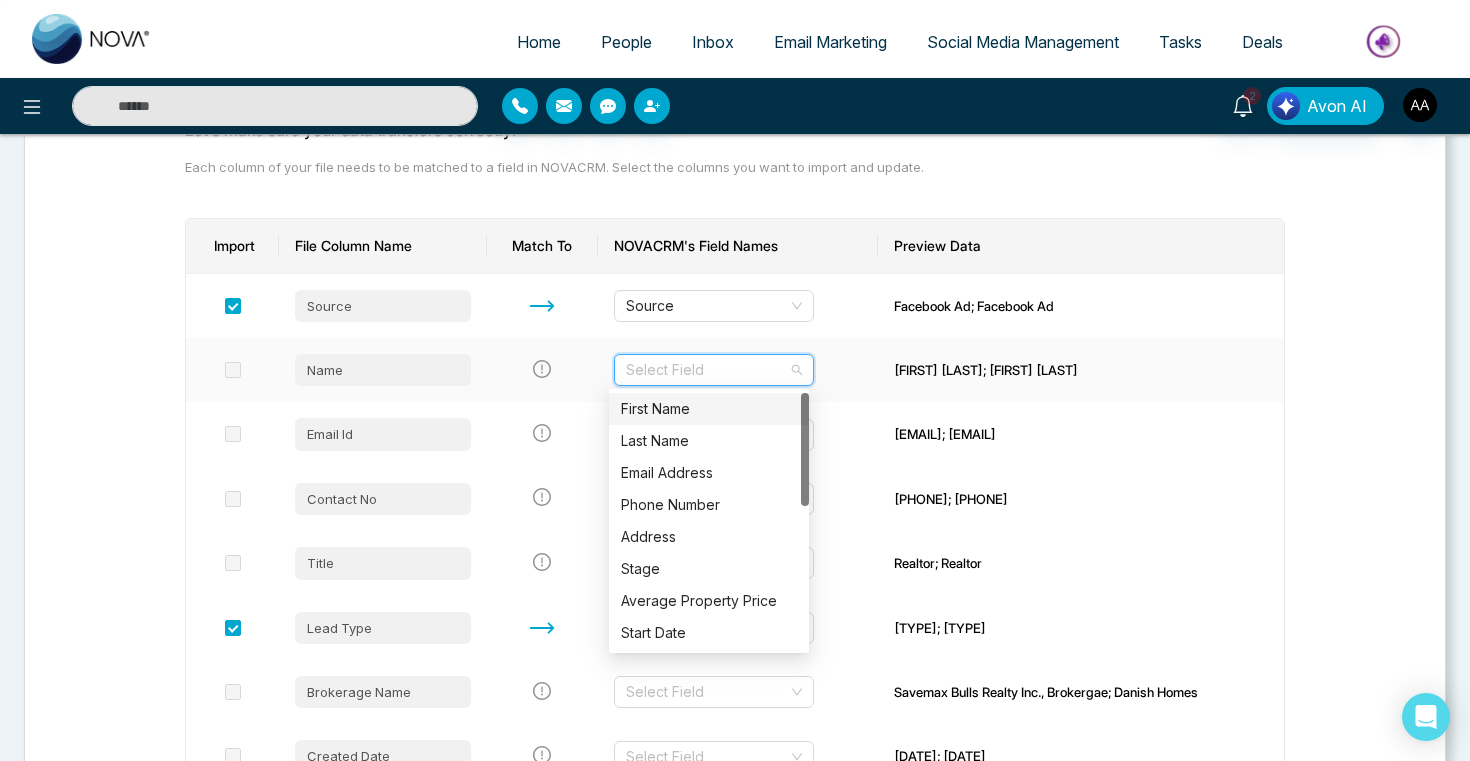click on "First Name" at bounding box center [709, 409] 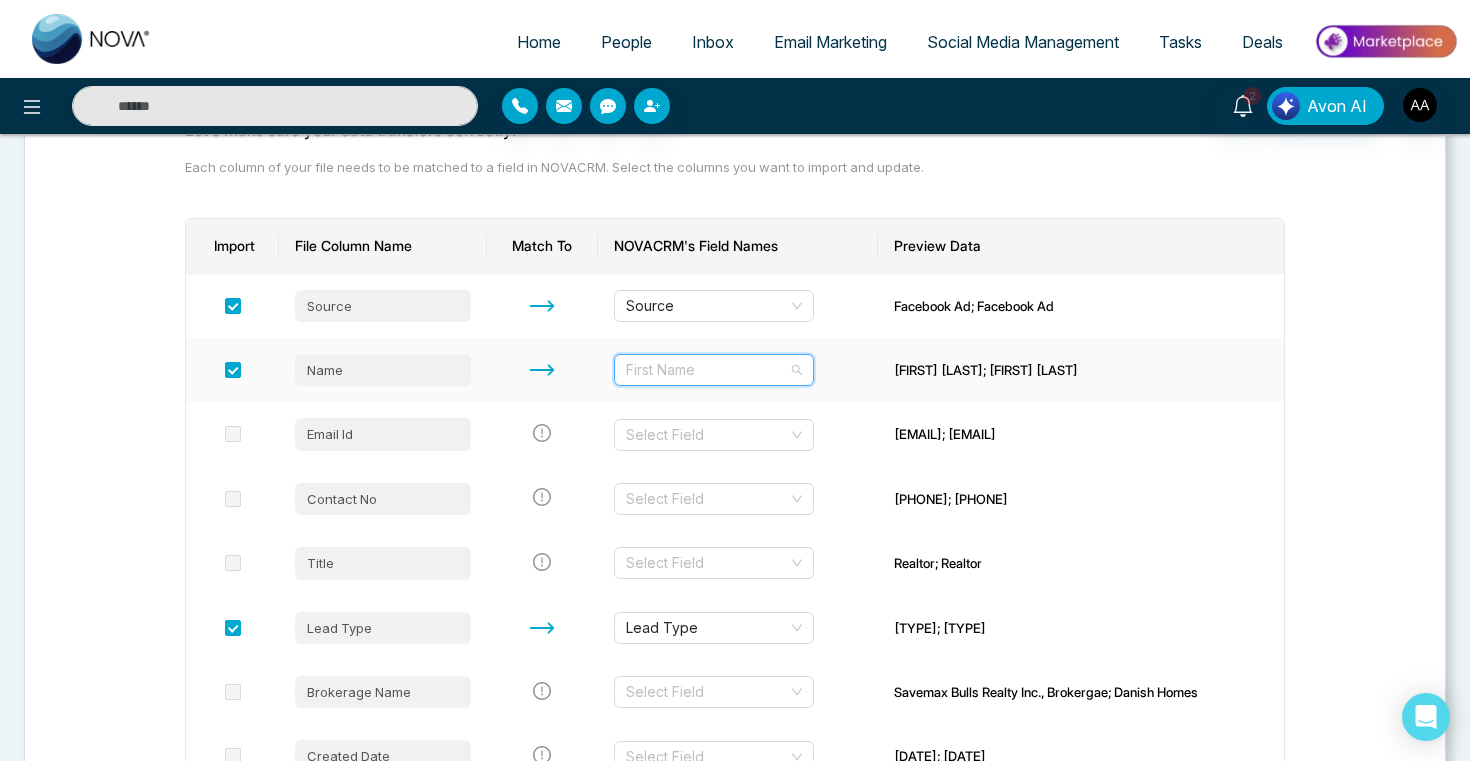 click on "First Name" at bounding box center [714, 370] 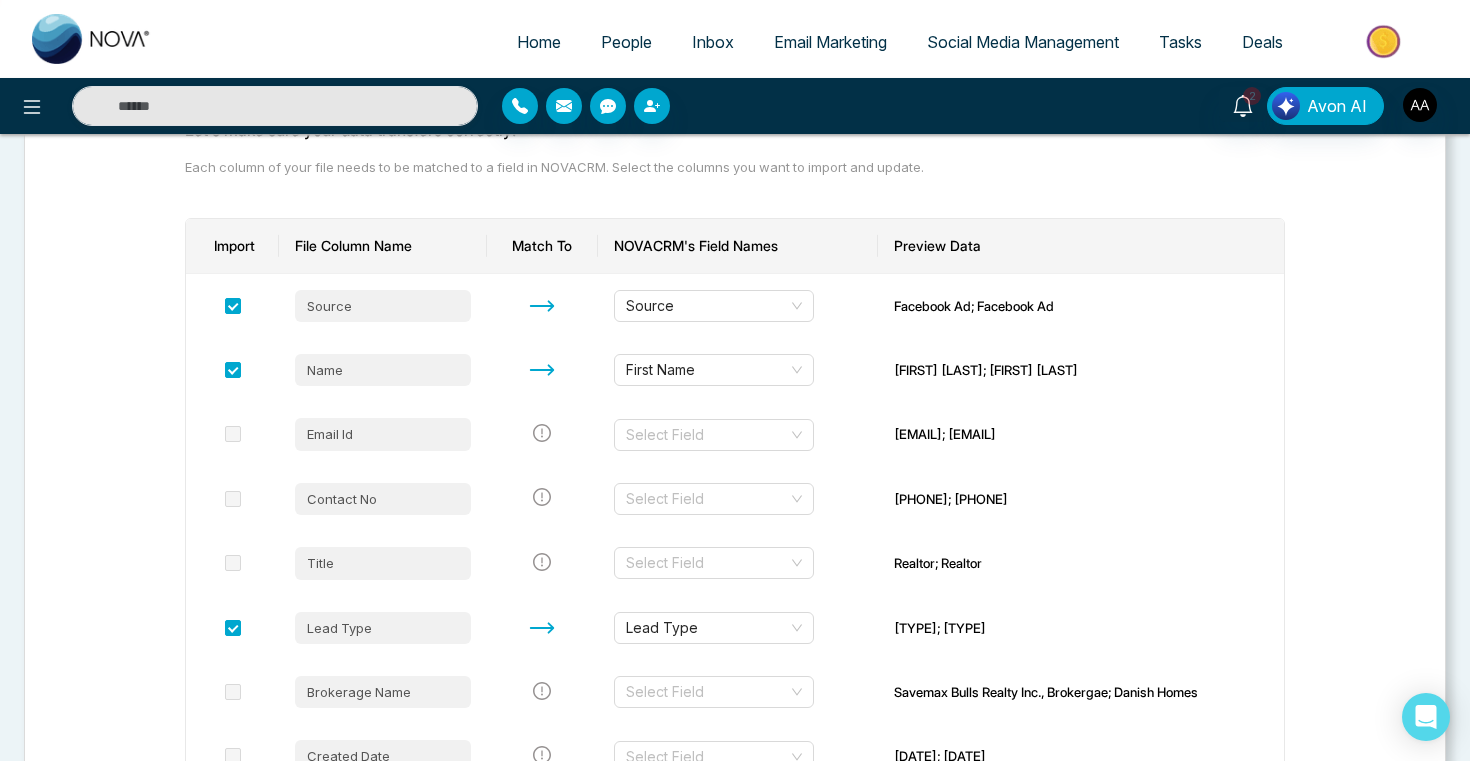 click on "Upload   Match   Tag   Let's make sure your data transfers correctly. Each column of your file needs to be matched to a field in NOVACRM. Select the columns you want to import and update. Import File Column Name Match To NOVACRM's Field Names Preview Data Source Source Facebook Ad; Facebook Ad Name First Name Navdeep Dhillon; Kashif Danish Email Id Select Field ivardhillon@gmail.com; info@danishhomes.ca Contact No Select Field 14166275075; 6474001700 Title Select Field Realtor; Realtor Lead Type Lead Type Individual; Individual Brokerage Name Select Field Savemax Bulls Realty Inc., Brokergae; Danish Homes Created Date Select Field 10/15/2024; 11/7/2024 Onboarding Sent Select Field 19/062025; 11/7/2024 Completed On Select Field 6/27/2025; 11/11/2024 Trial Left Select Field -; - Onboarding Status Select Field Onboarding Completed; Onboarding Completed Agent Status Select Field Active Paid; Active Paid Plan Select Field $79 Plan; $49 Old Plan Previous Next" at bounding box center [735, 652] 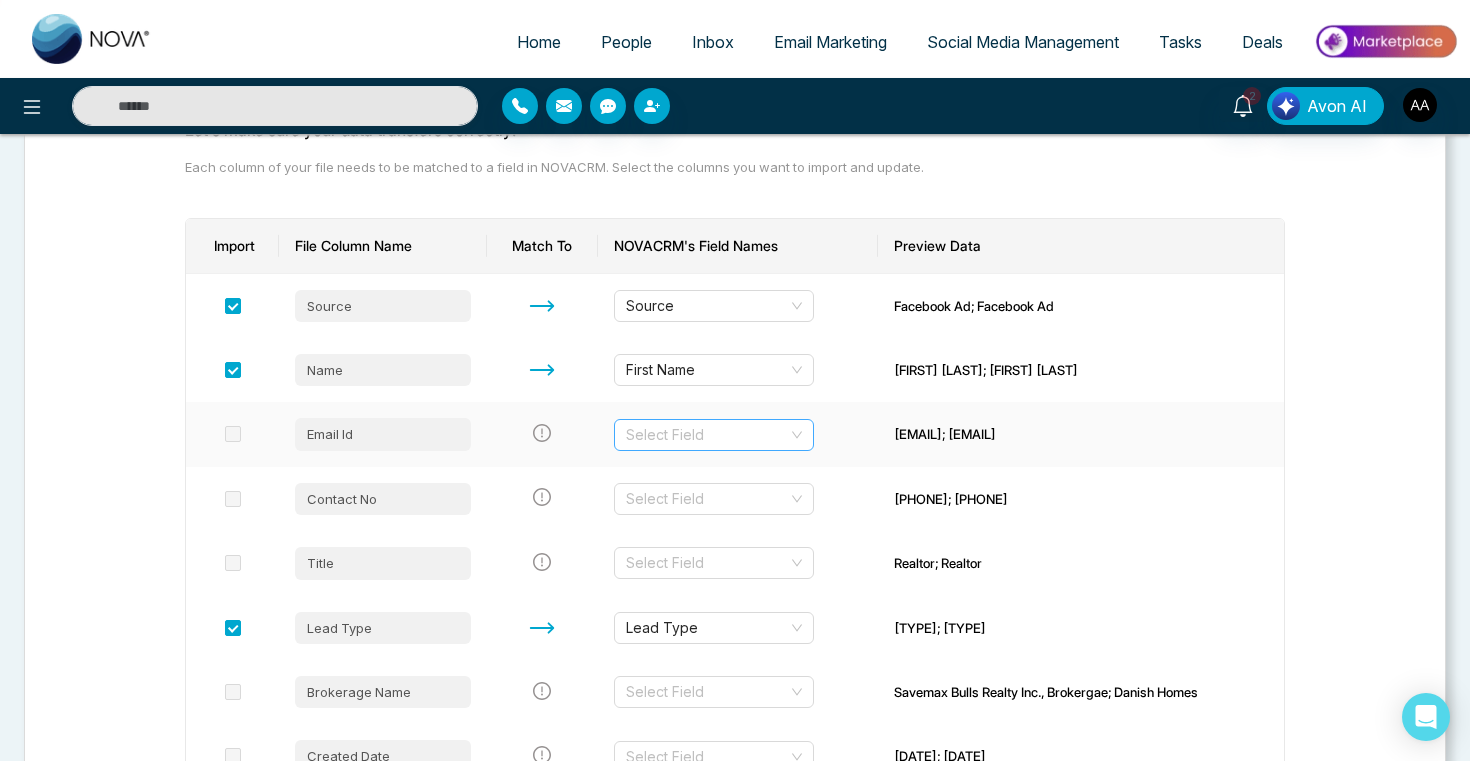 click at bounding box center (707, 435) 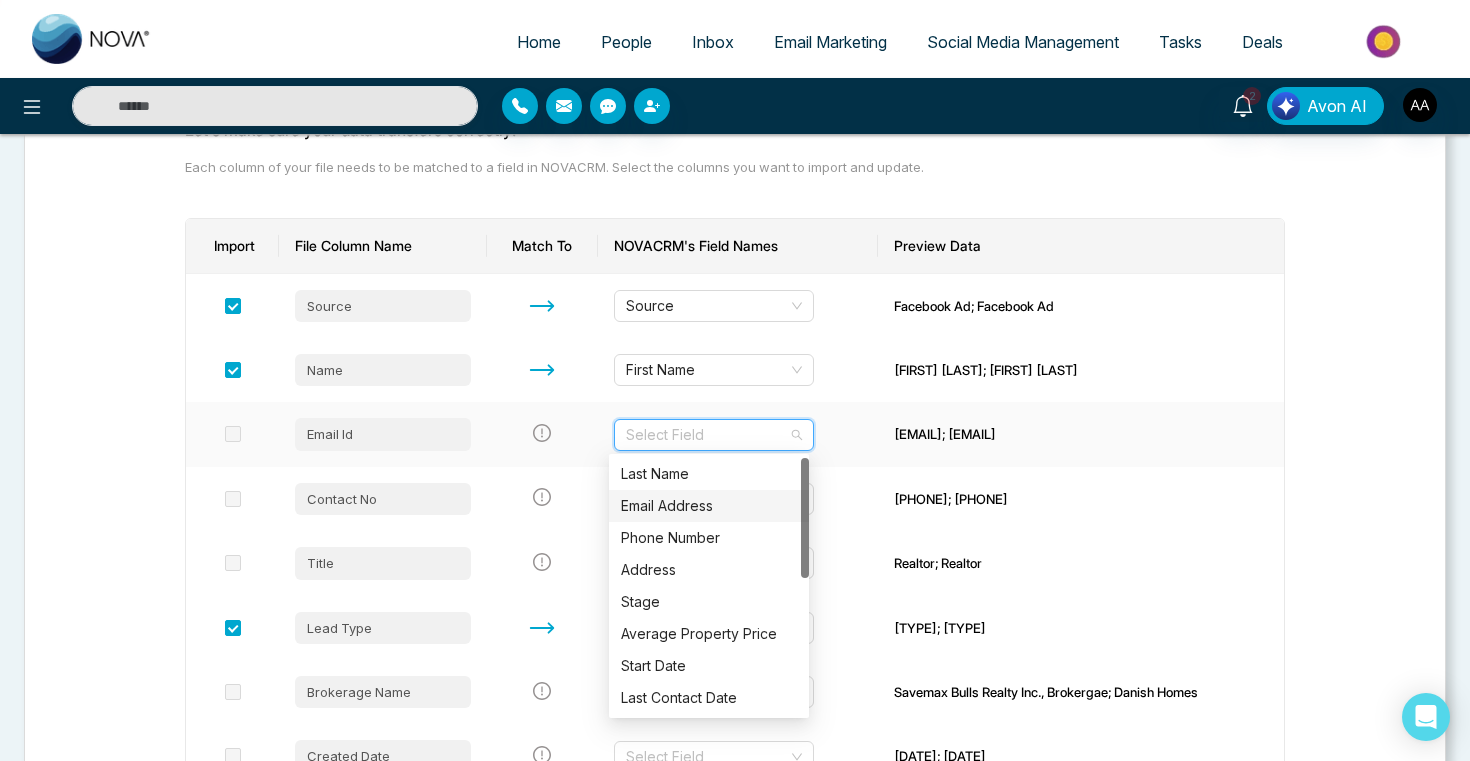 click on "Email Address" at bounding box center (709, 506) 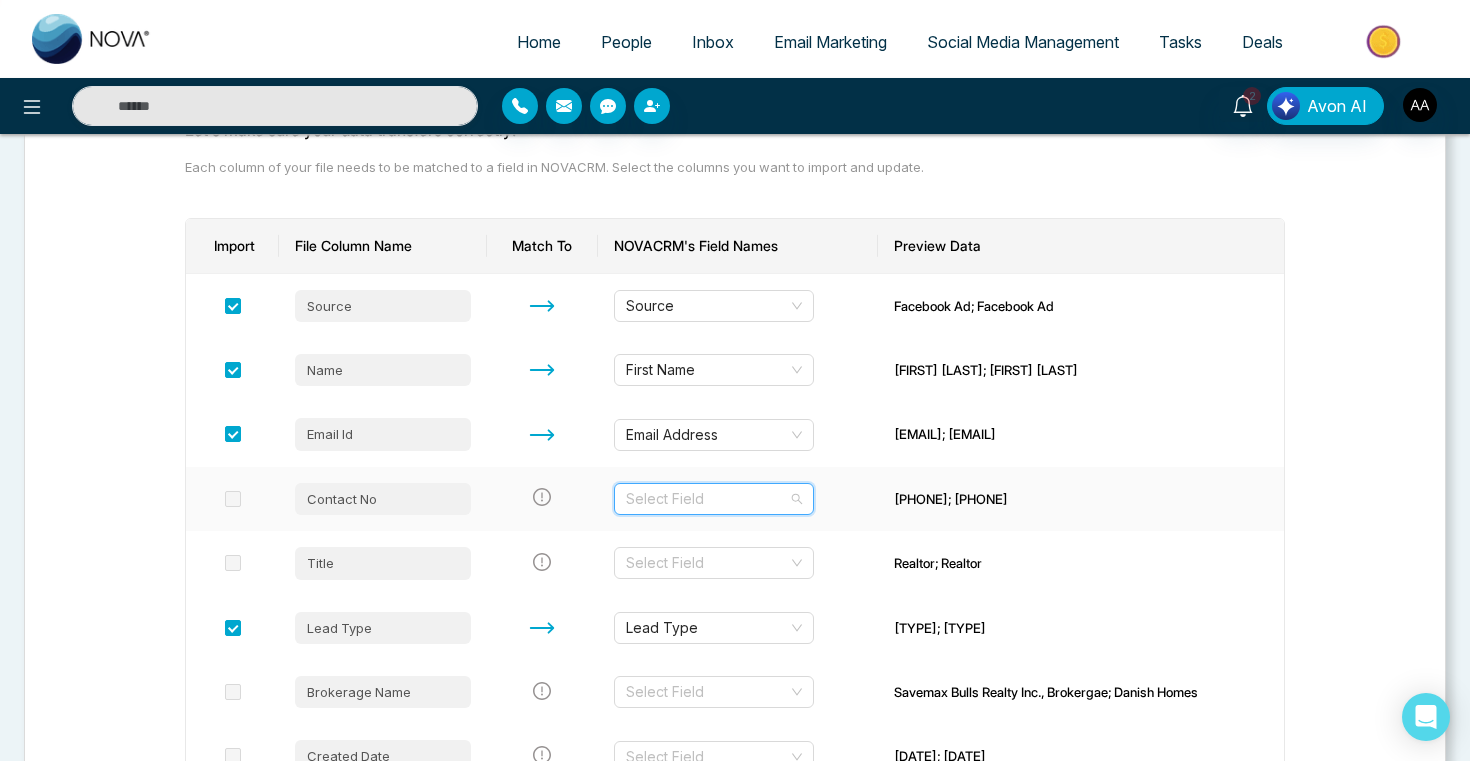 click at bounding box center [707, 499] 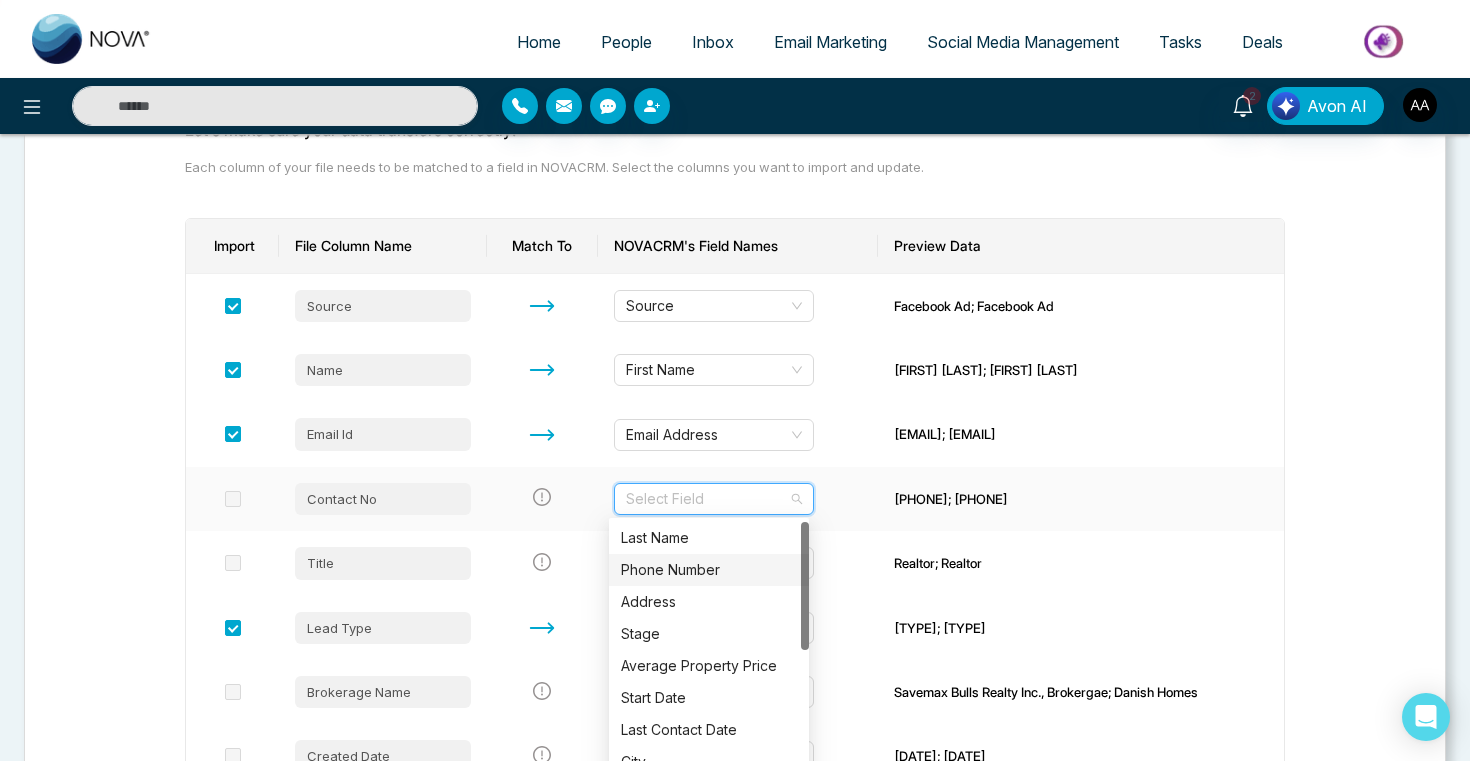 click on "Phone Number" at bounding box center [709, 570] 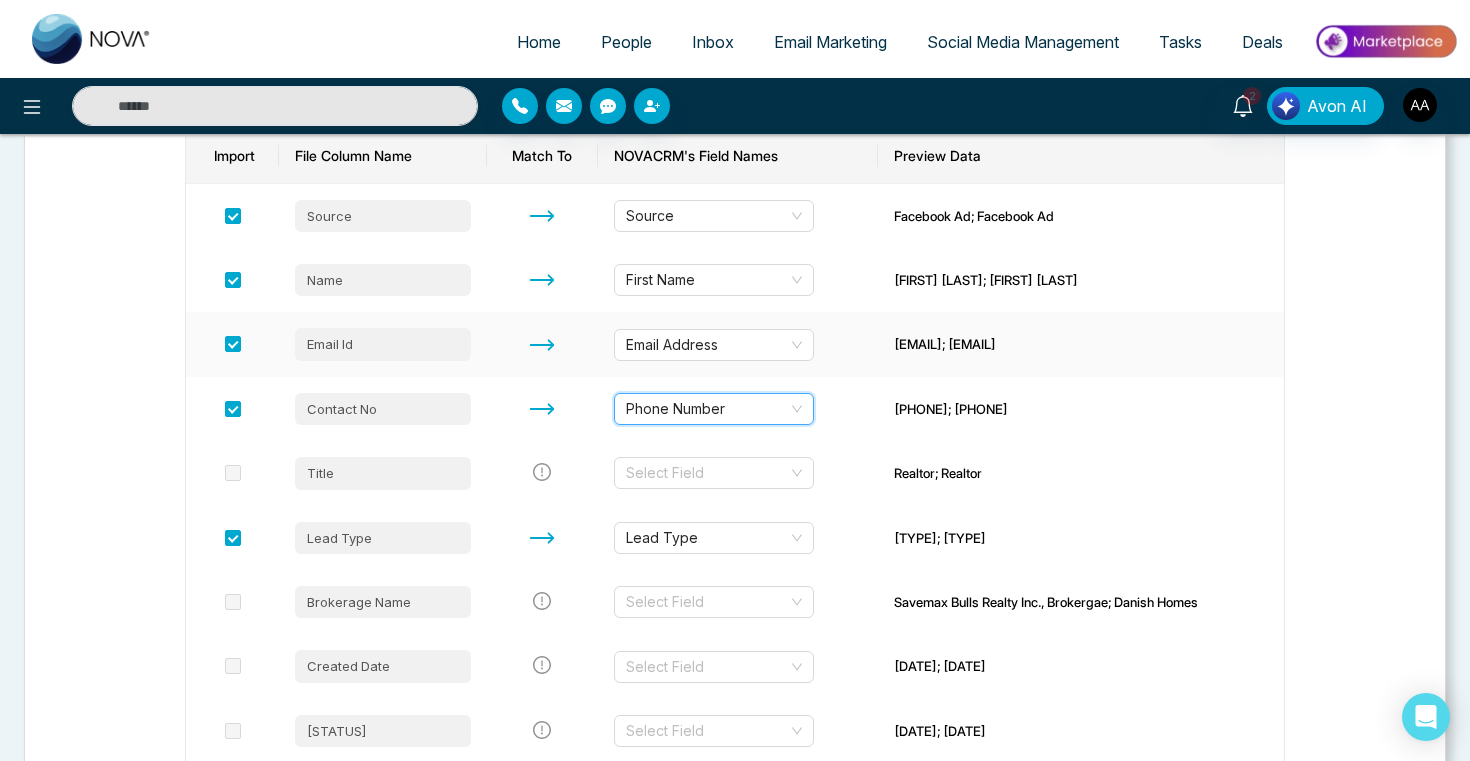 scroll, scrollTop: 303, scrollLeft: 0, axis: vertical 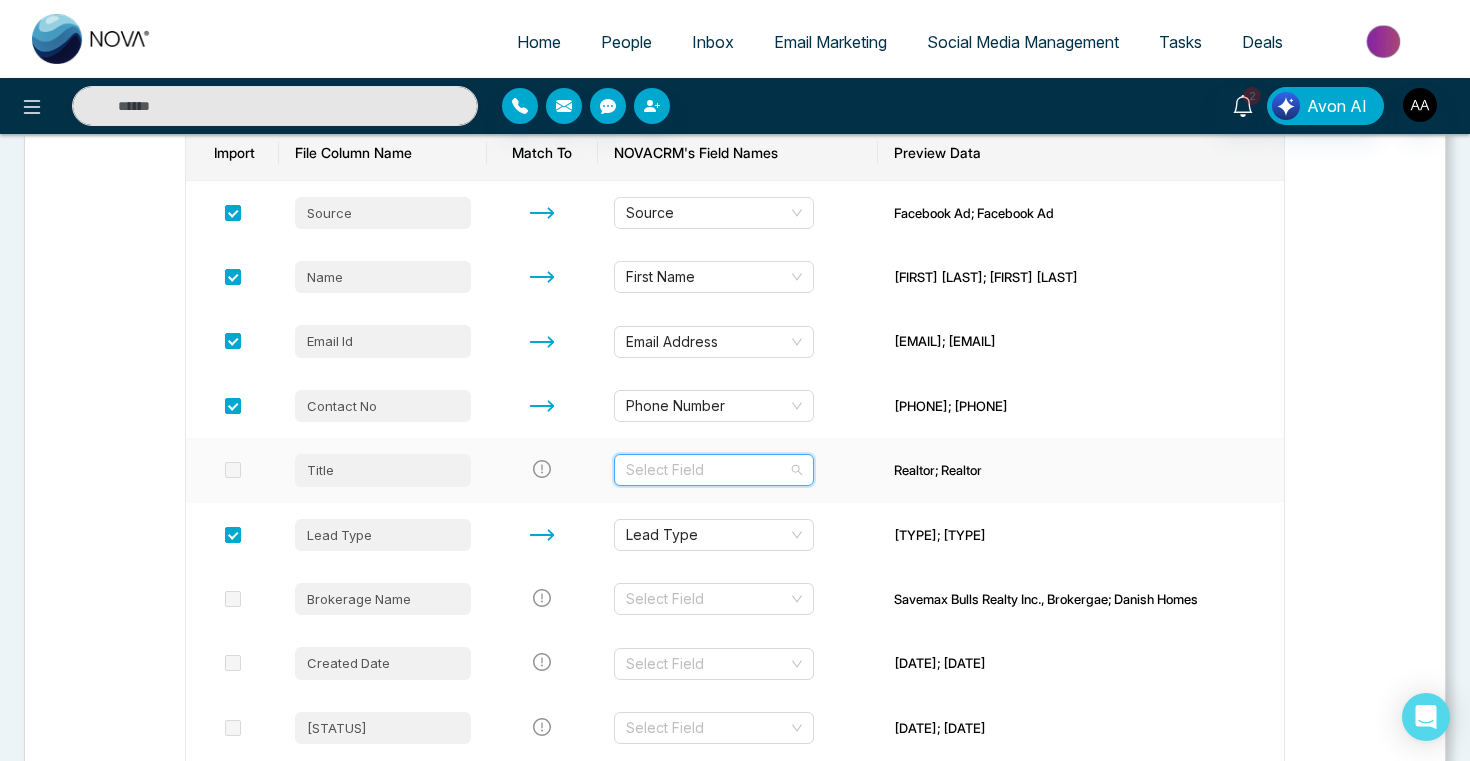 click at bounding box center (707, 470) 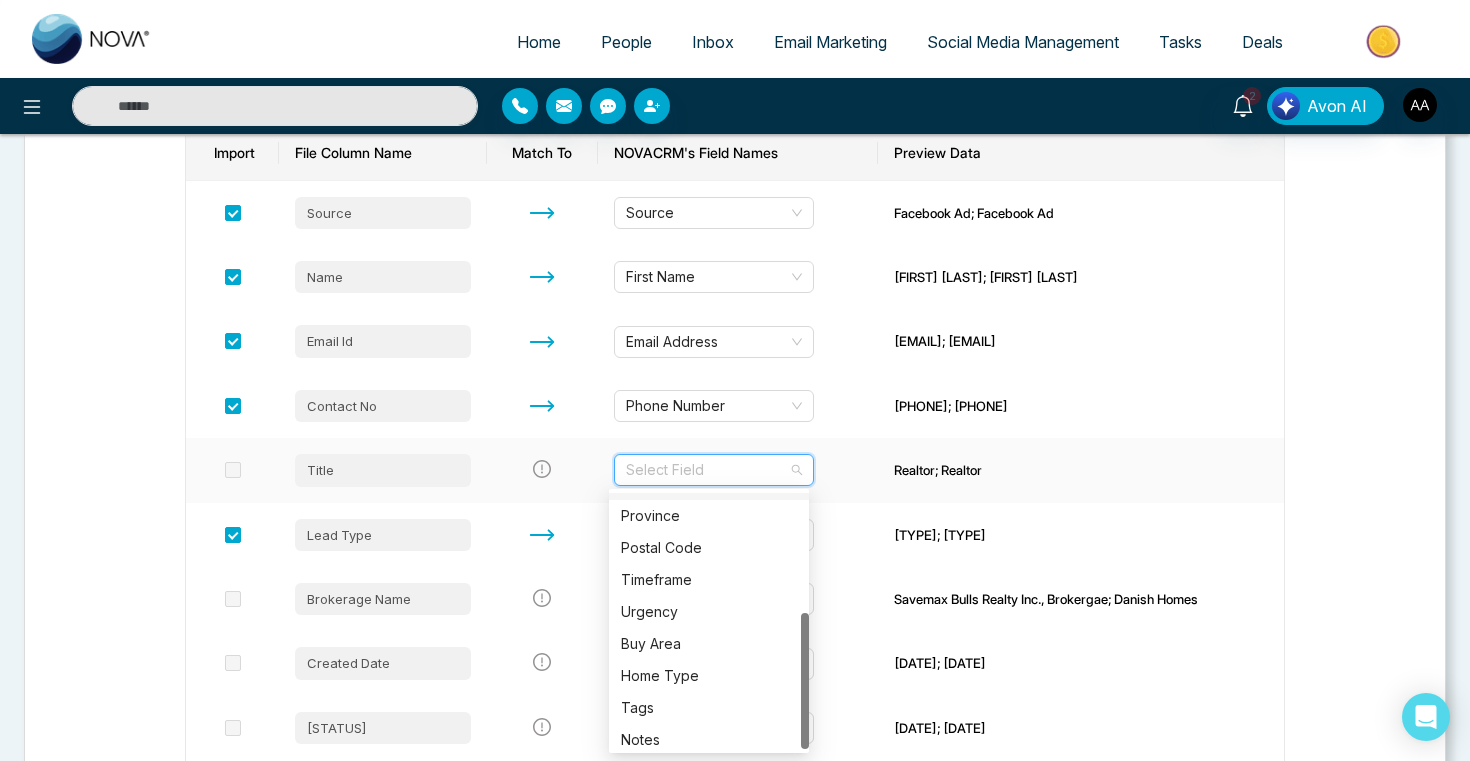 scroll, scrollTop: 224, scrollLeft: 0, axis: vertical 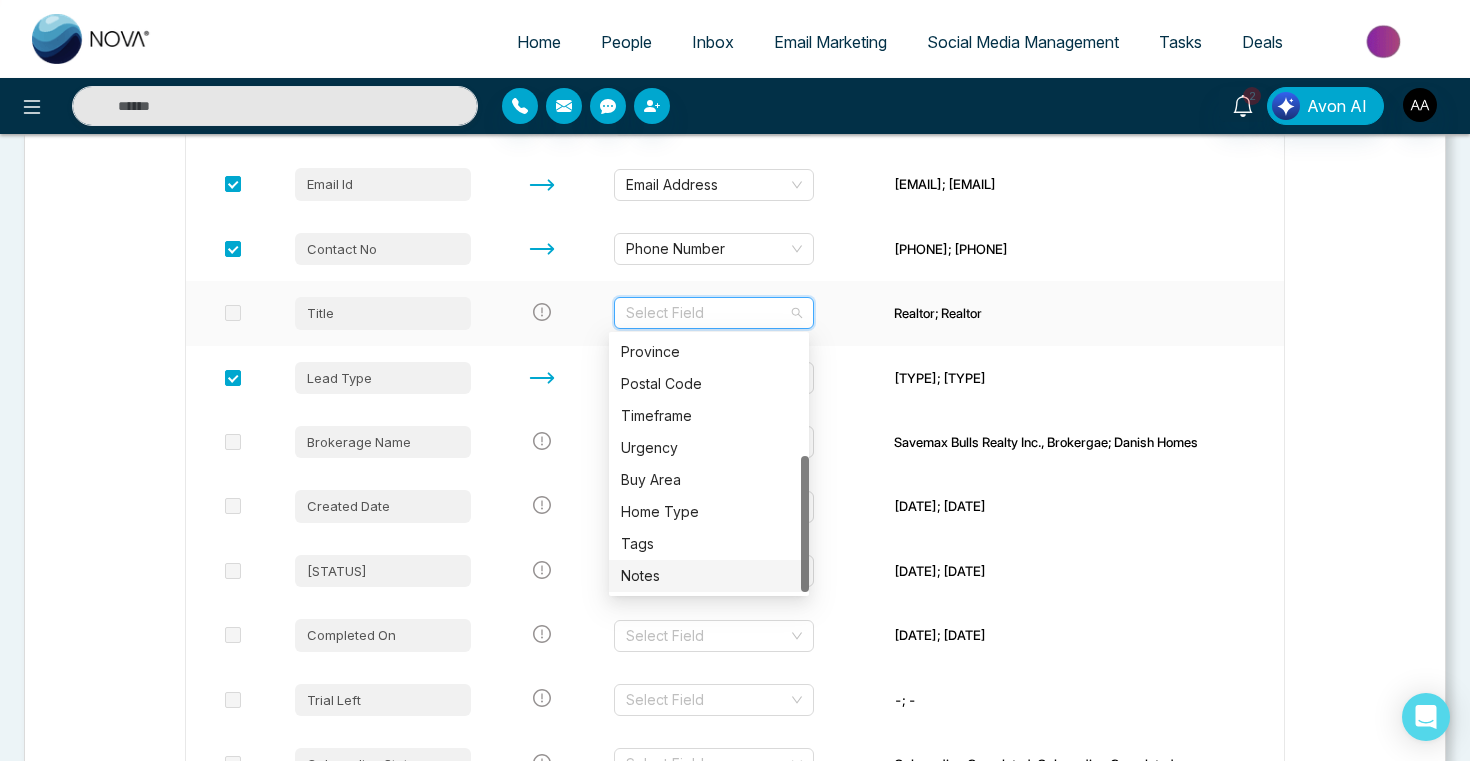 click on "Notes" at bounding box center [709, 576] 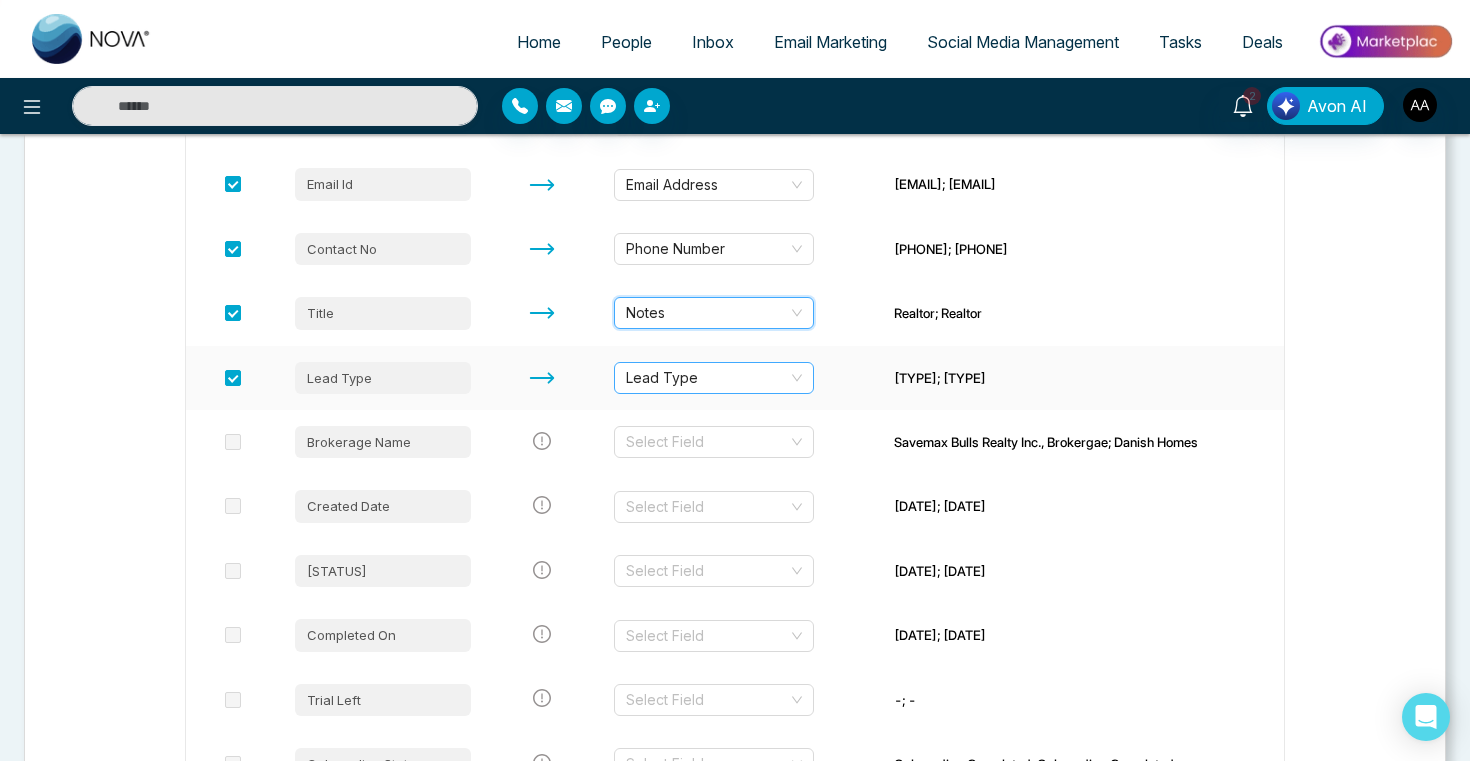 click on "Lead Type" at bounding box center [714, 378] 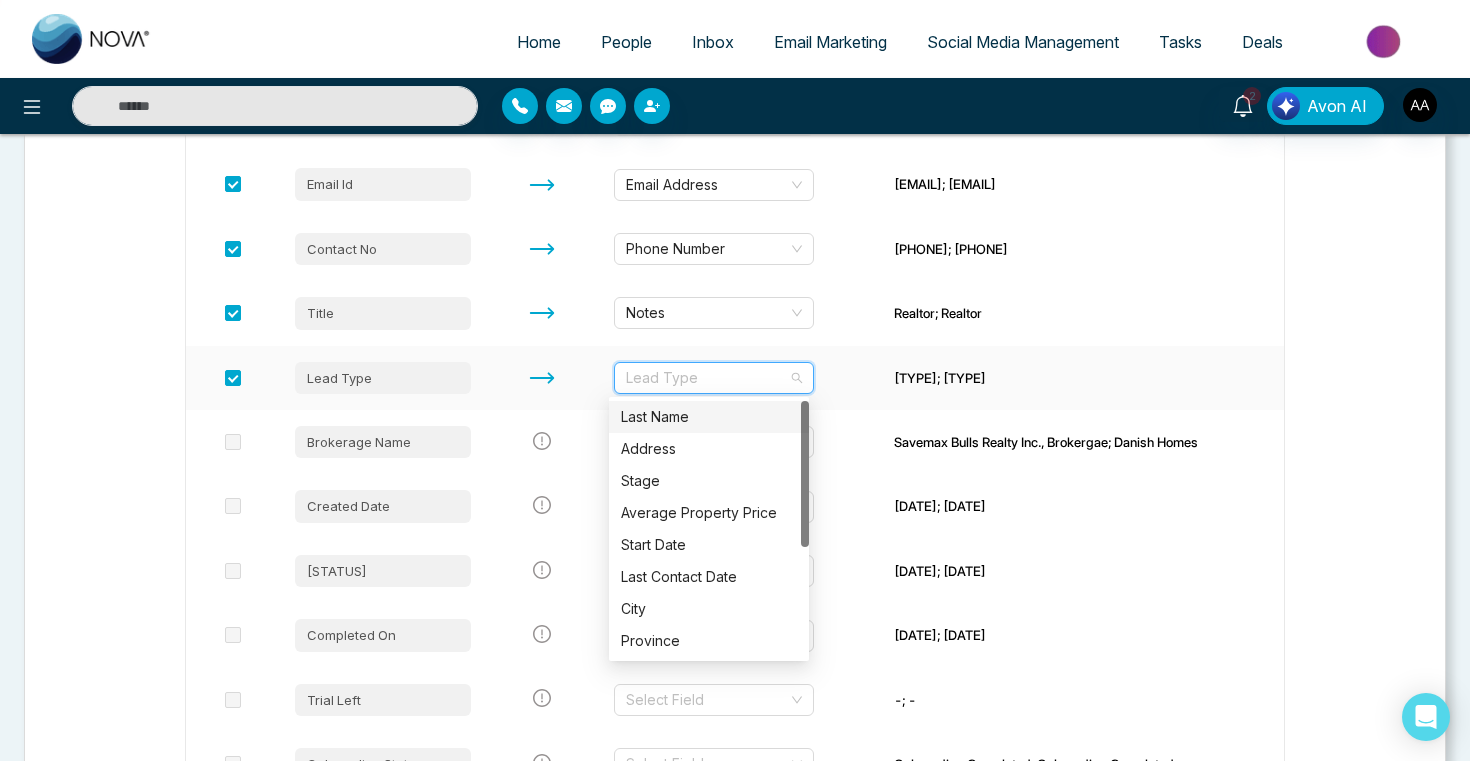 click on "Lead Type" at bounding box center (714, 378) 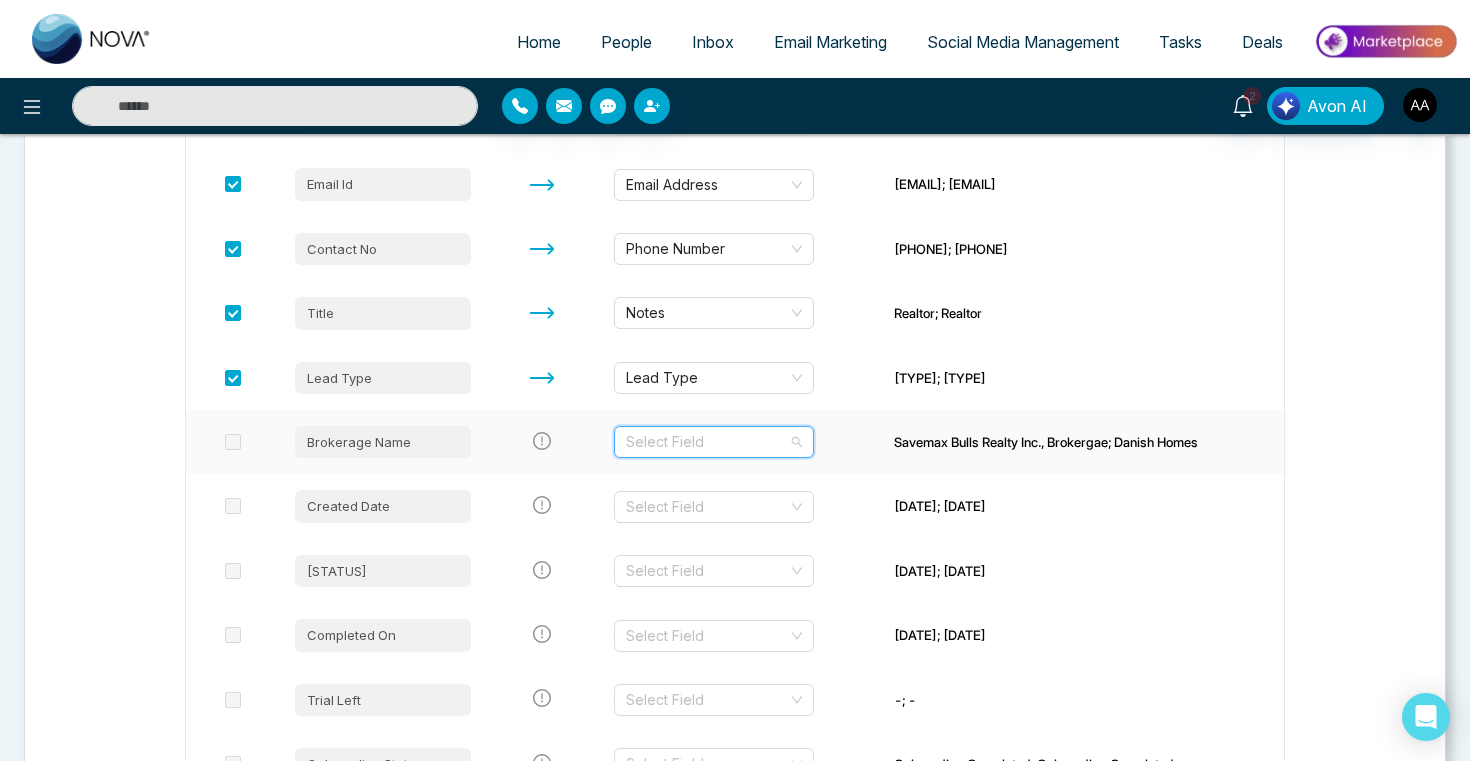 click at bounding box center [707, 442] 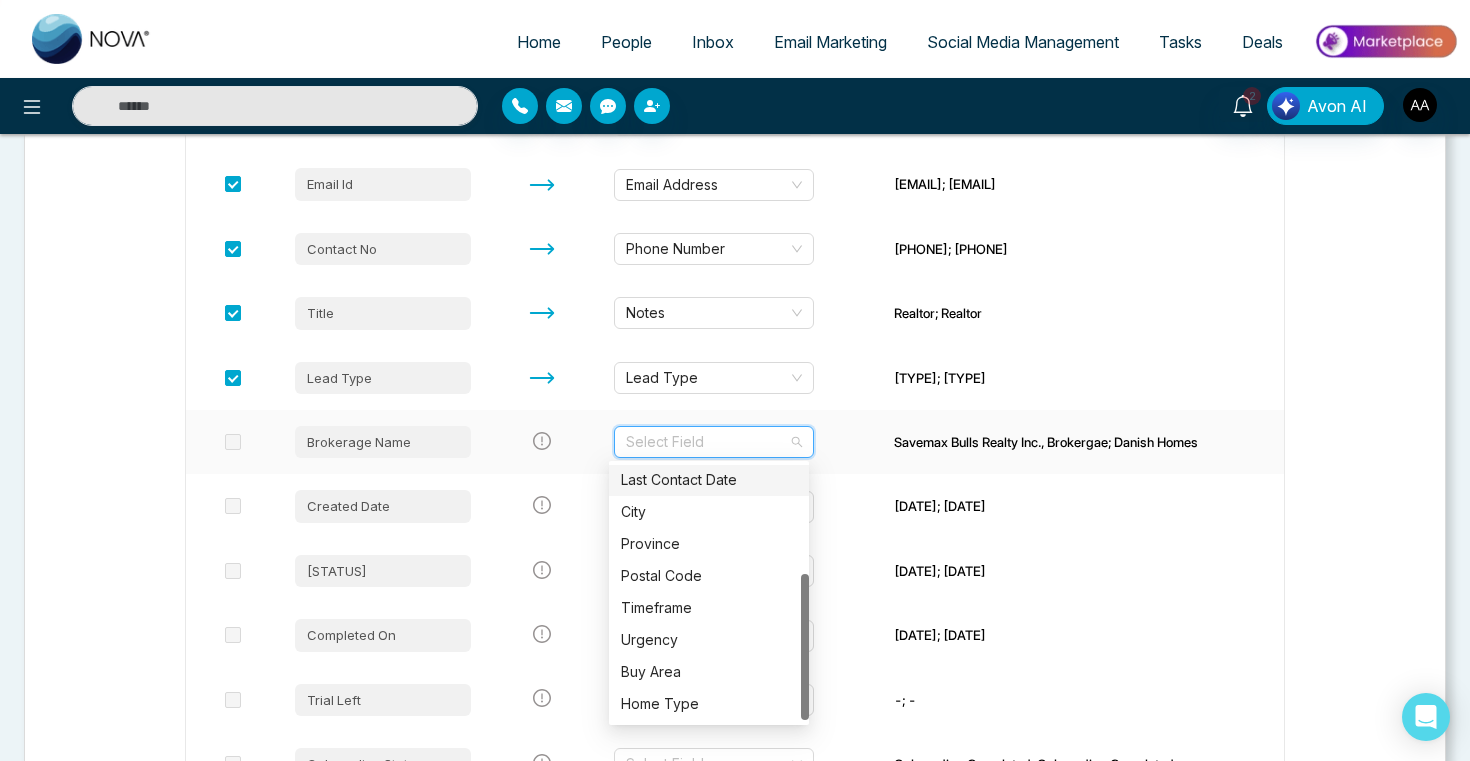 scroll, scrollTop: 192, scrollLeft: 0, axis: vertical 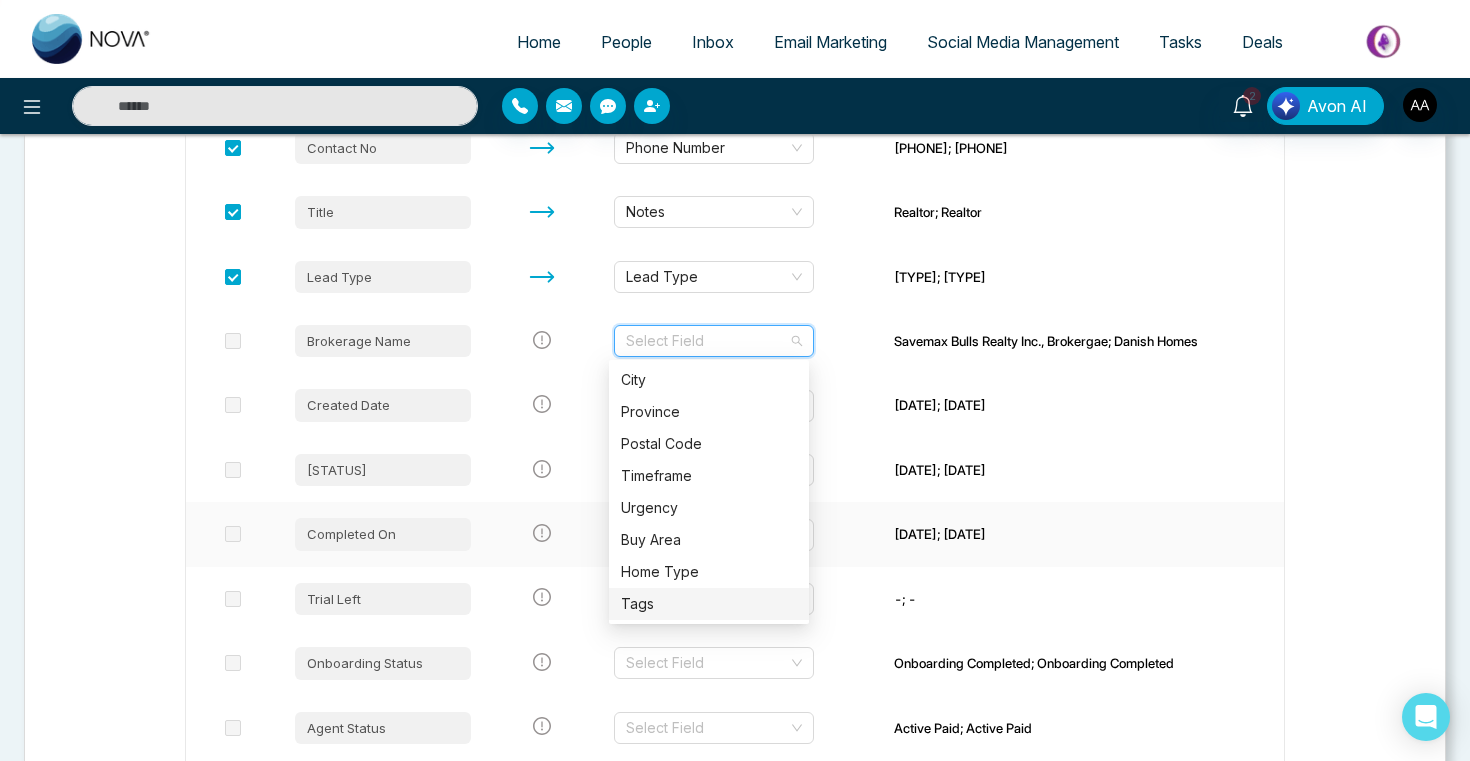 click on "6/27/2025; 11/11/2024" at bounding box center [1081, 534] 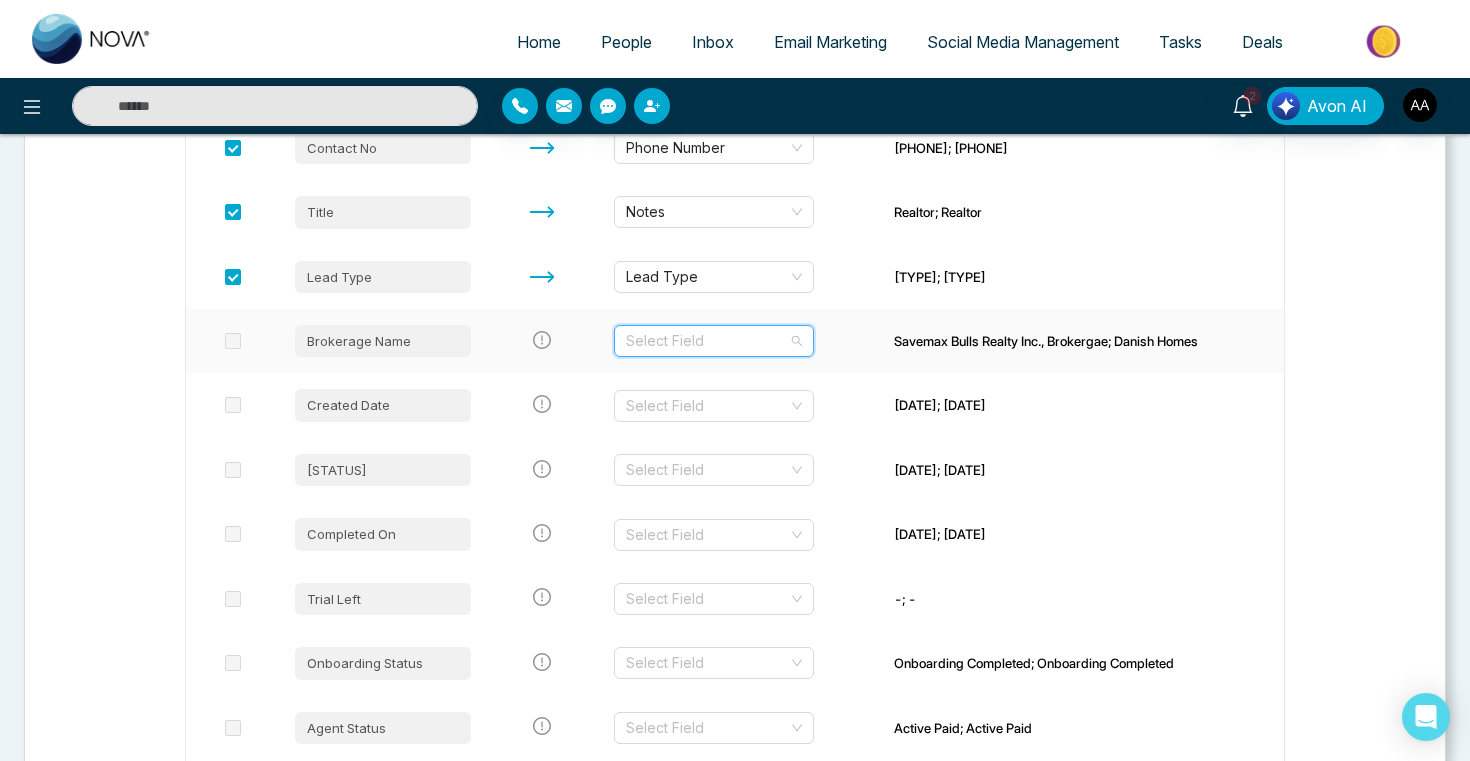 click at bounding box center (707, 341) 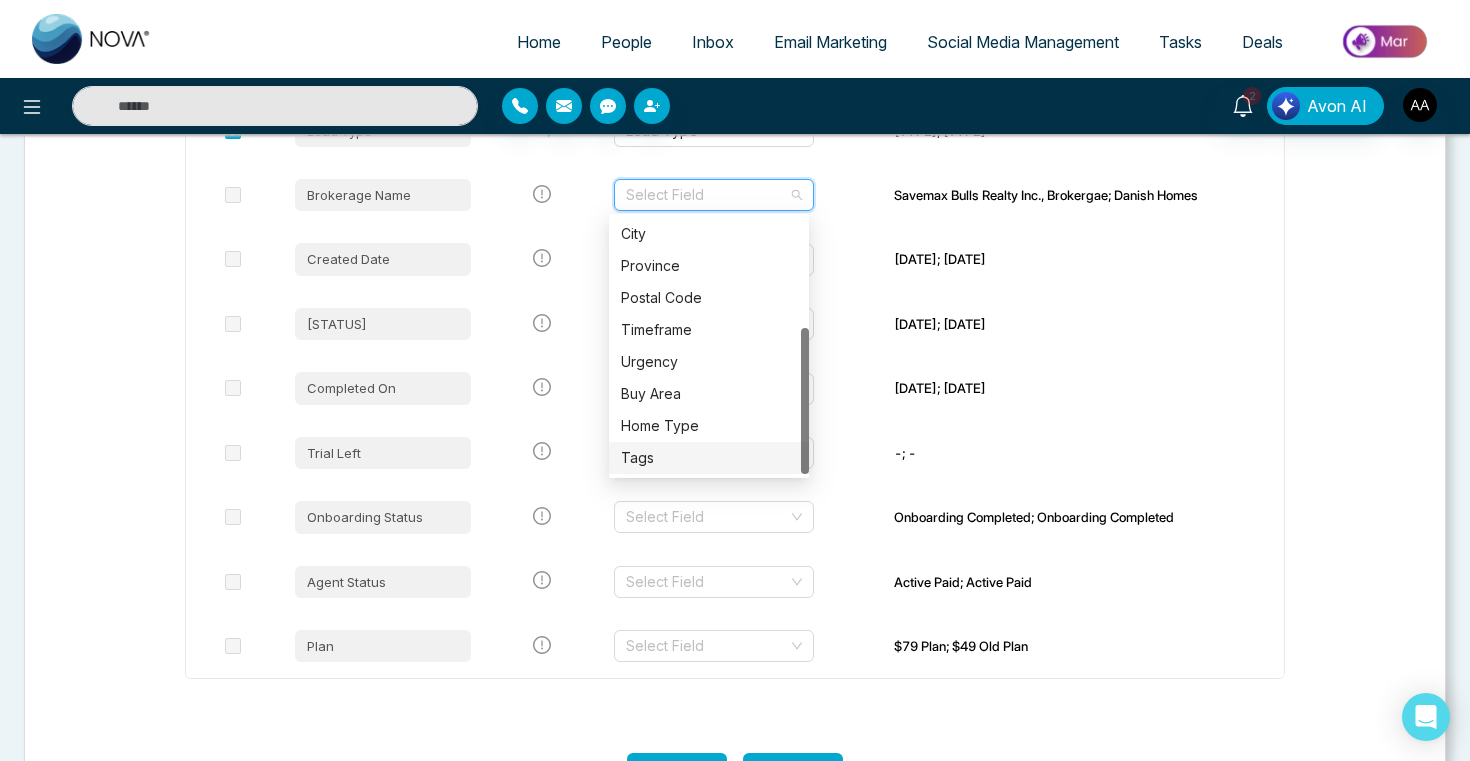 click on "Let's make sure your data transfers correctly. Each column of your file needs to be matched to a field in NOVACRM. Select the columns you want to import and update. Import File Column Name Match To NOVACRM's Field Names Preview Data Source Source Facebook Ad; Facebook Ad Name First Name Navdeep Dhillon; Kashif Danish Email Id Email Address ivardhillon@gmail.com; info@danishhomes.ca Contact No Phone Number 14166275075; 6474001700 Title Notes Realtor; Realtor Lead Type Lead Type Individual; Individual Brokerage Name Select Field Savemax Bulls Realty Inc., Brokergae; Danish Homes Created Date Select Field 10/15/2024; 11/7/2024 Onboarding Sent Select Field 19/062025; 11/7/2024 Completed On Select Field 6/27/2025; 11/11/2024 Trial Left Select Field -; - Onboarding Status Select Field Onboarding Completed; Onboarding Completed Agent Status Select Field Active Paid; Active Paid Plan Select Field $79 Plan; $49 Old Plan" at bounding box center [735, 162] 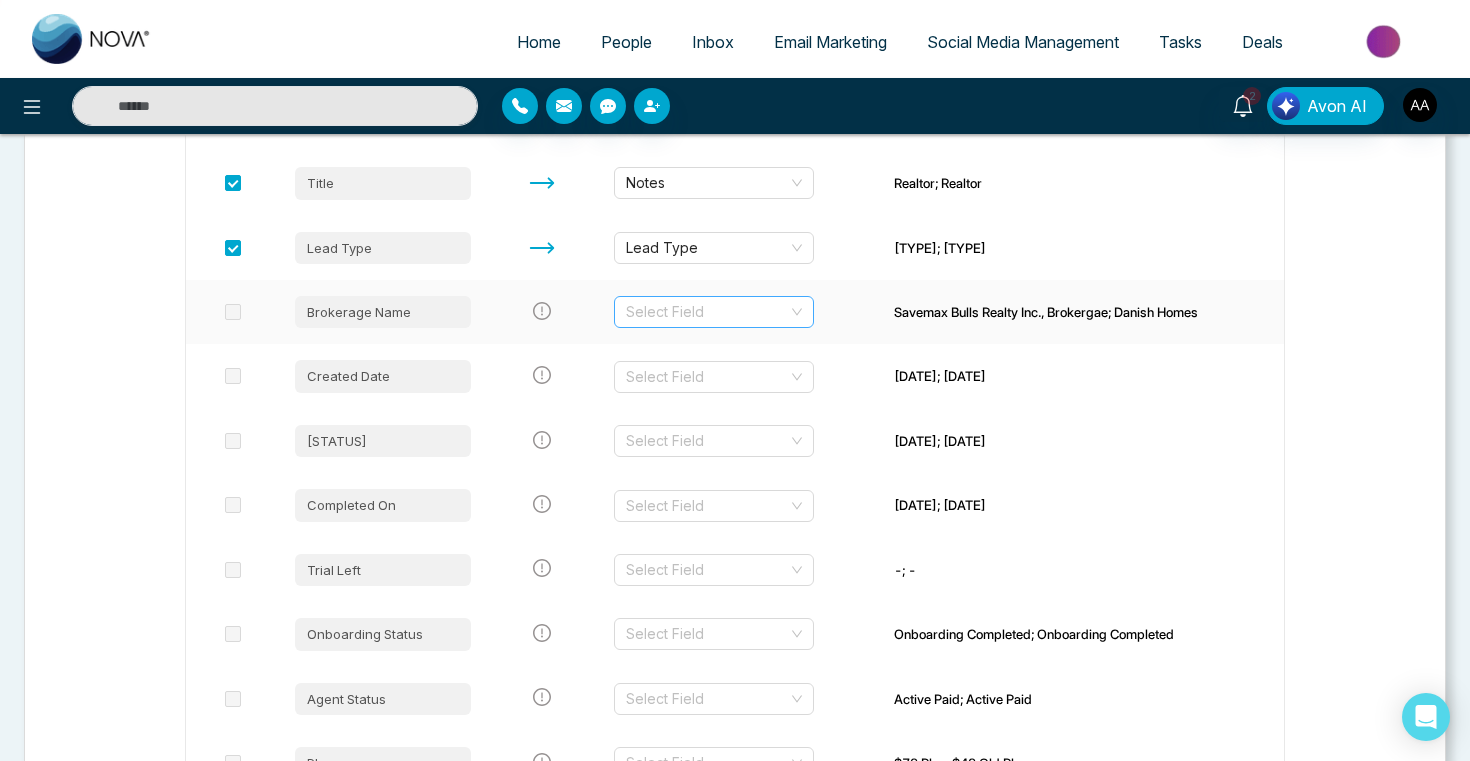 click at bounding box center (707, 312) 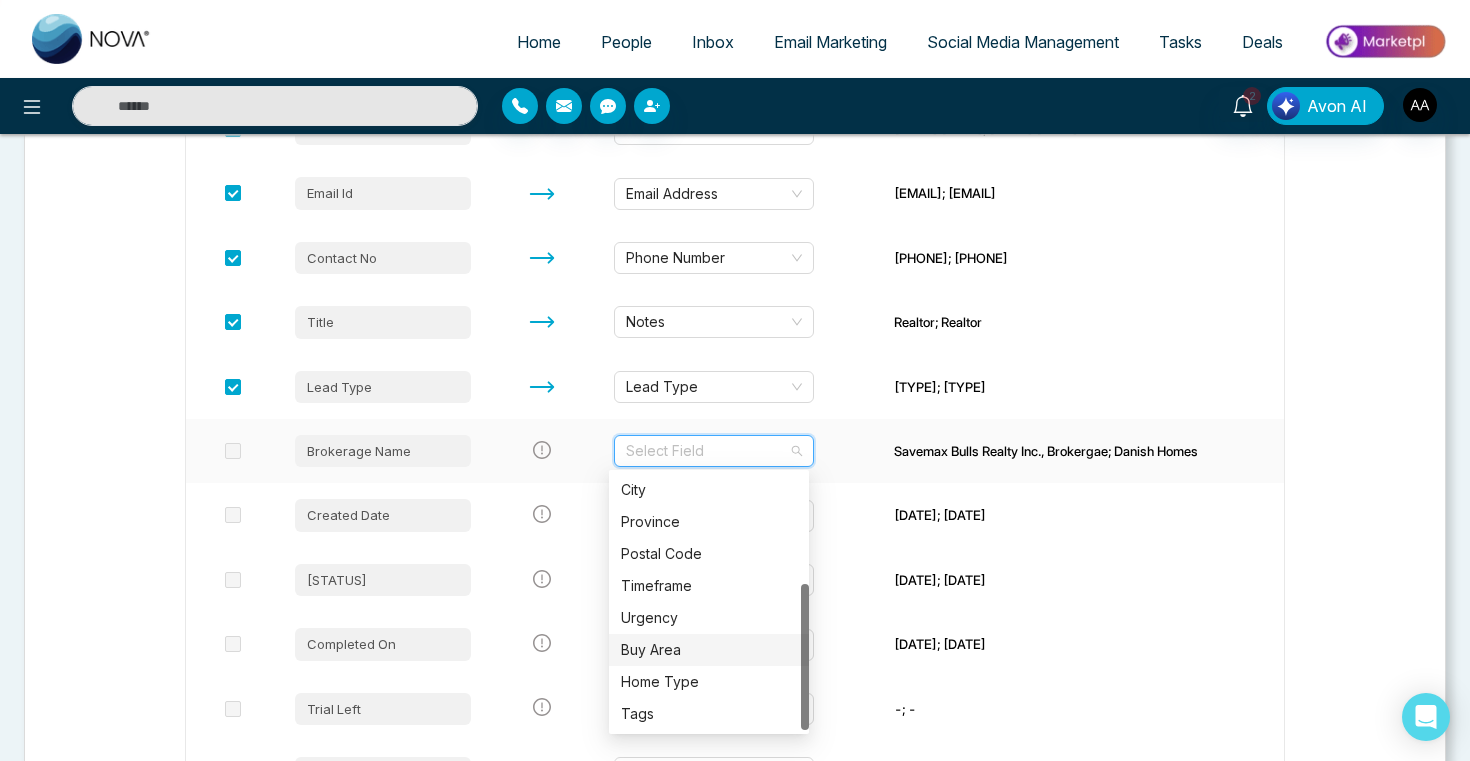 click on "Buy Area" at bounding box center (709, 650) 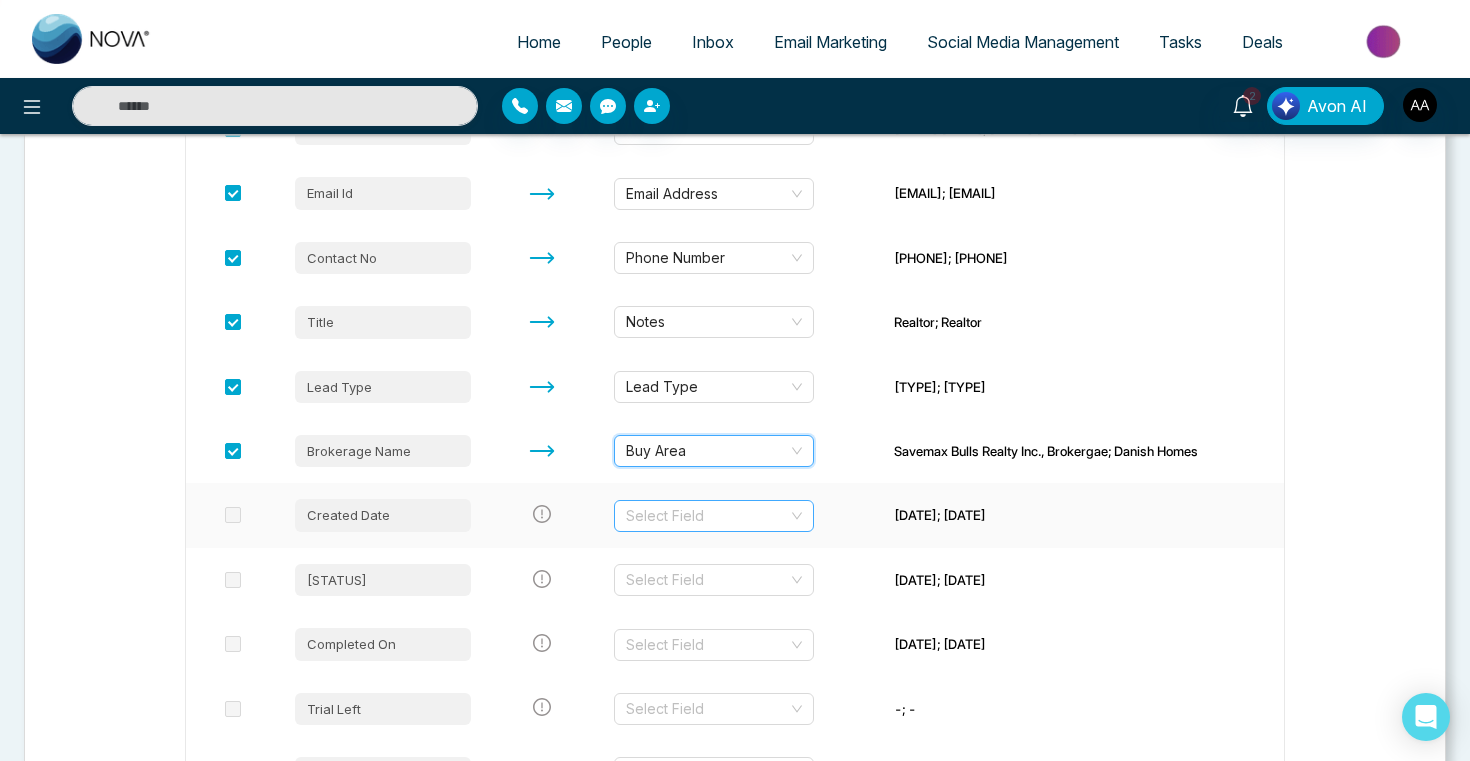 click at bounding box center [707, 516] 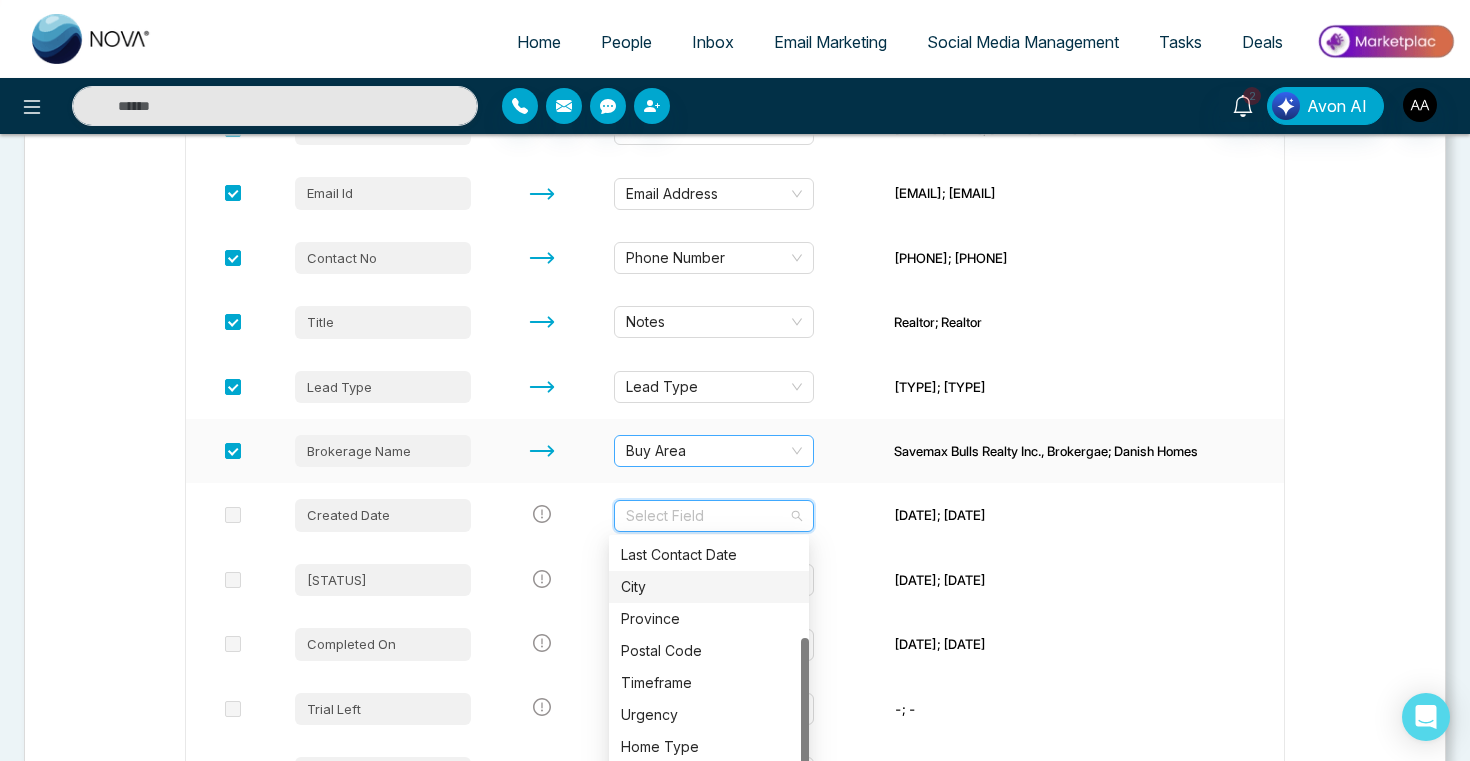 click on "Buy Area" at bounding box center (714, 451) 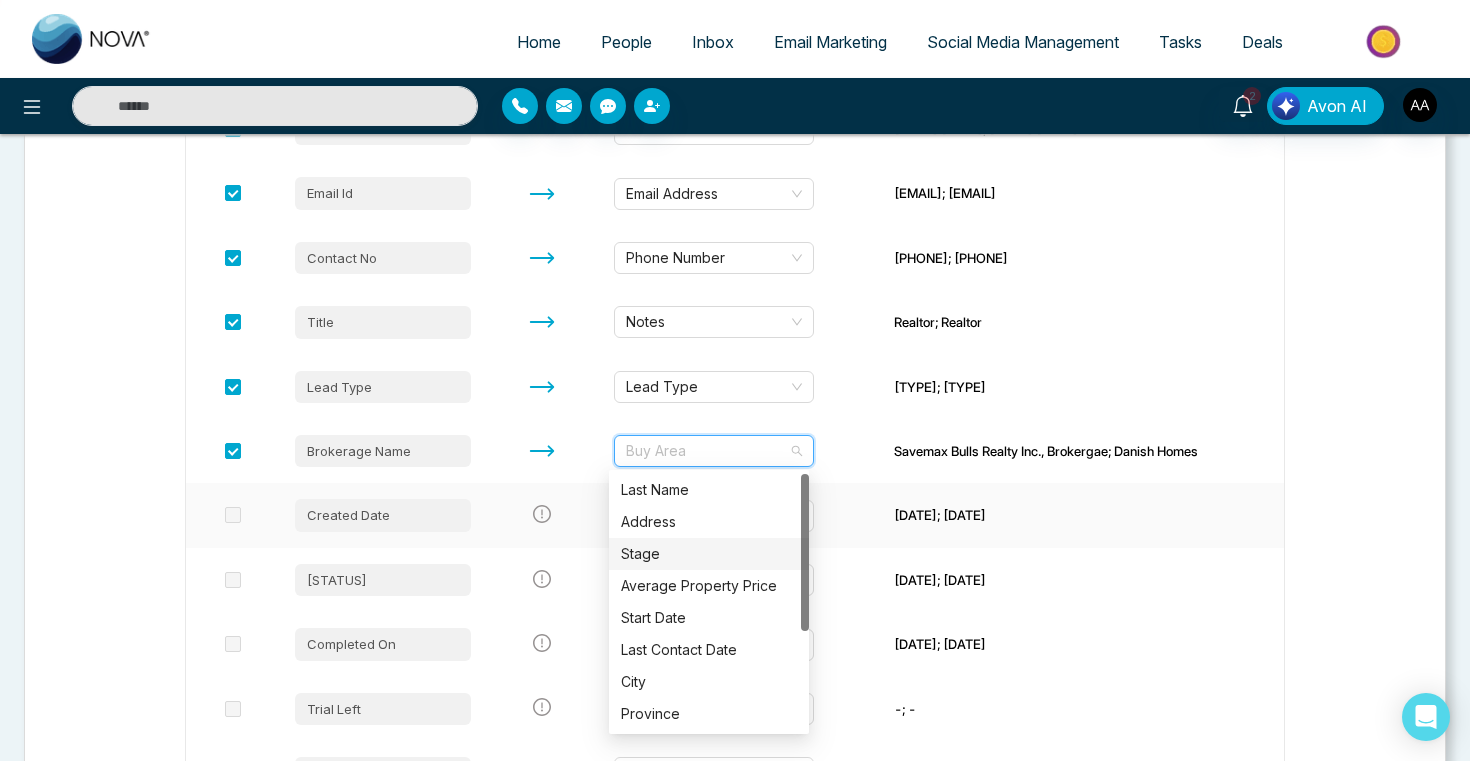 click on "10/15/2024; 11/7/2024" at bounding box center (1081, 515) 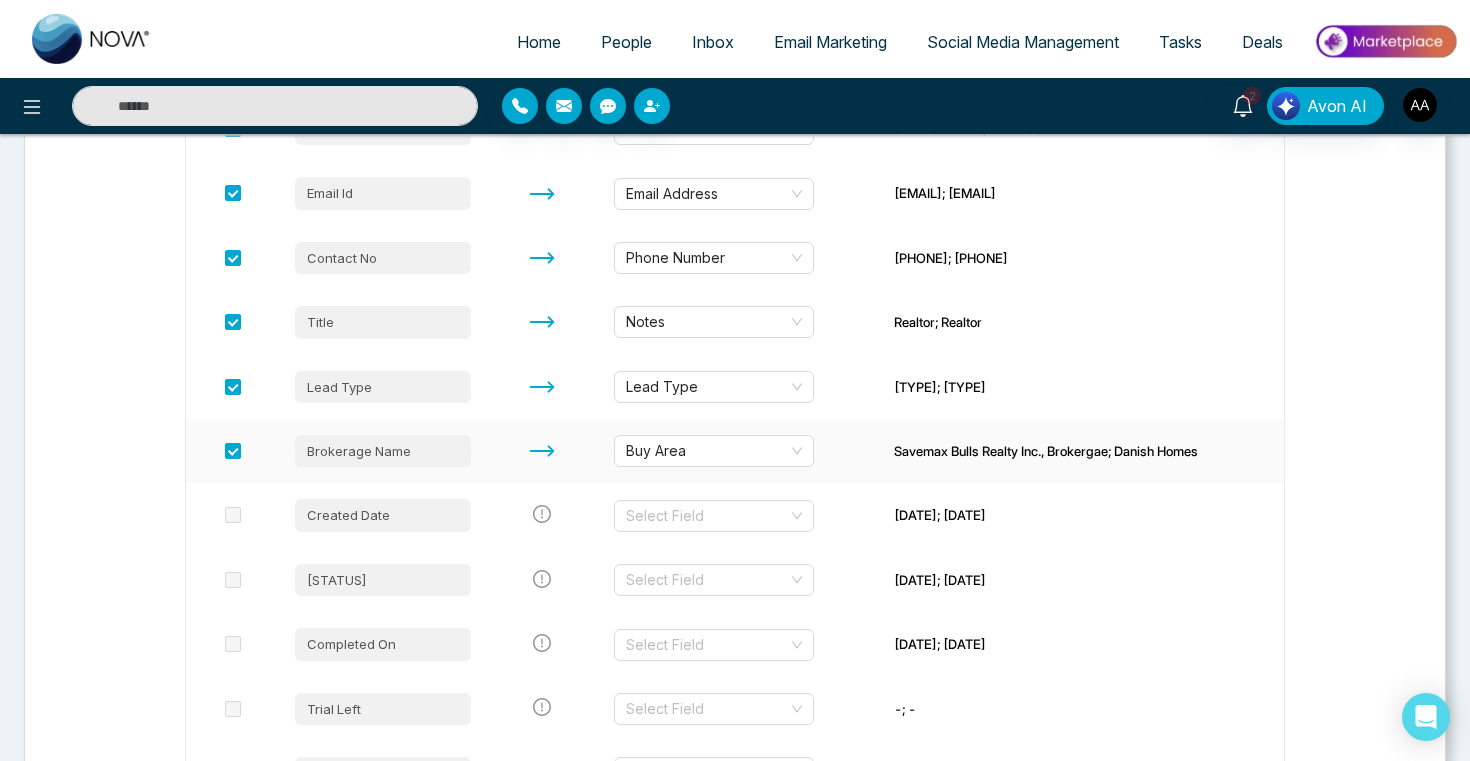 click on "Buy Area" at bounding box center [738, 451] 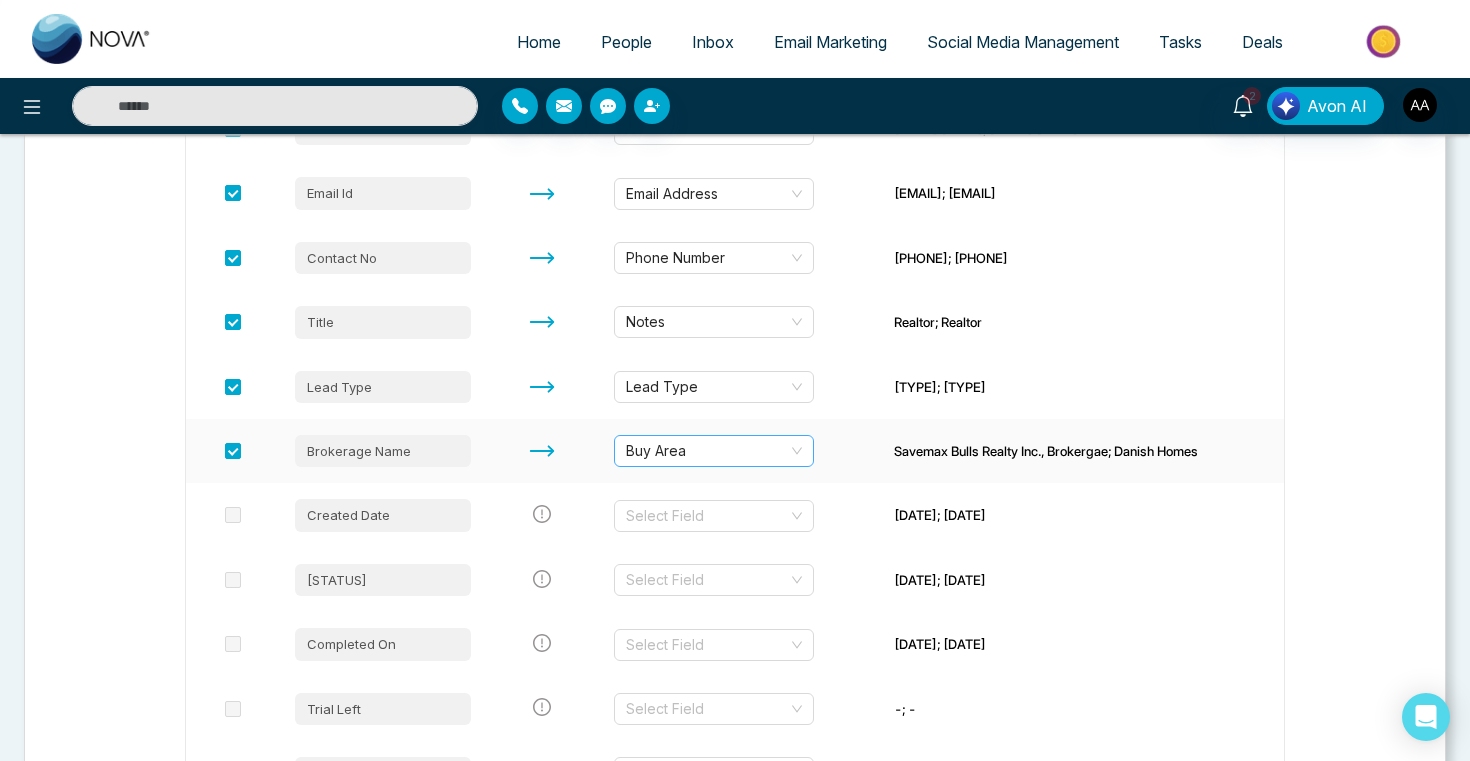 click on "Buy Area" at bounding box center [714, 451] 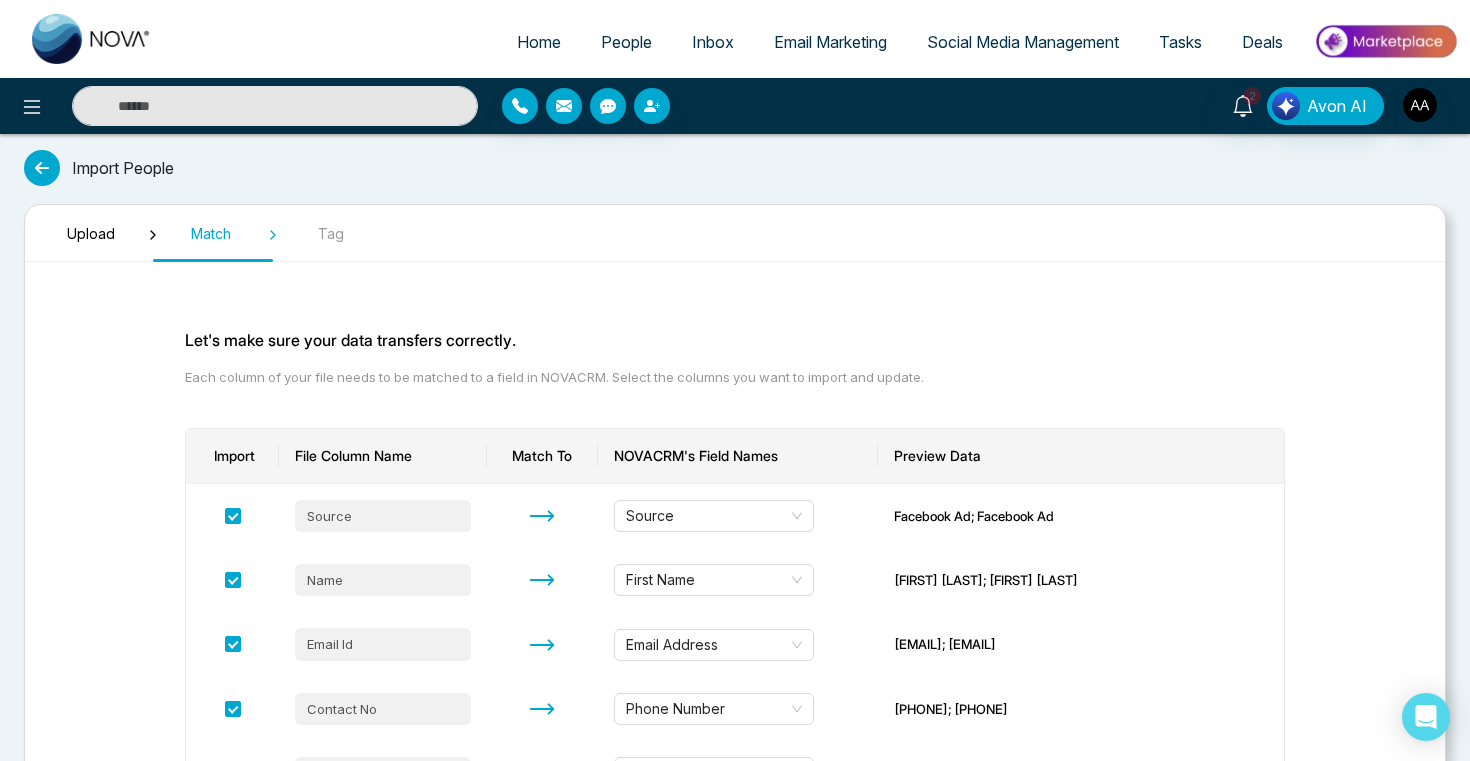 click on "Upload   Match   Tag   Let's make sure your data transfers correctly. Each column of your file needs to be matched to a field in NOVACRM. Select the columns you want to import and update. Import File Column Name Match To NOVACRM's Field Names Preview Data Source Source Facebook Ad; Facebook Ad Name First Name Navdeep Dhillon; Kashif Danish Email Id Email Address ivardhillon@gmail.com; info@danishhomes.ca Contact No Phone Number 14166275075; 6474001700 Title Notes Realtor; Realtor Lead Type Lead Type Individual; Individual Brokerage Name Buy Area Savemax Bulls Realty Inc., Brokergae; Danish Homes Created Date Select Field 10/15/2024; 11/7/2024 Onboarding Sent Select Field 19/062025; 11/7/2024 Completed On Select Field 6/27/2025; 11/11/2024 Trial Left Select Field -; - Onboarding Status Select Field Onboarding Completed; Onboarding Completed Agent Status Select Field Active Paid; Active Paid Plan Select Field $79 Plan; $49 Old Plan Previous Next" at bounding box center (735, 862) 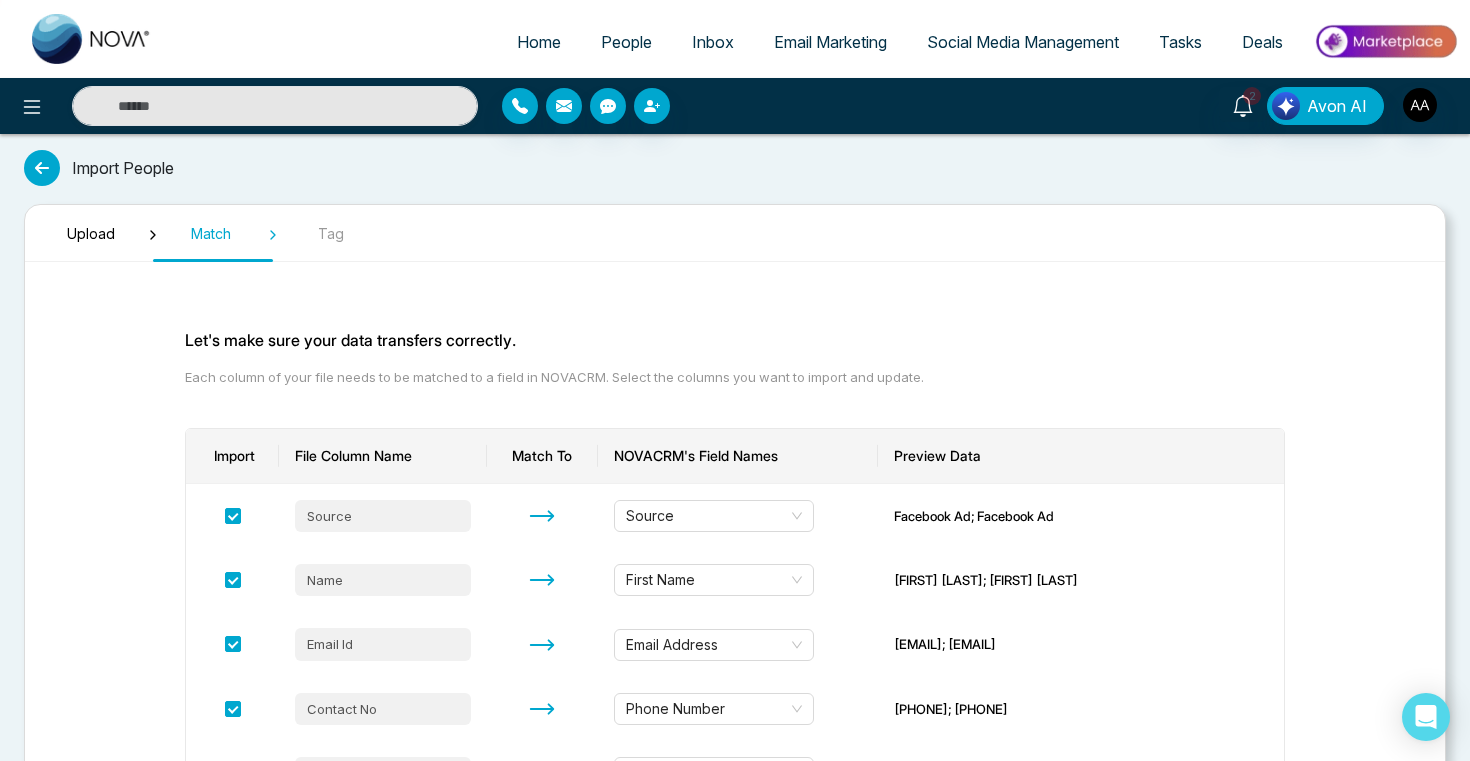 click on "Upload" at bounding box center (91, 233) 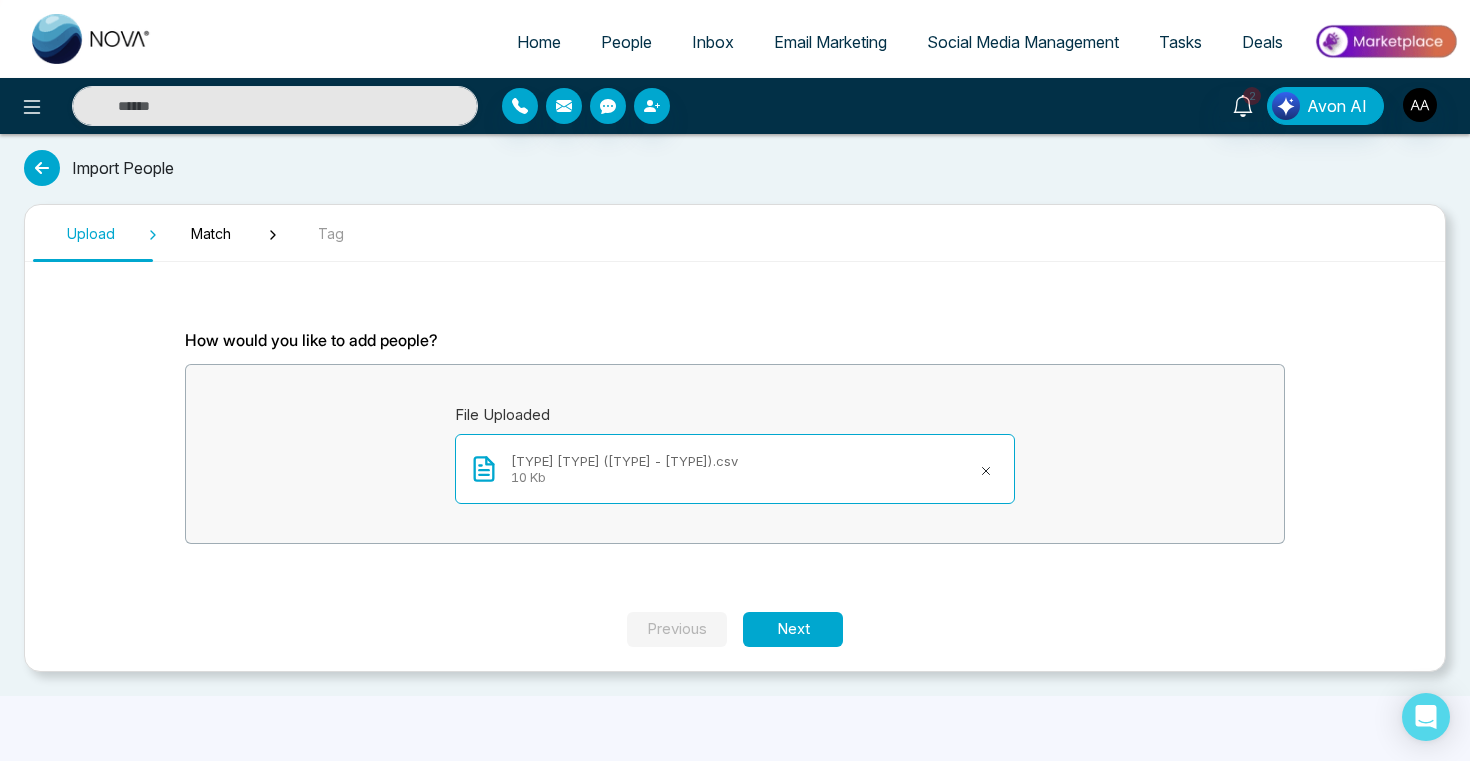 click on "Match" at bounding box center [211, 233] 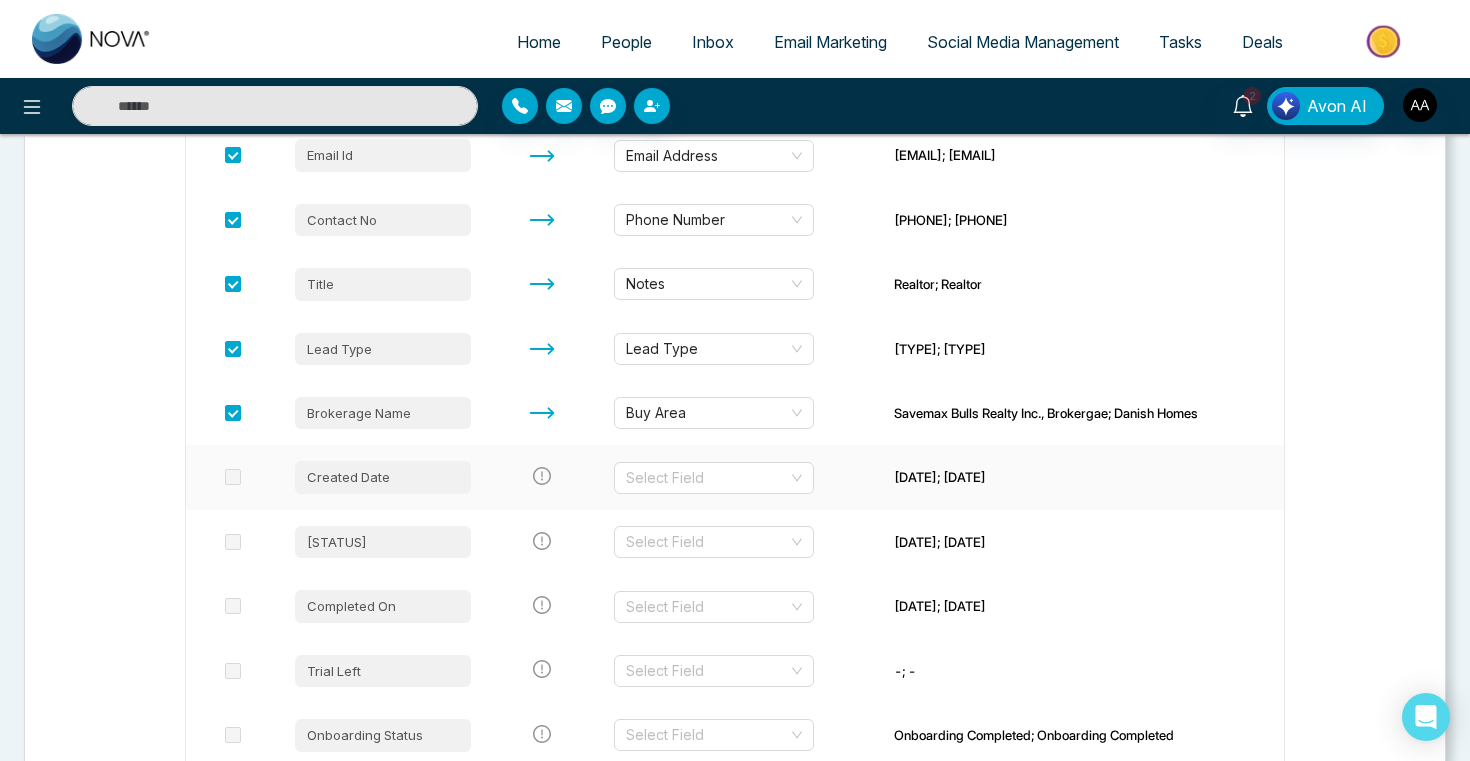 click at bounding box center (233, 477) 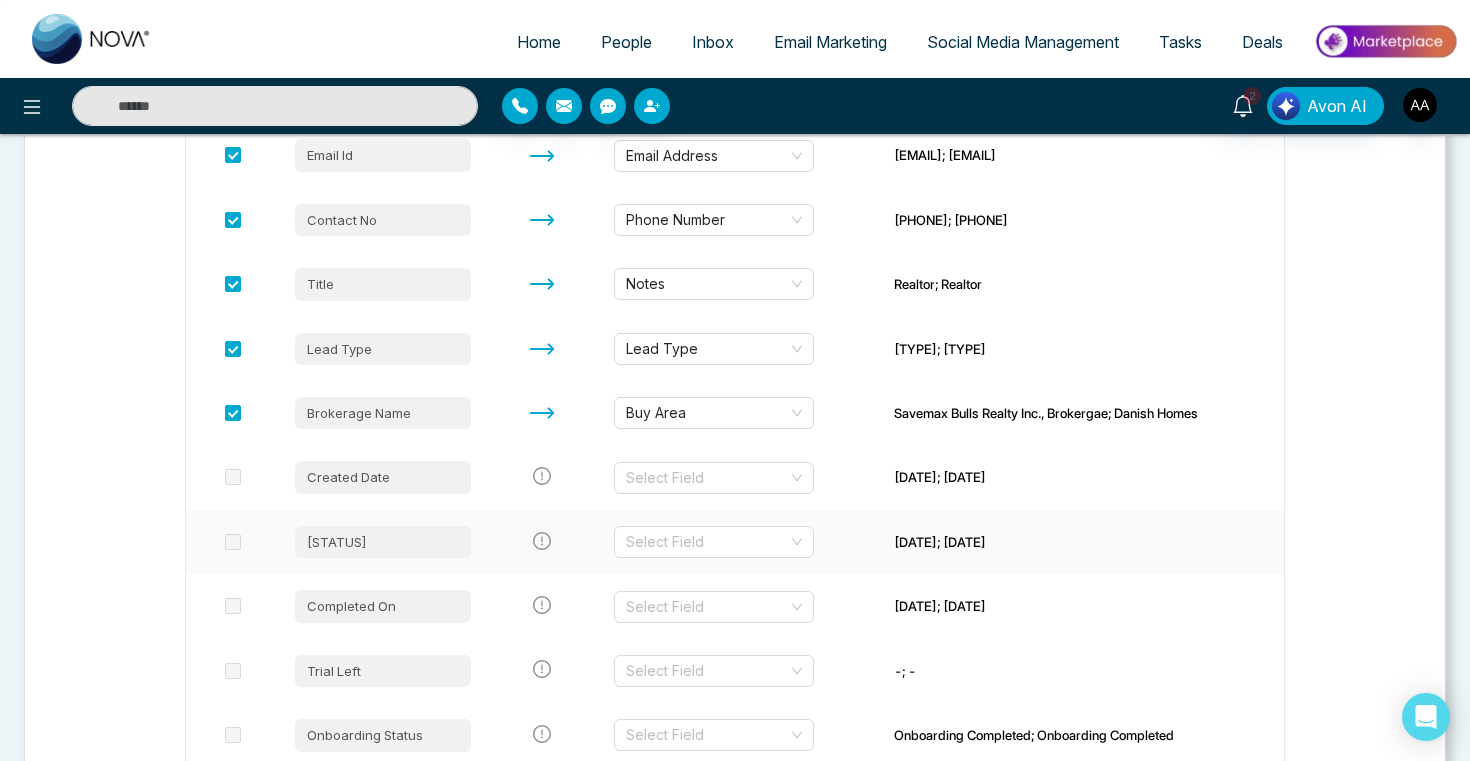 click at bounding box center (233, 542) 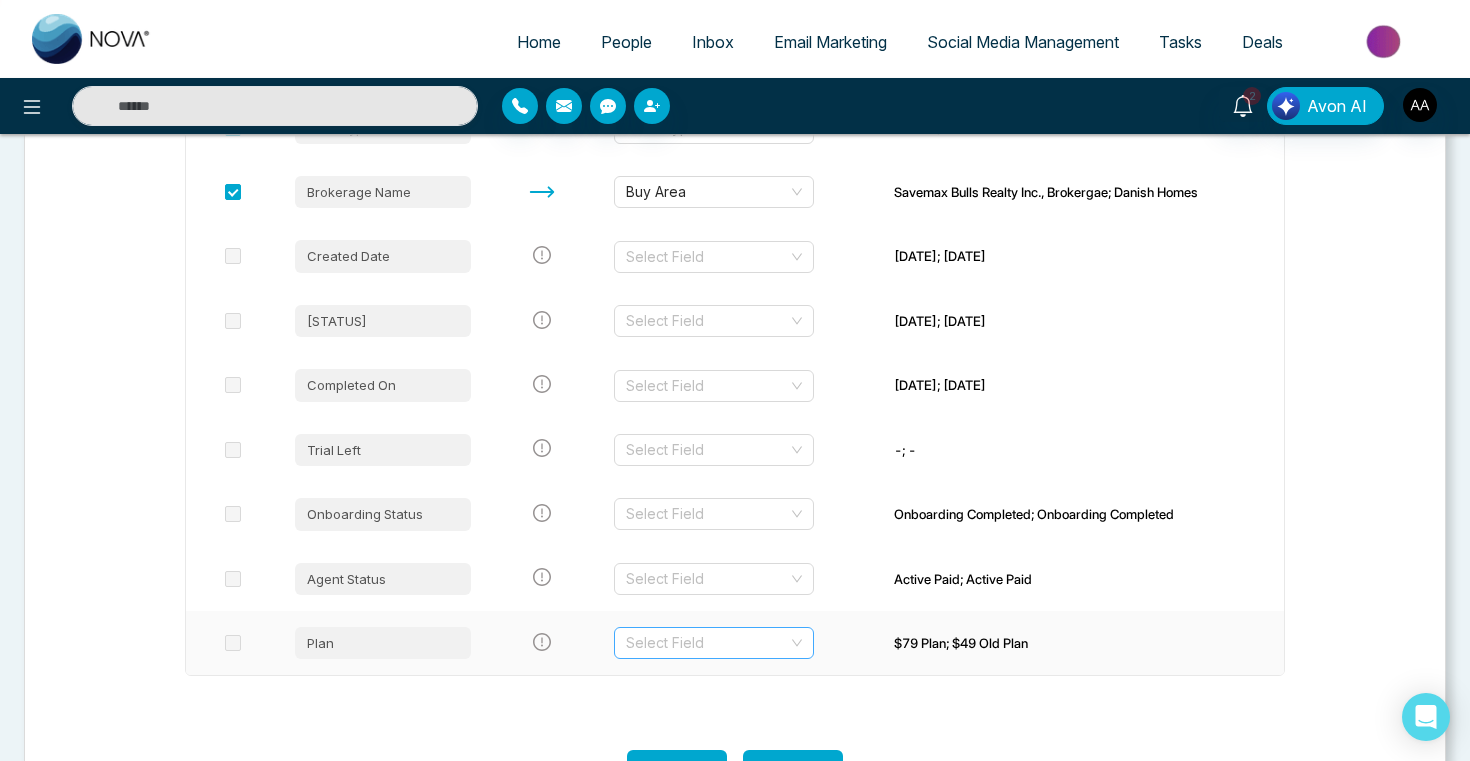 click at bounding box center (707, 643) 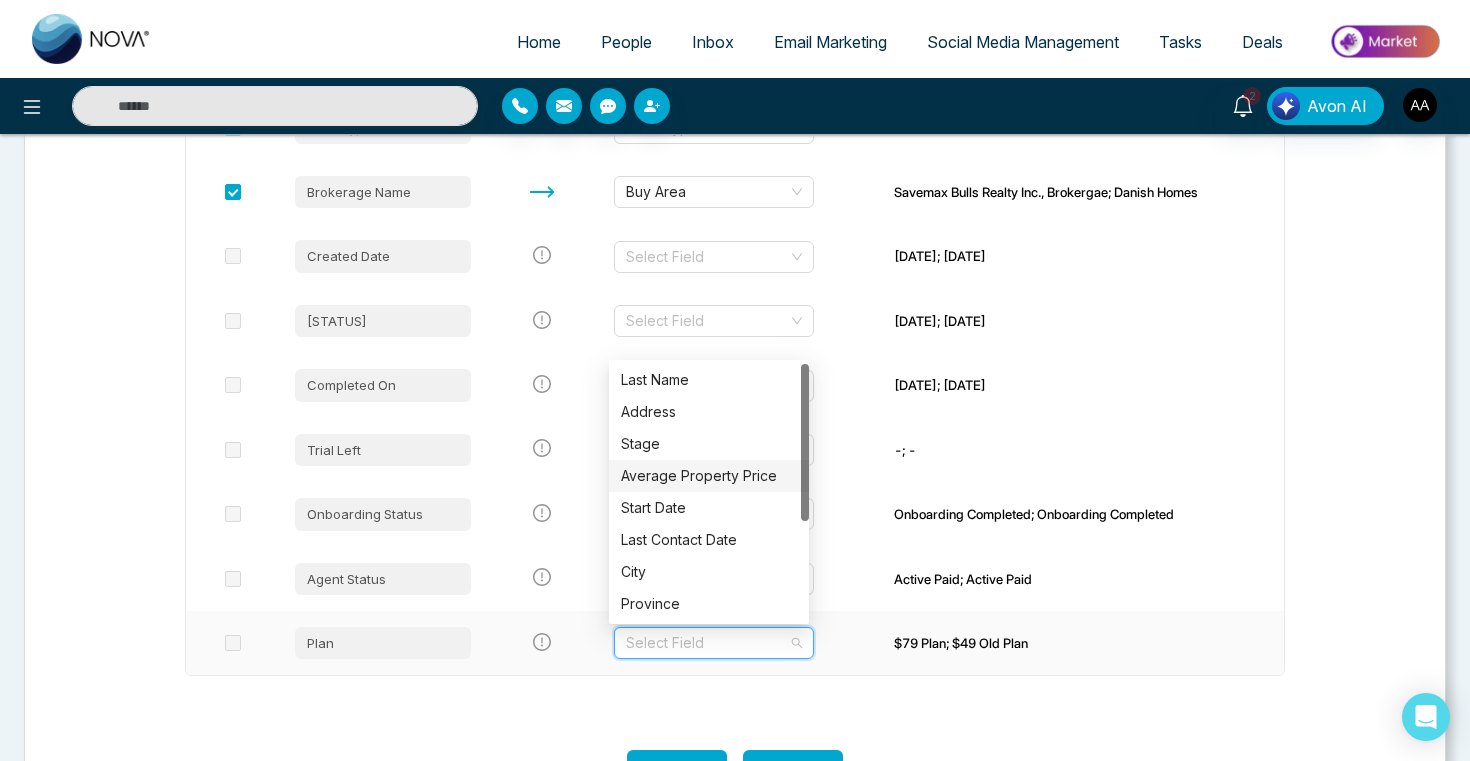 click on "Average Property Price" at bounding box center (709, 476) 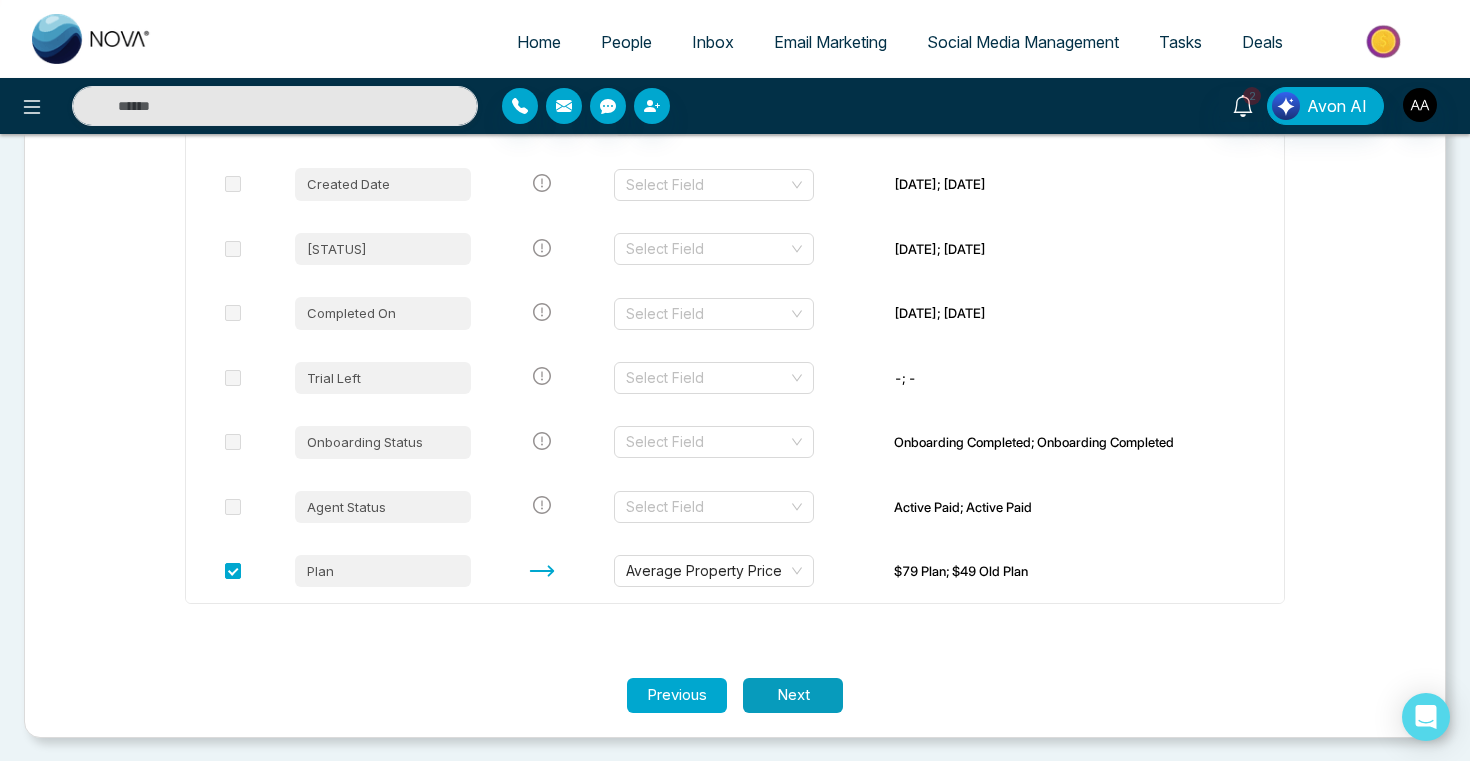 click on "Next" at bounding box center (793, 695) 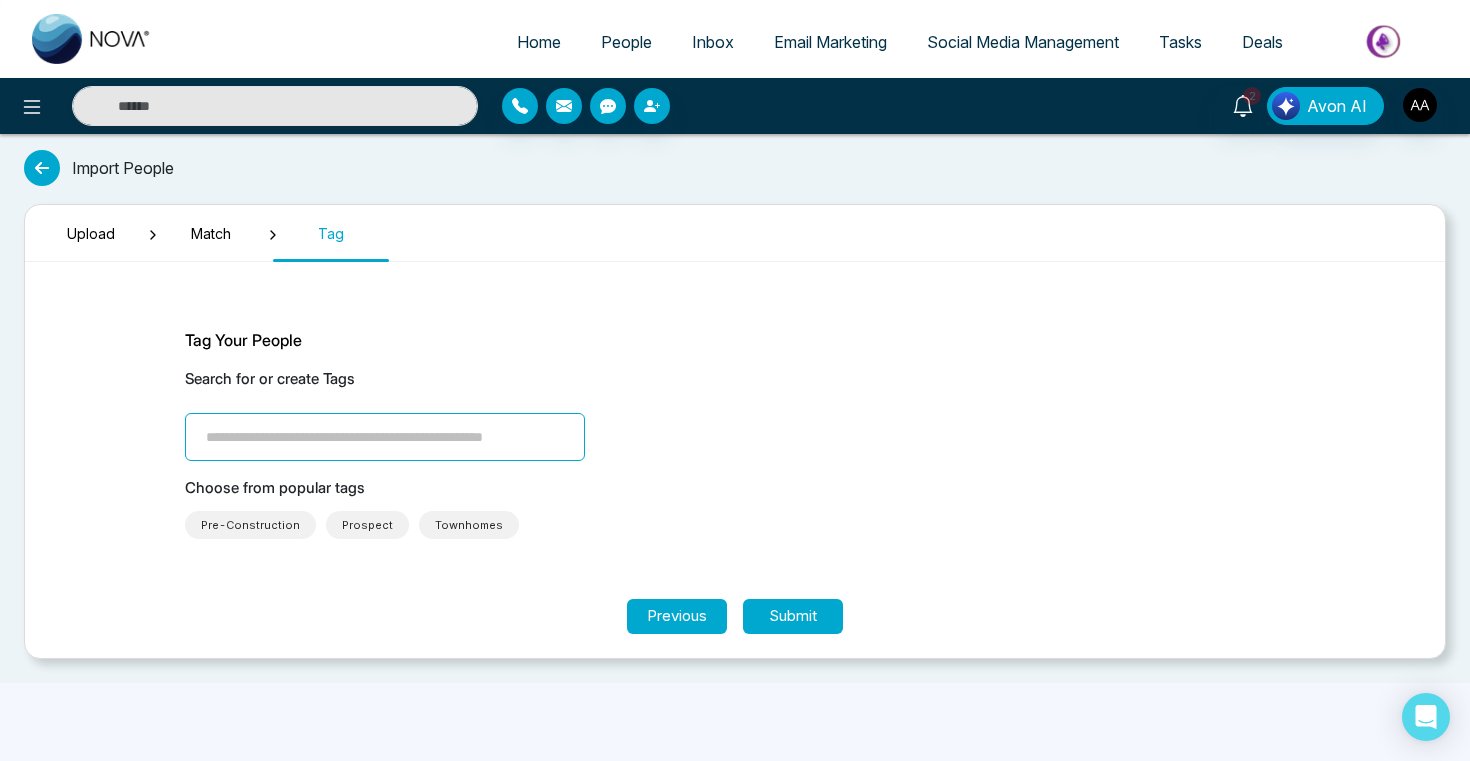 click at bounding box center (385, 437) 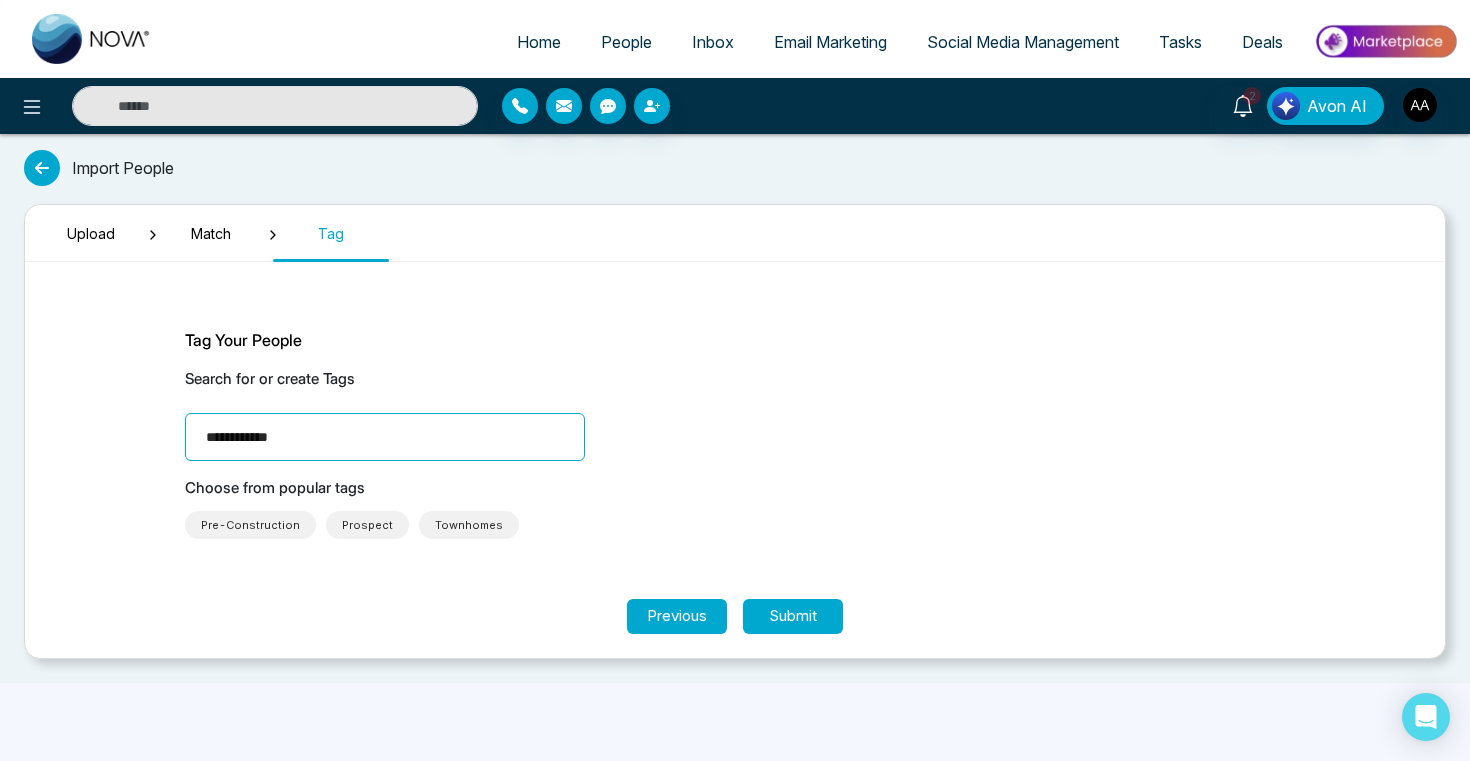 click on "**********" at bounding box center [385, 437] 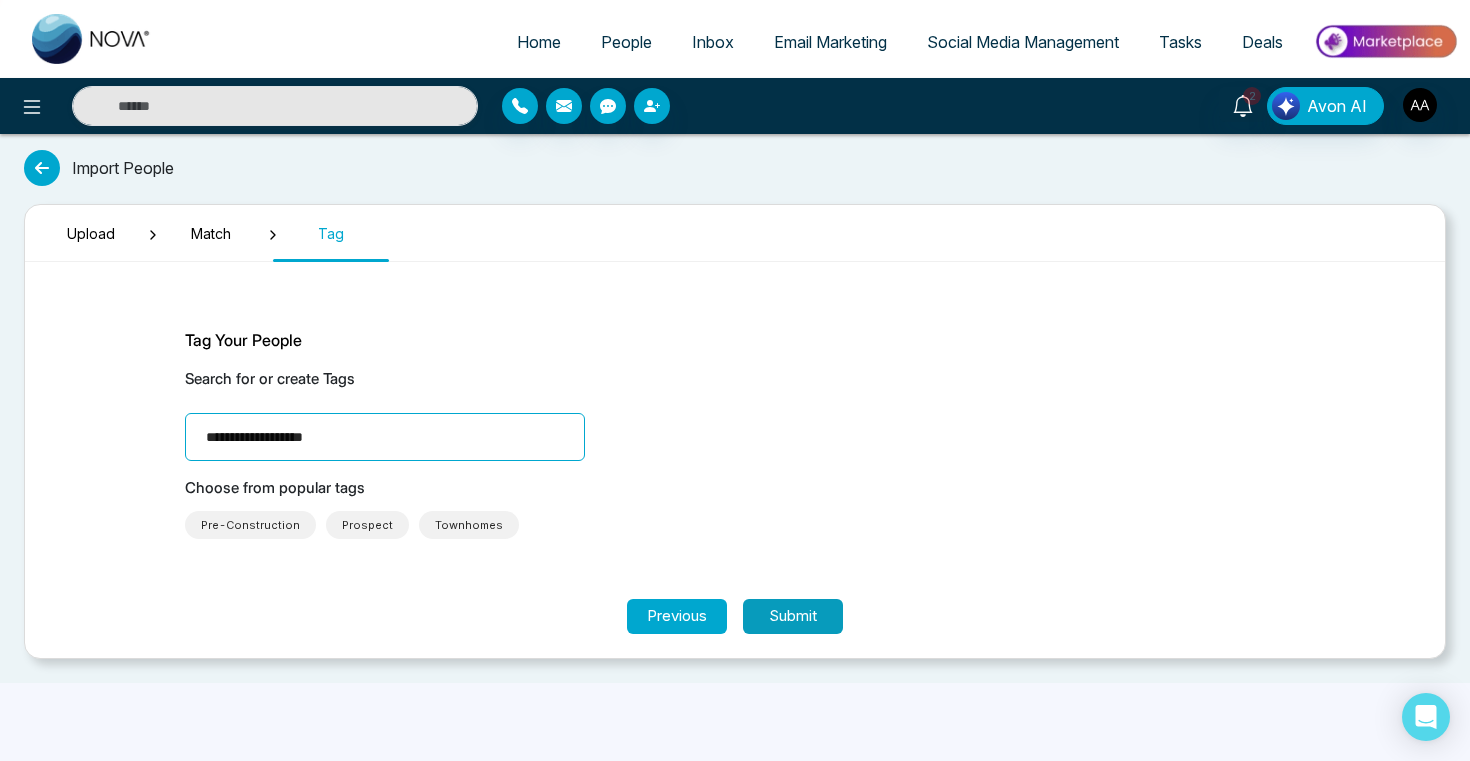 type on "**********" 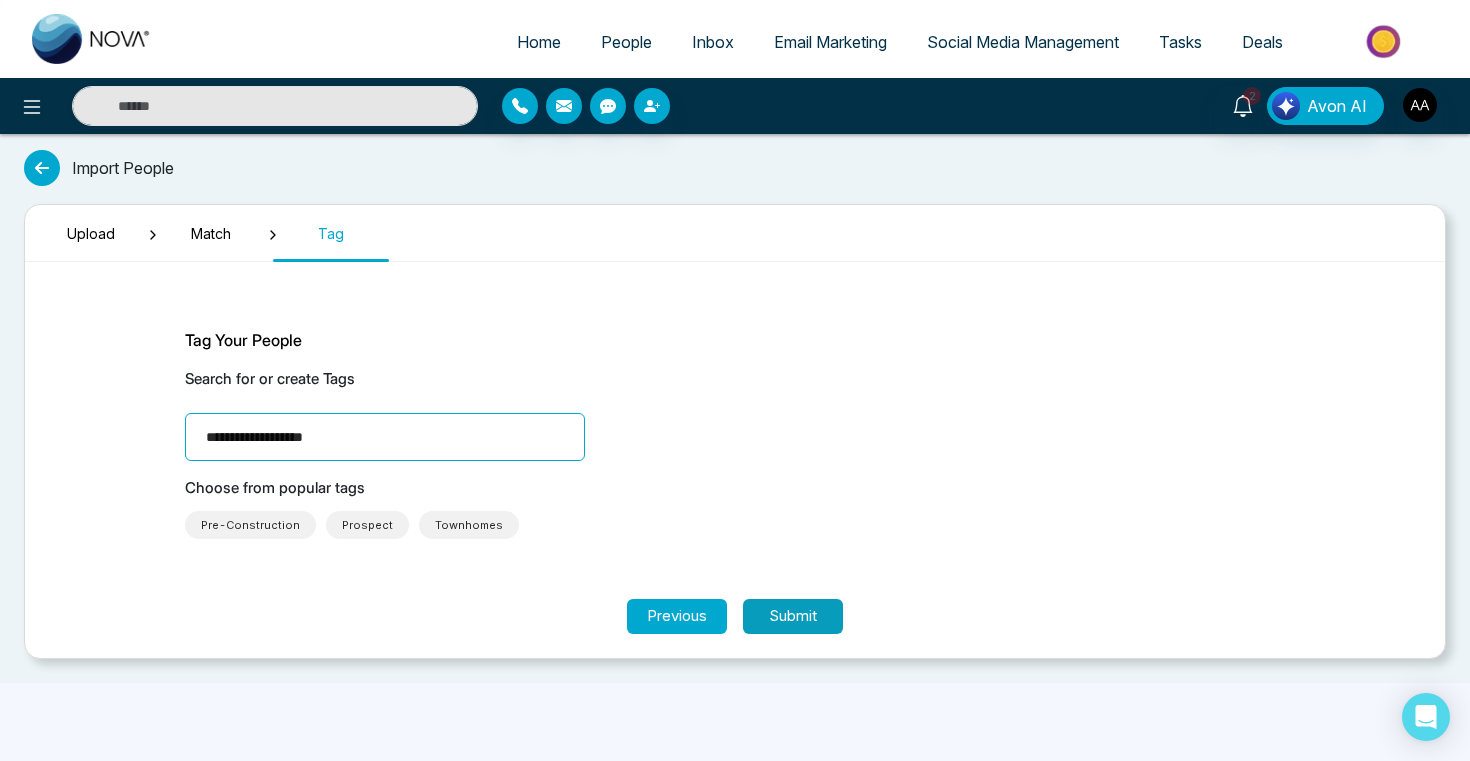 click on "Submit" at bounding box center (793, 616) 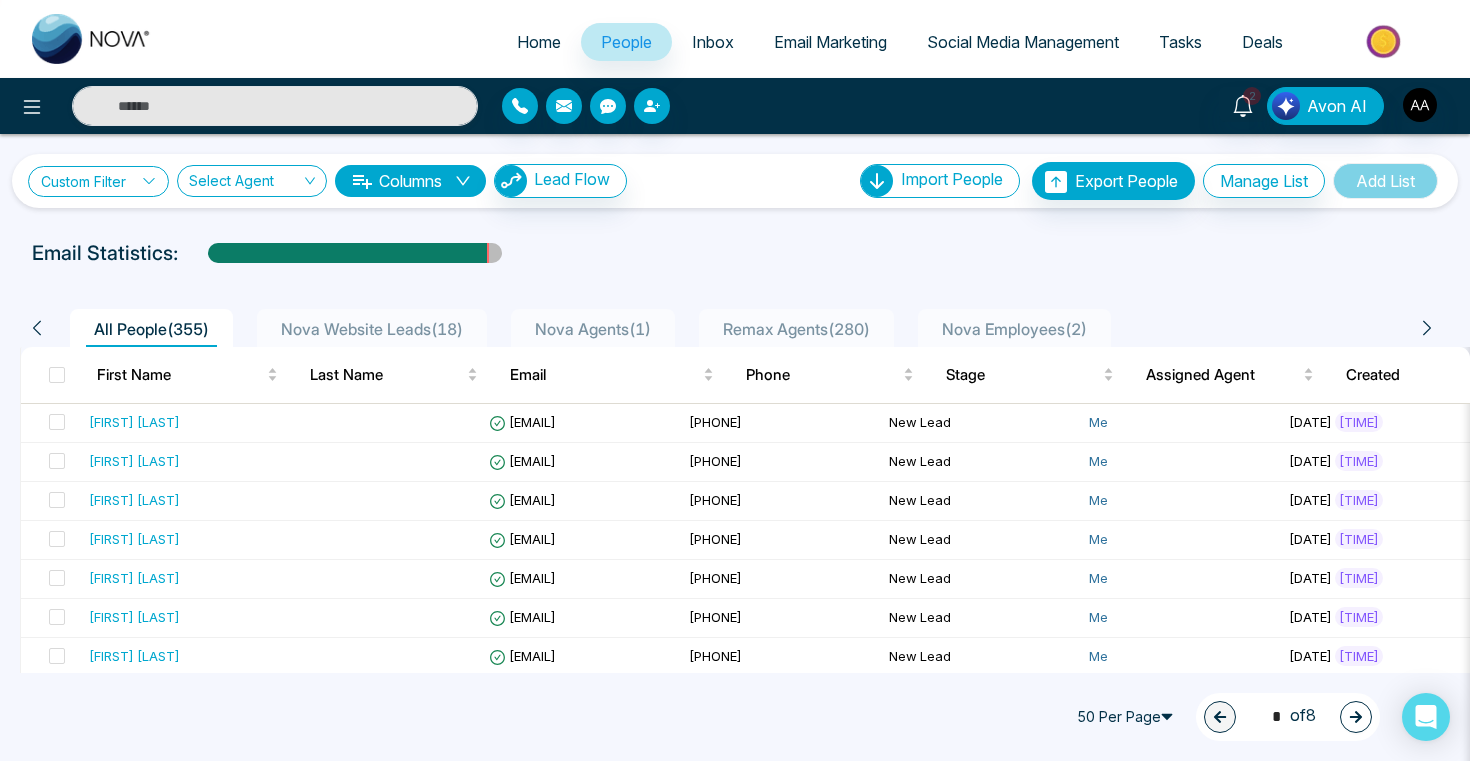 click on "Custom Filter" at bounding box center [98, 181] 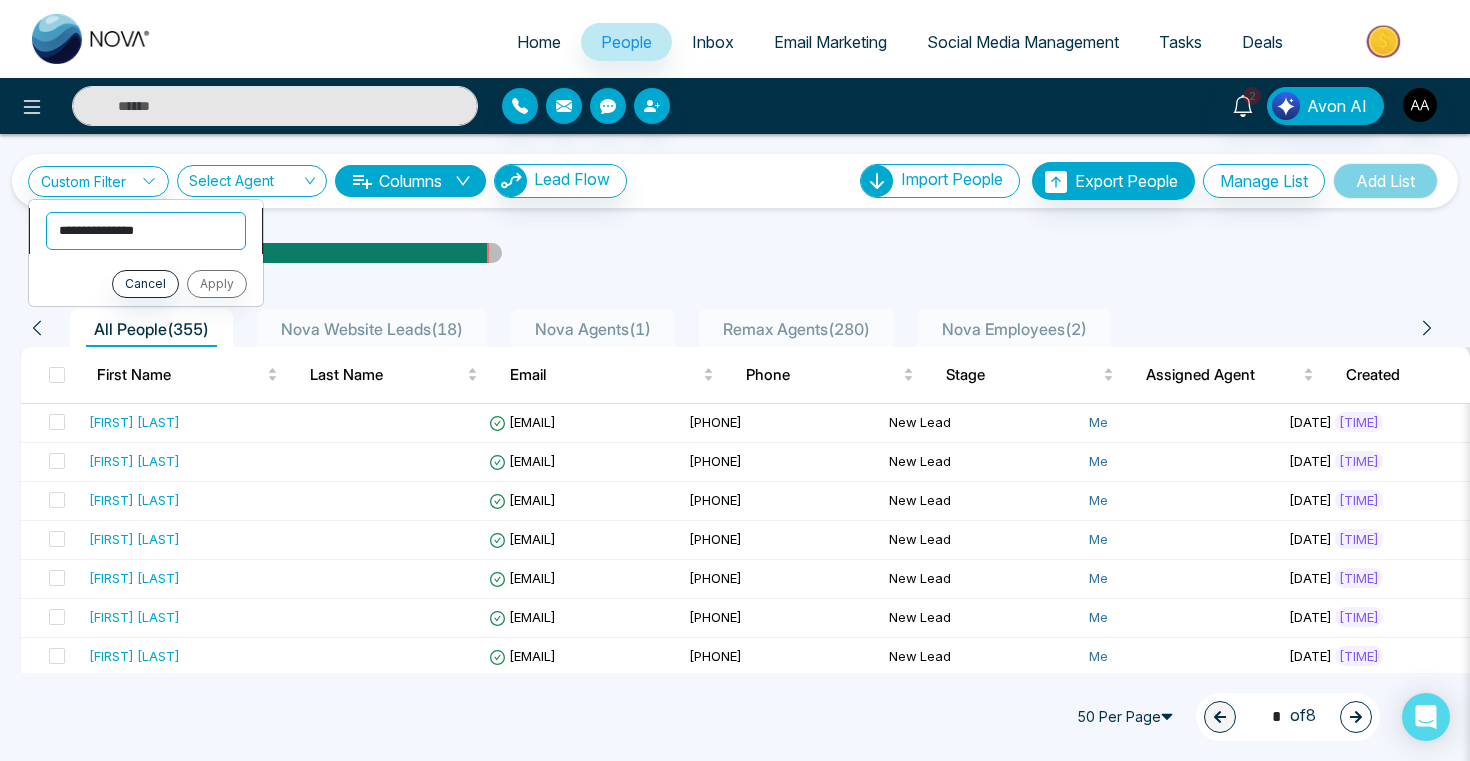 click on "**********" at bounding box center (146, 231) 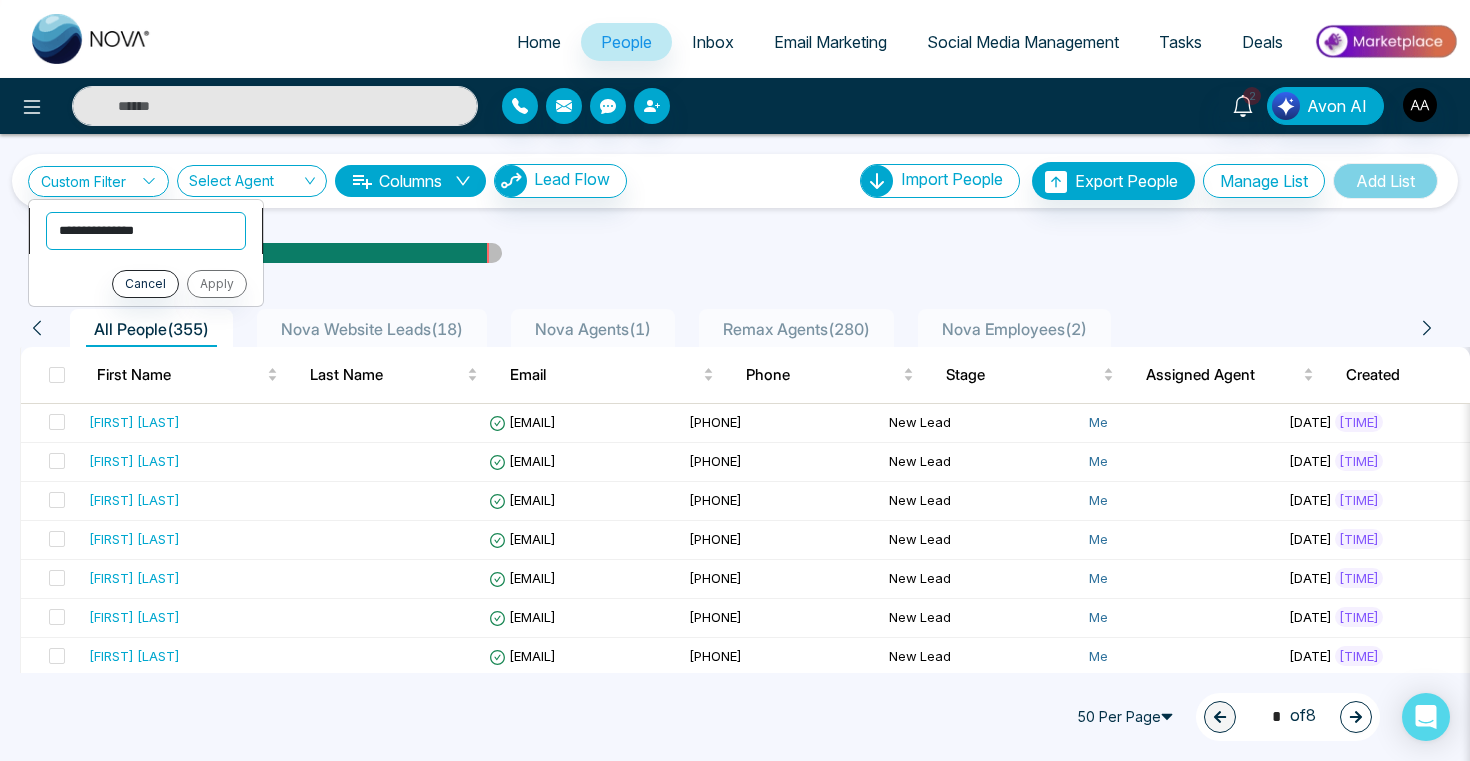 select on "****" 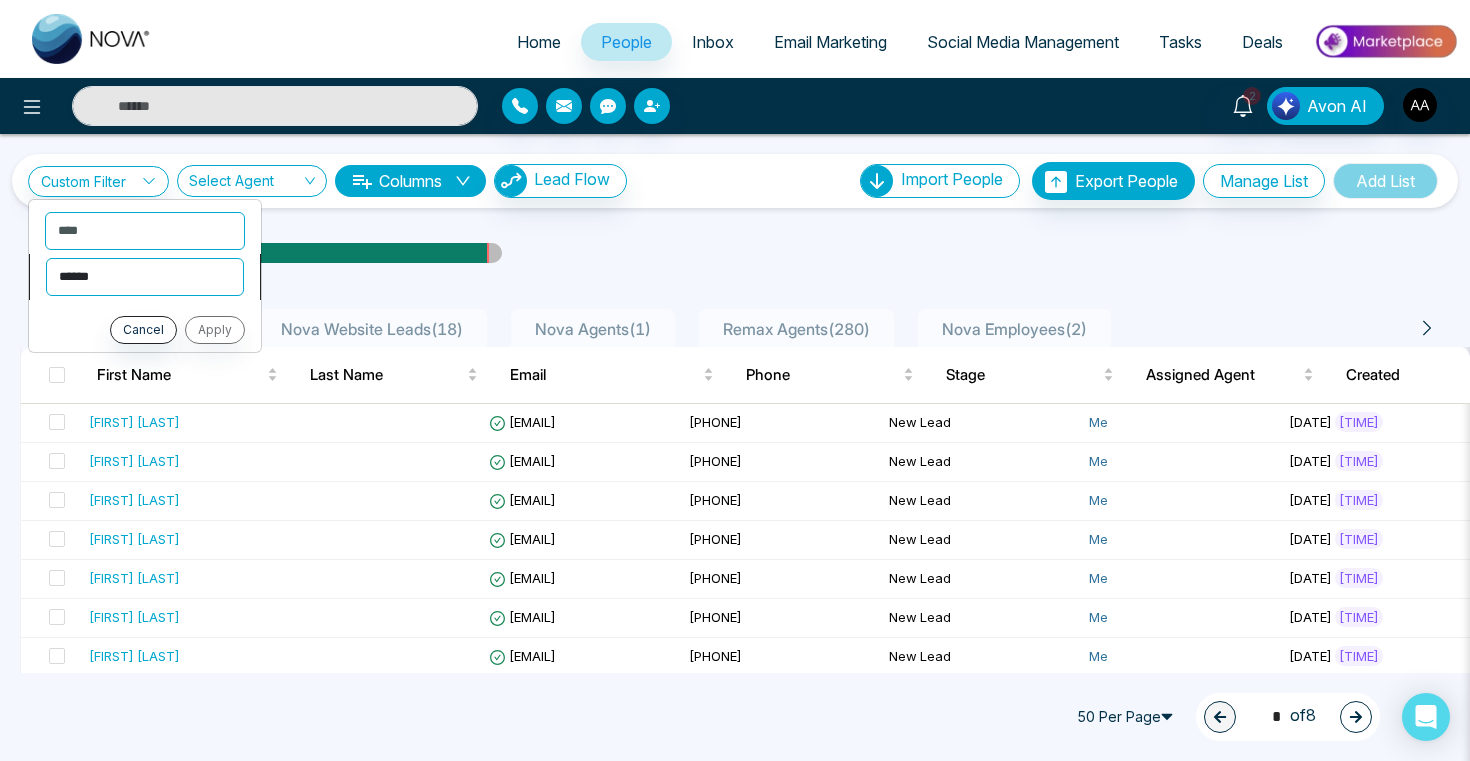 click on "**********" at bounding box center (145, 277) 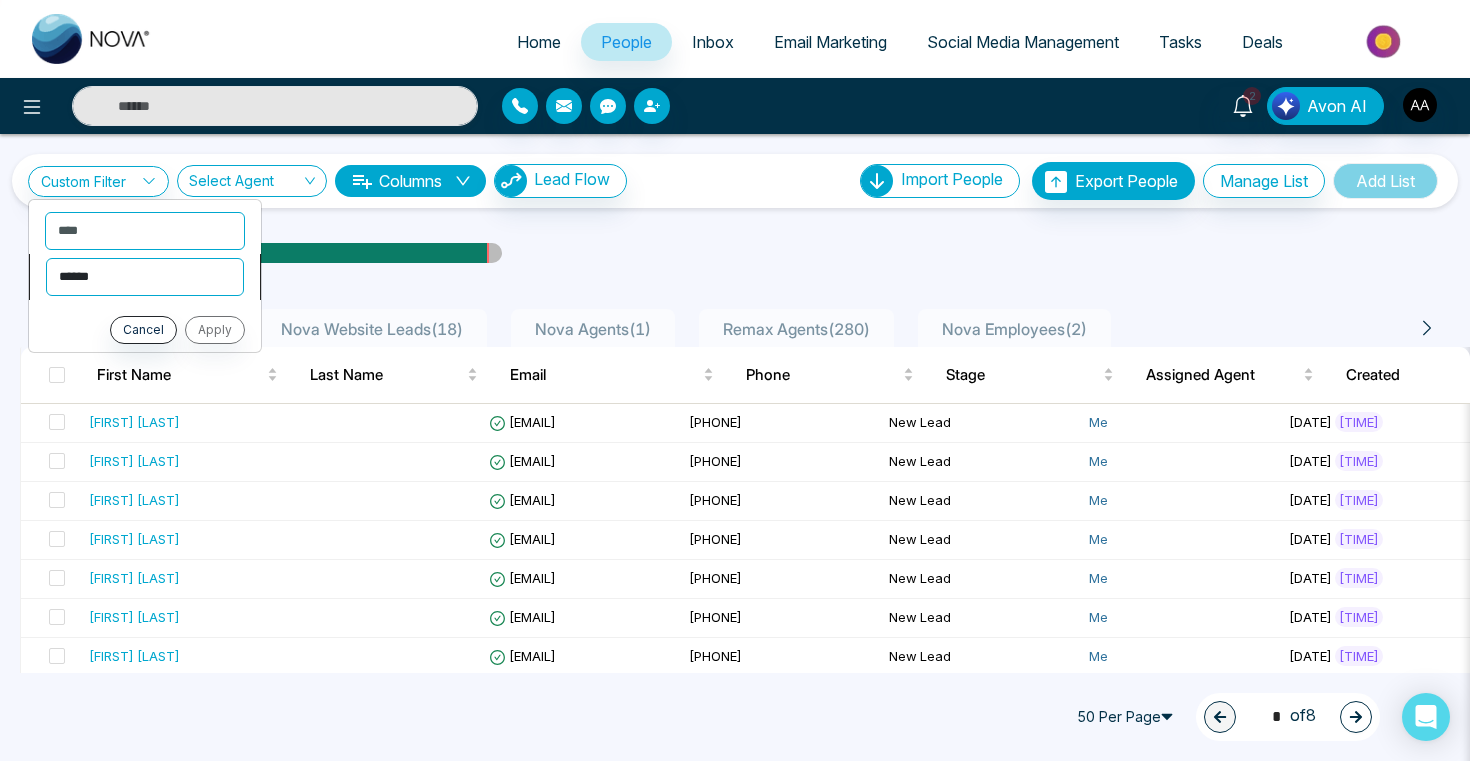 select on "*******" 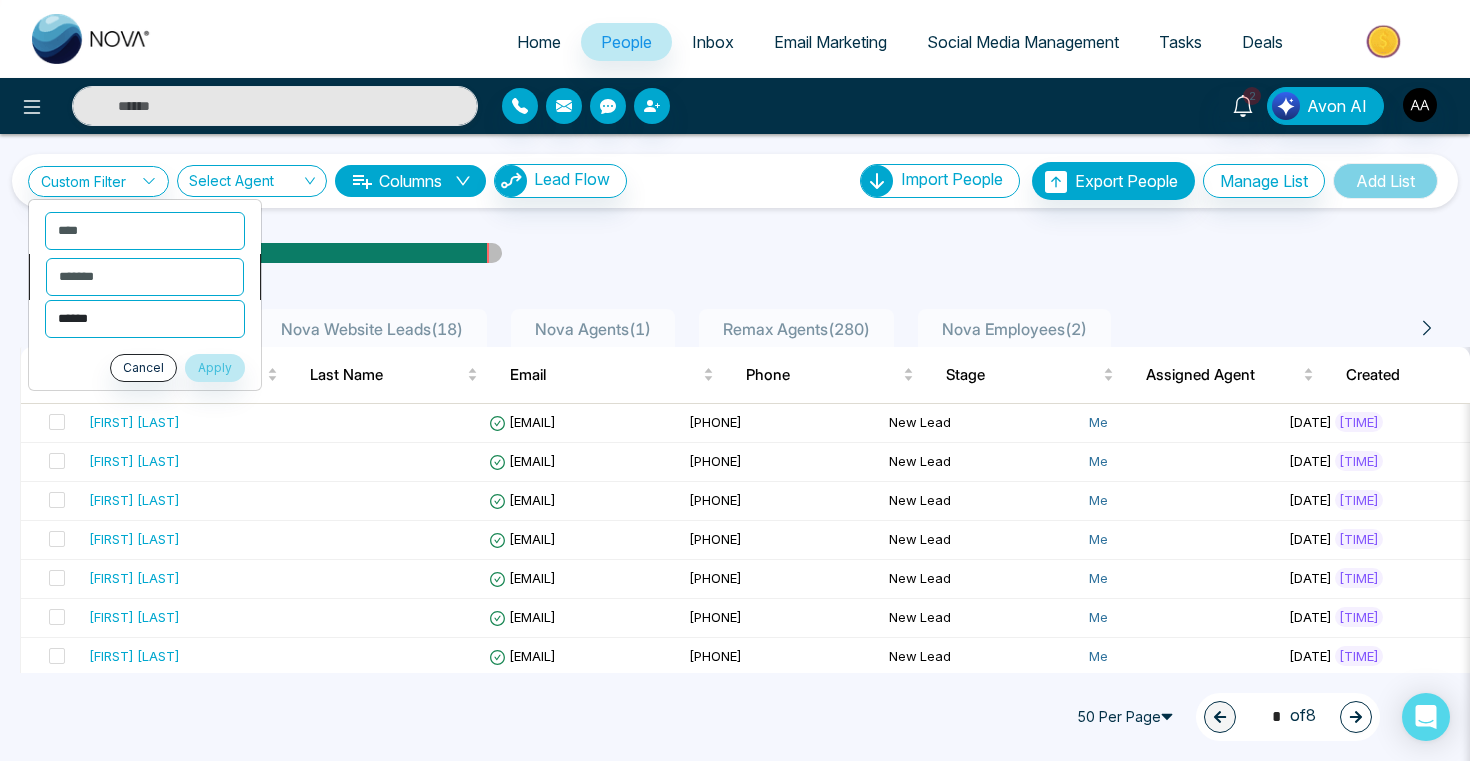 click on "[MASKED]" at bounding box center [145, 319] 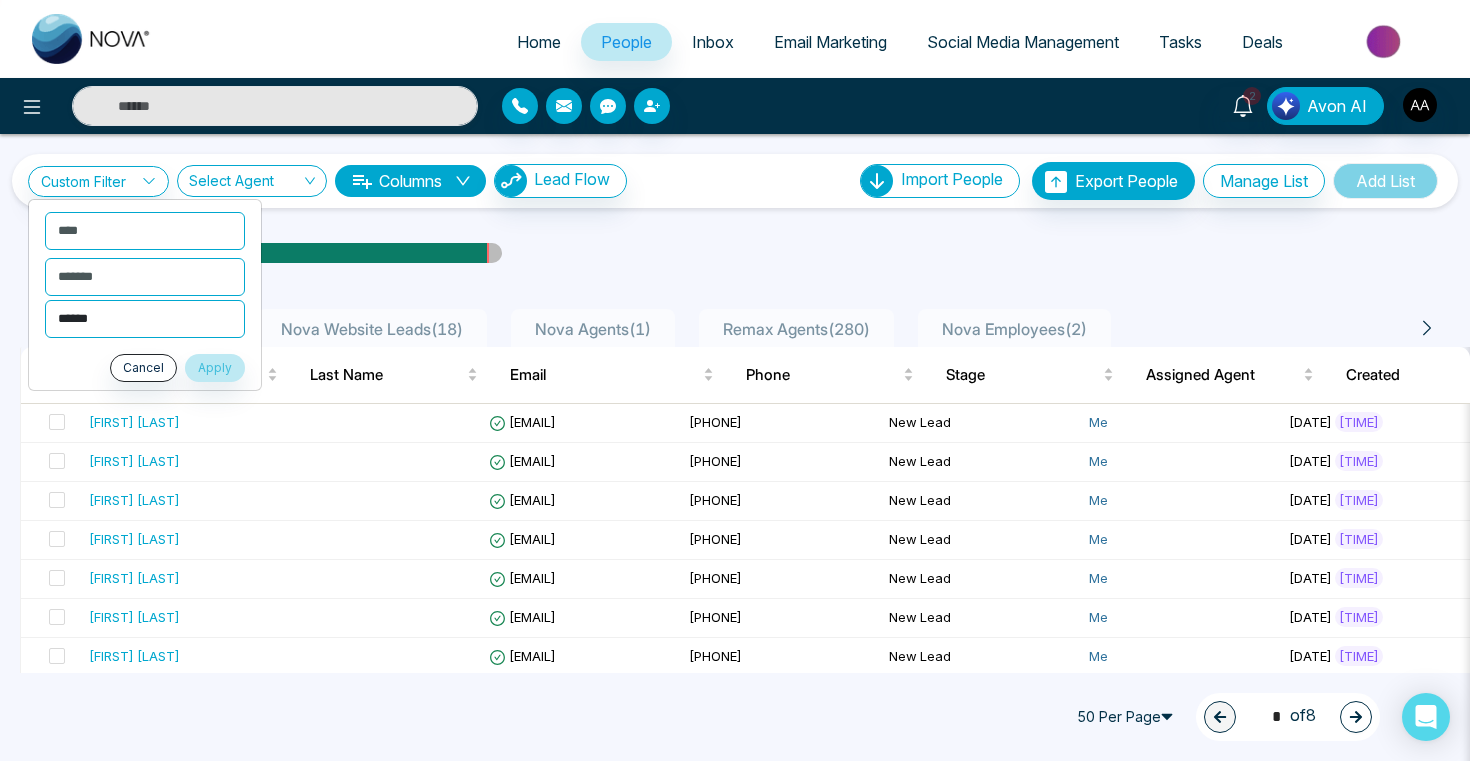 click on "[MASKED]" at bounding box center (145, 319) 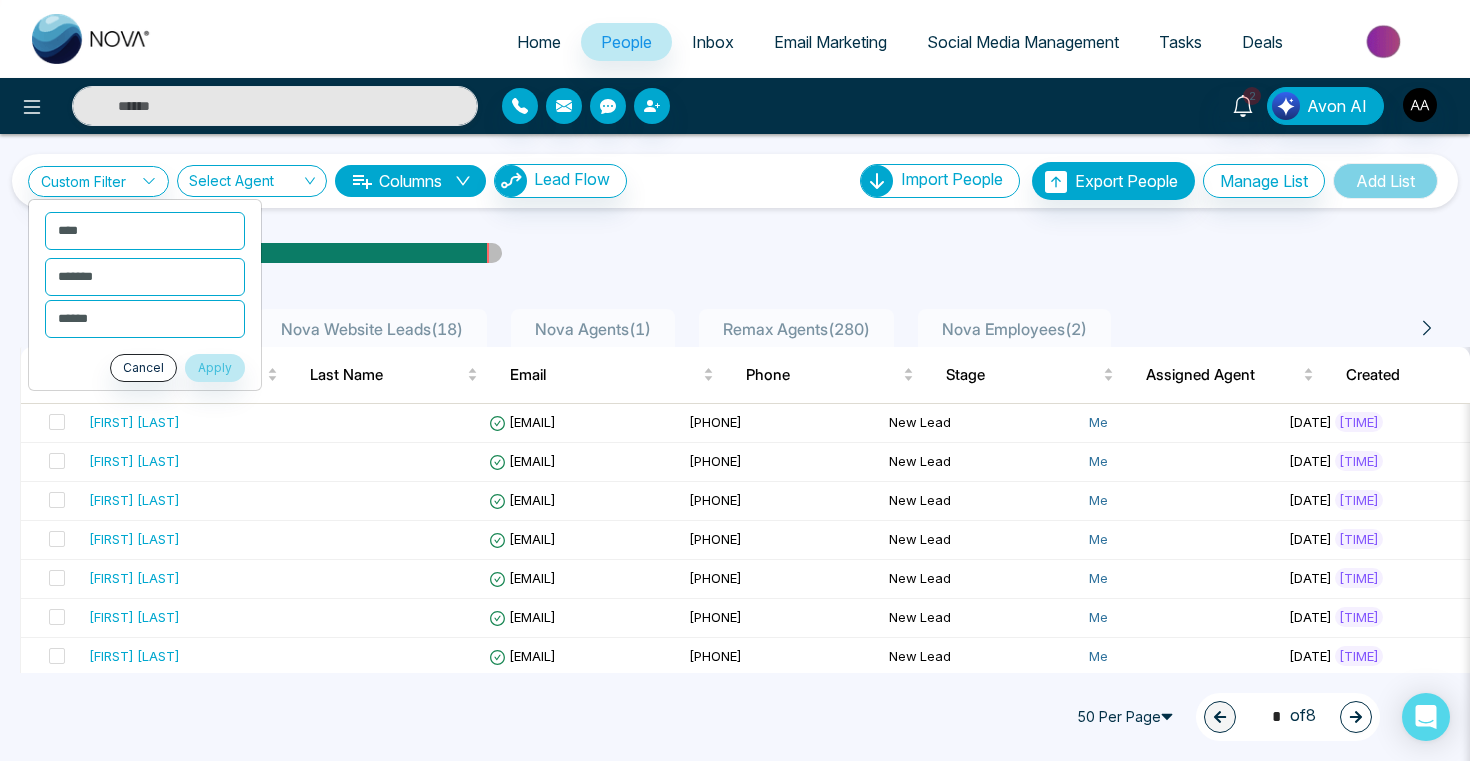 click on "All People  ( 355 ) Nova Website Leads  ( 18 ) Nova Agents  ( 1 ) Remax Agents  ( 280 ) Nova Employees  ( 2 )" at bounding box center [735, 321] 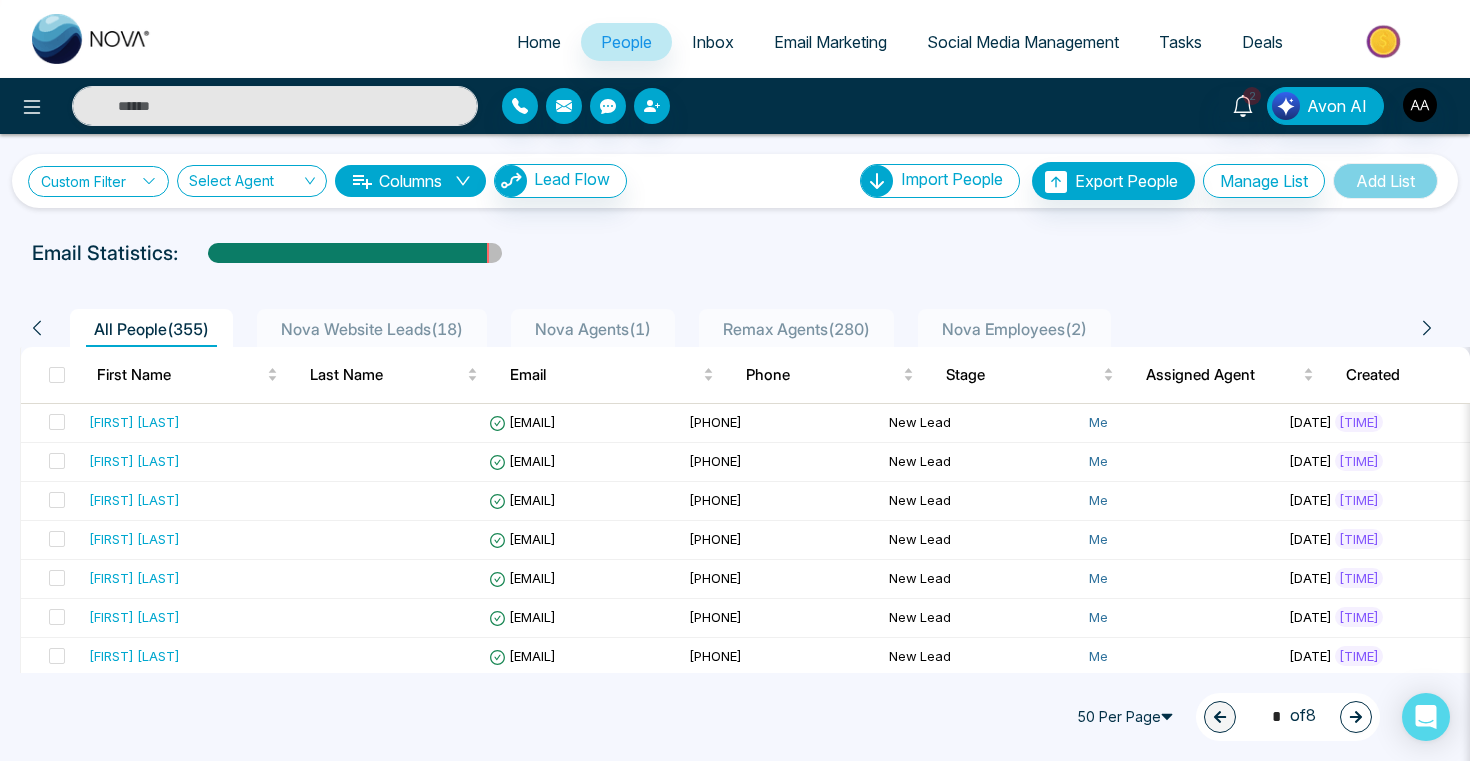 click on "Custom Filter" at bounding box center [98, 181] 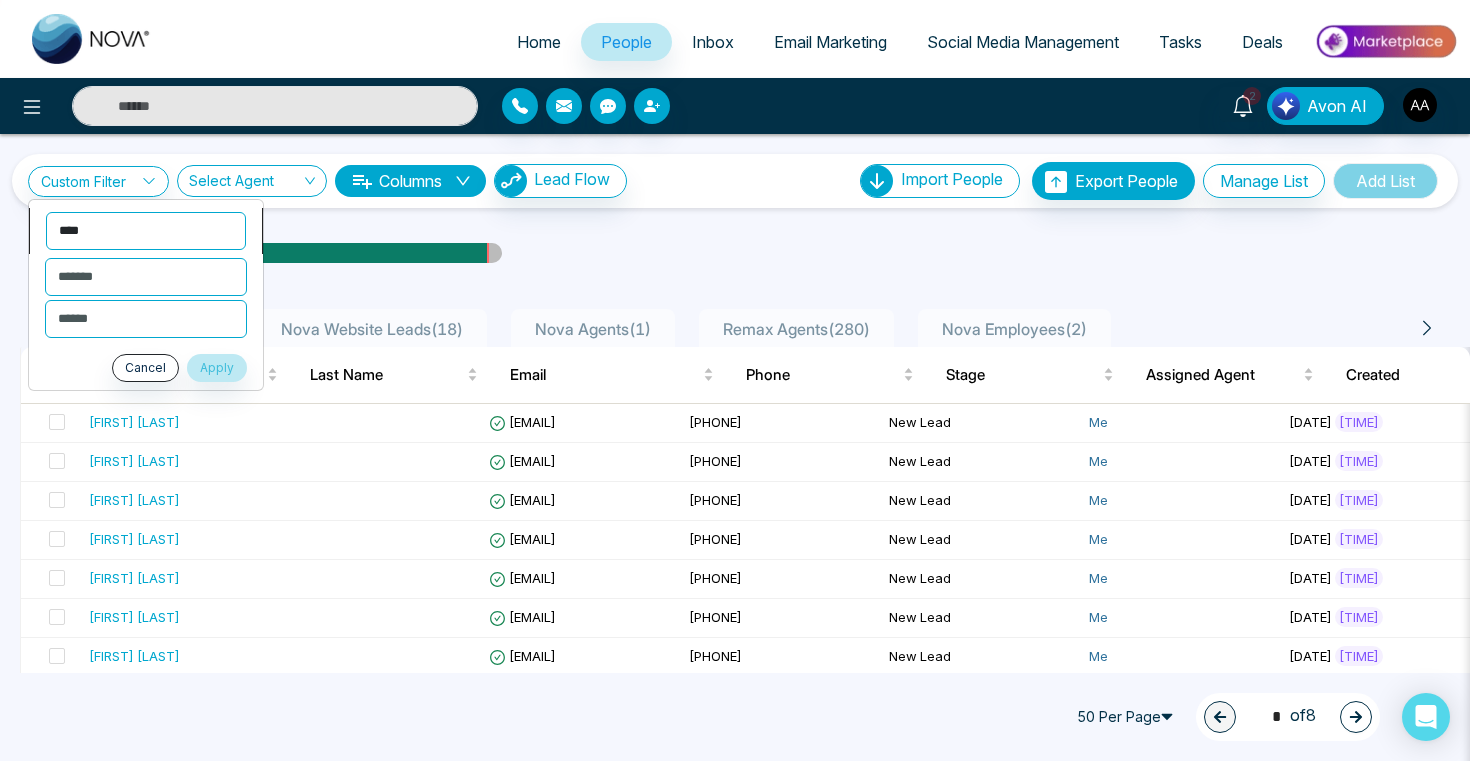 click on "**********" at bounding box center [146, 231] 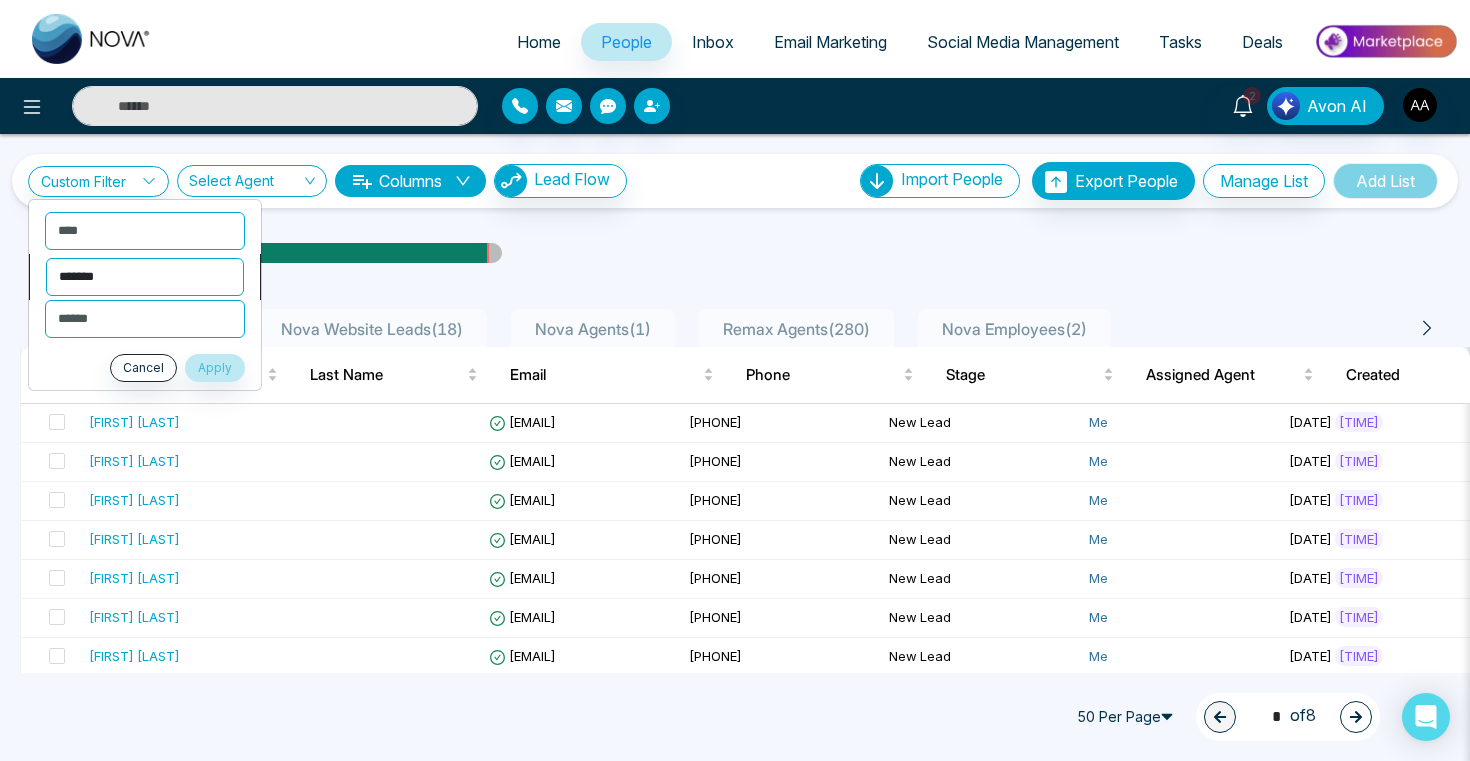 click on "**********" at bounding box center [145, 277] 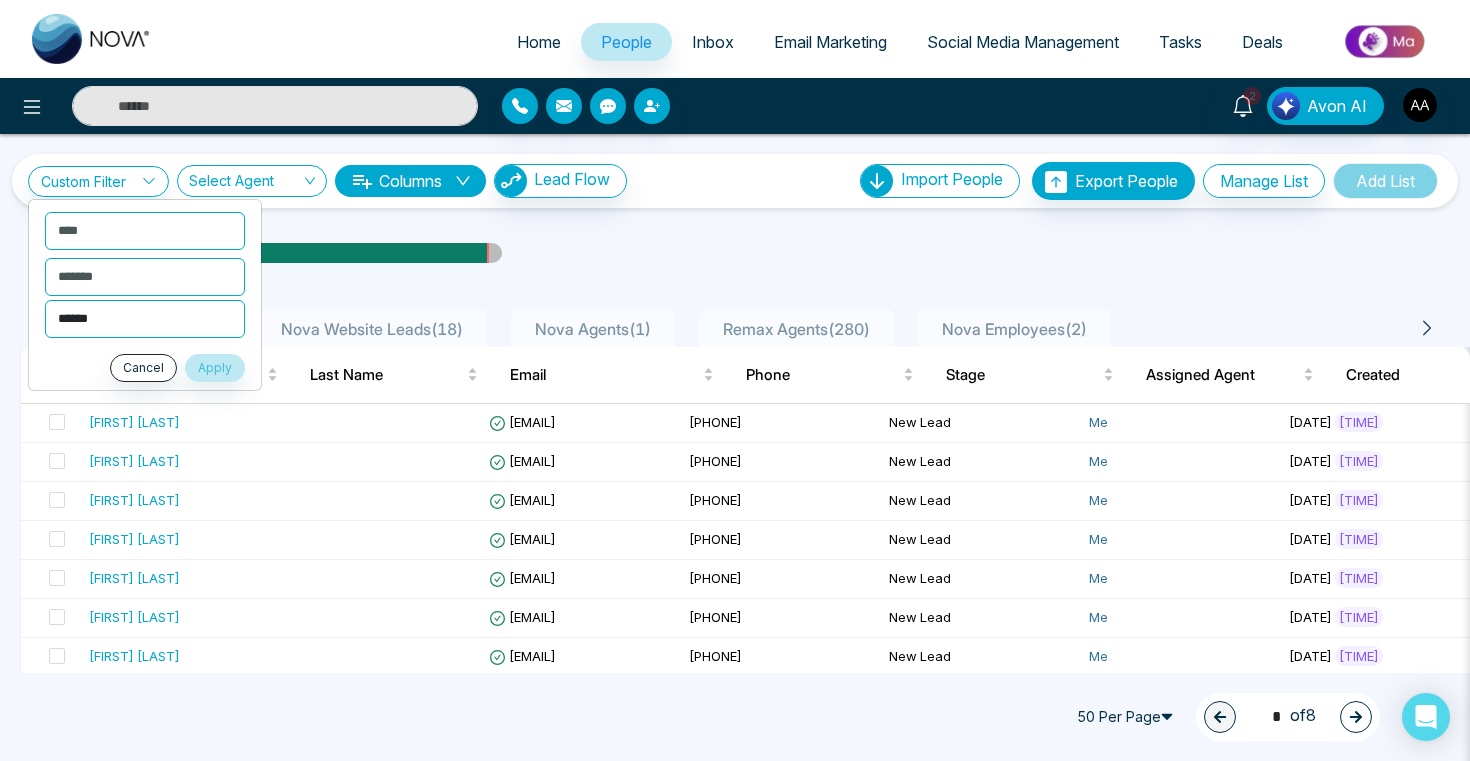 click on "[MASKED]" at bounding box center (145, 319) 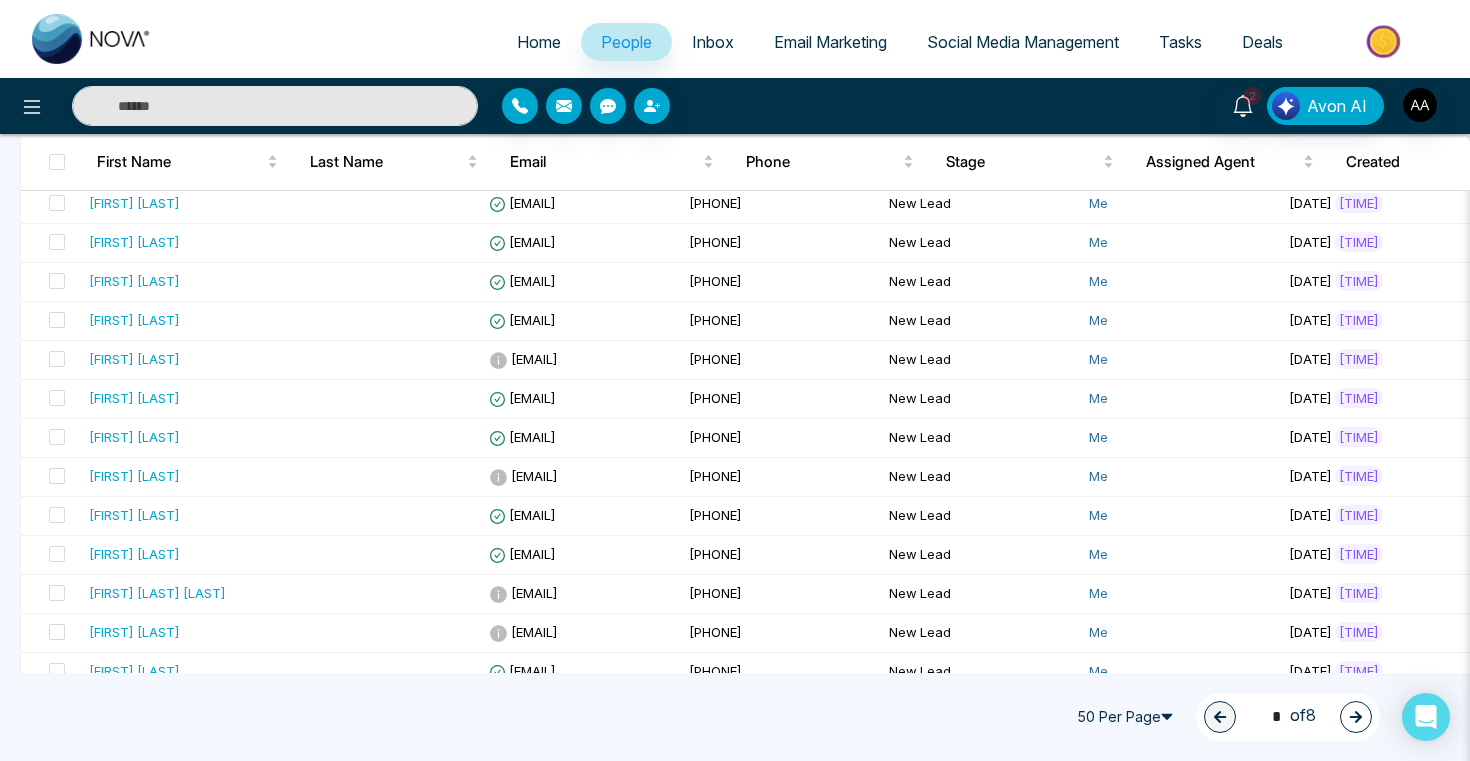 scroll, scrollTop: 0, scrollLeft: 0, axis: both 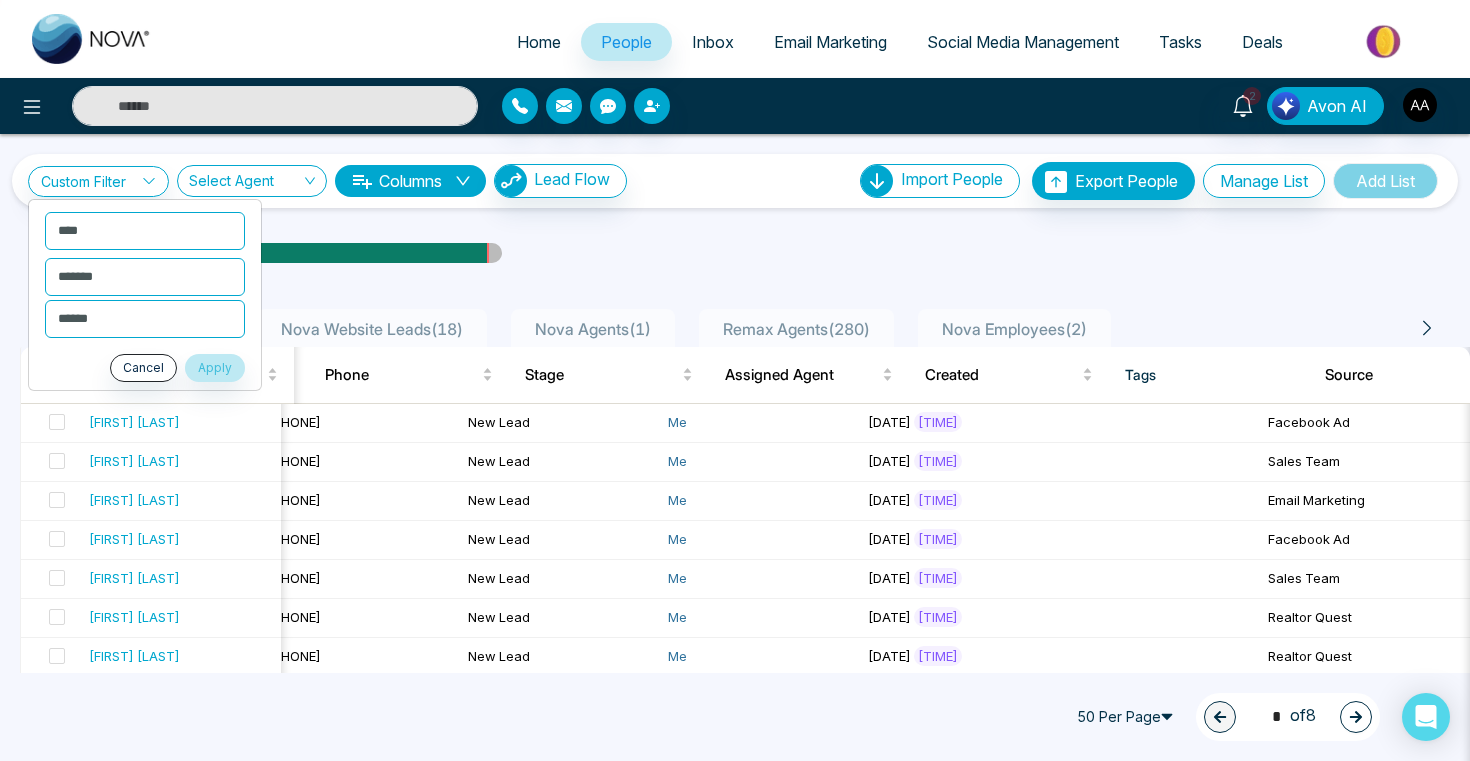 click on "Tags" at bounding box center (1209, 375) 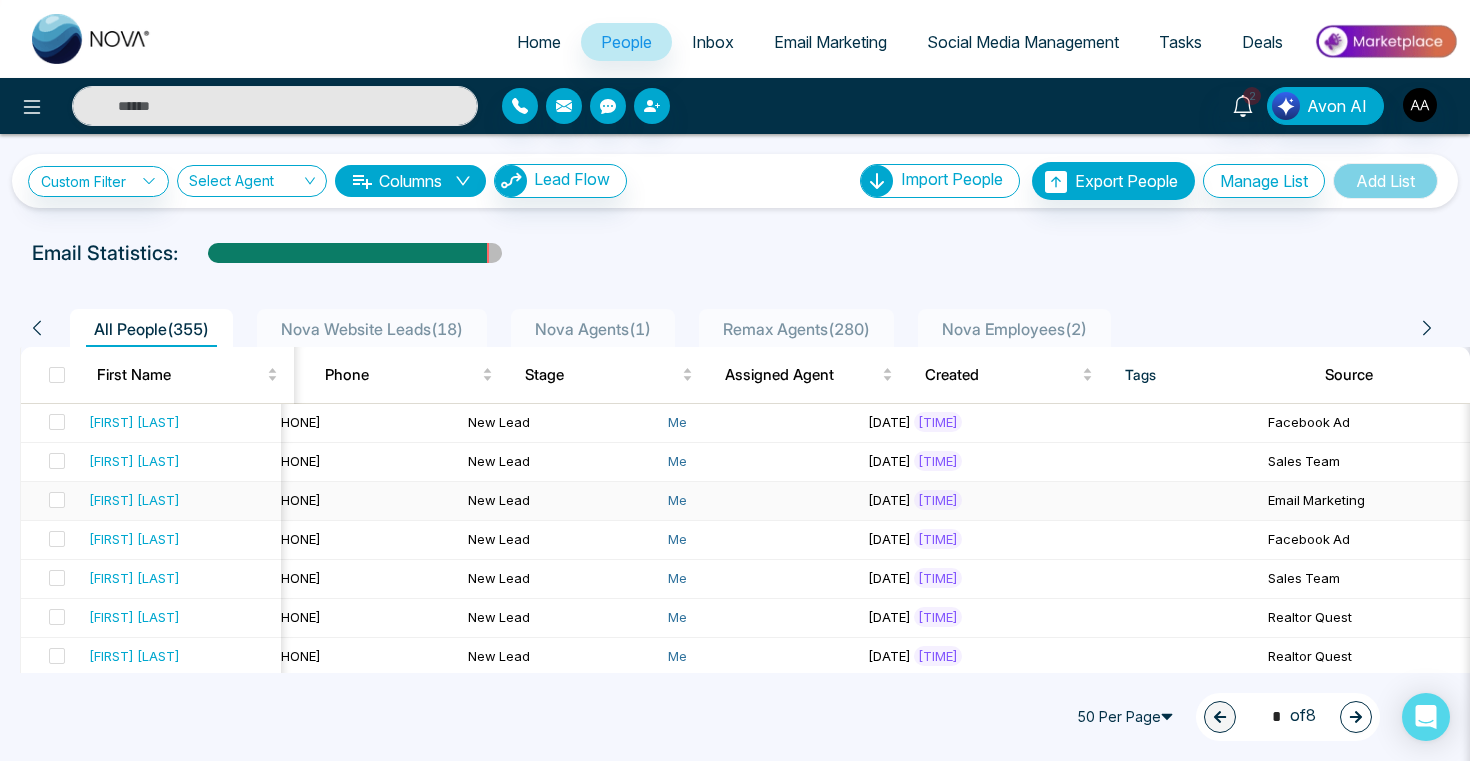 scroll, scrollTop: 224, scrollLeft: 0, axis: vertical 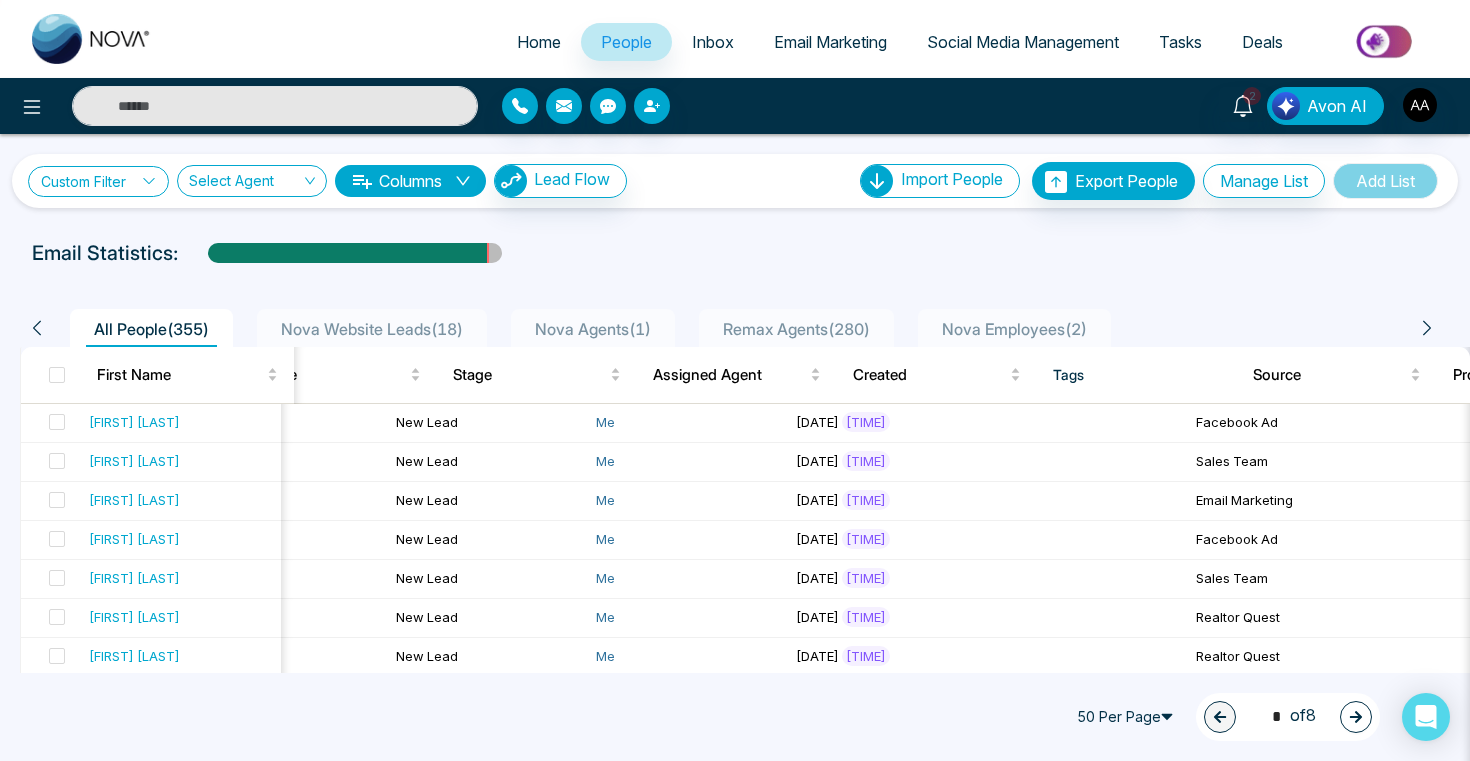 click on "Custom Filter" at bounding box center [98, 181] 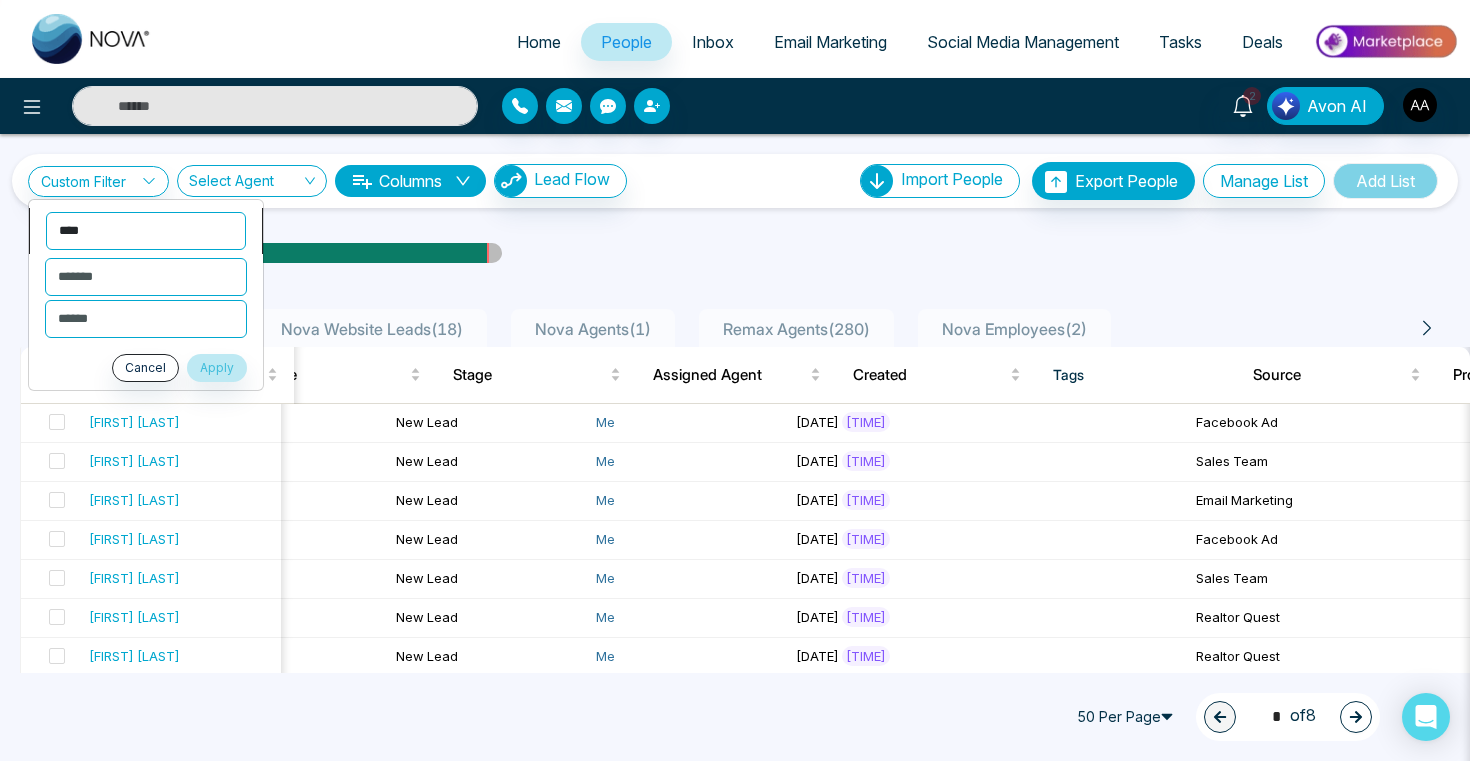 click on "**********" at bounding box center [146, 231] 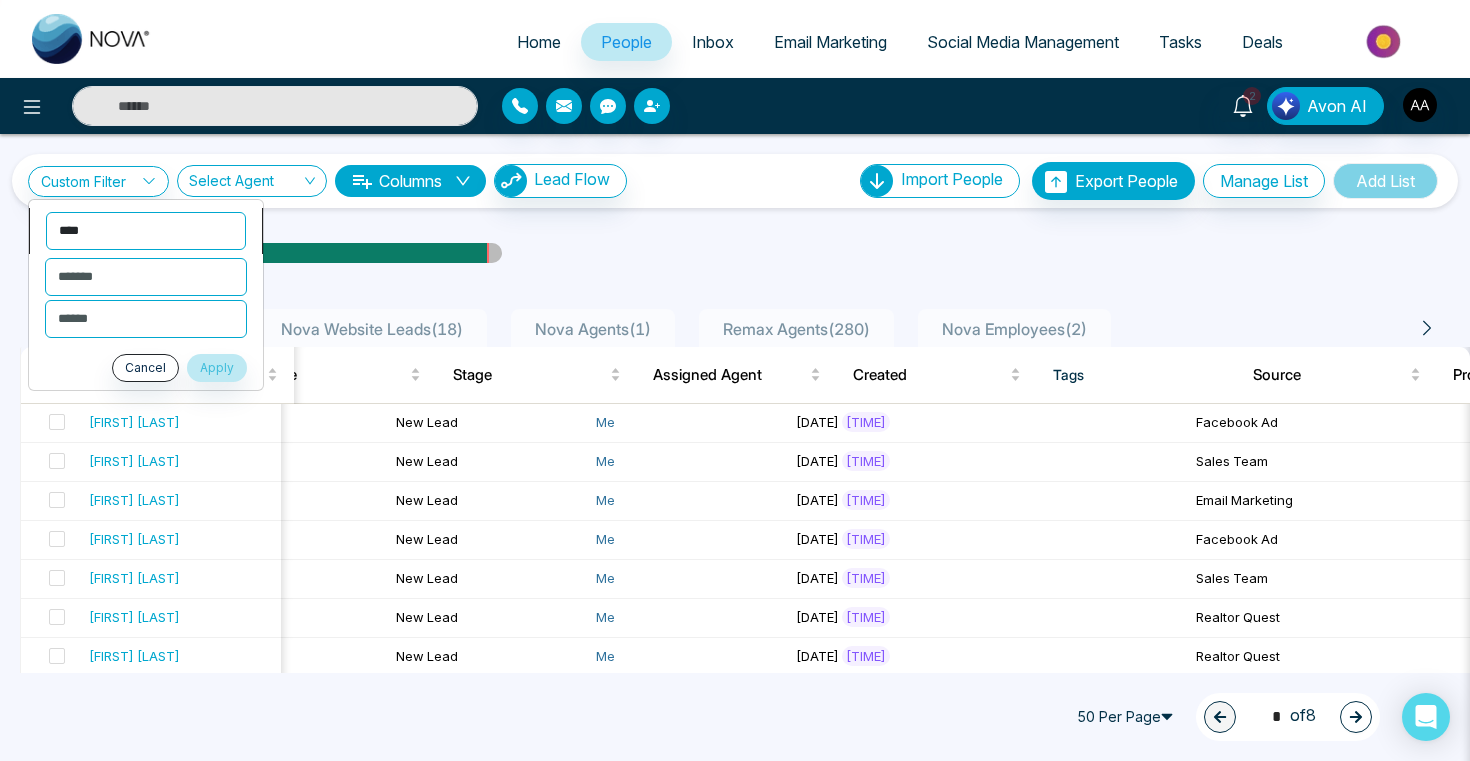 select on "*******" 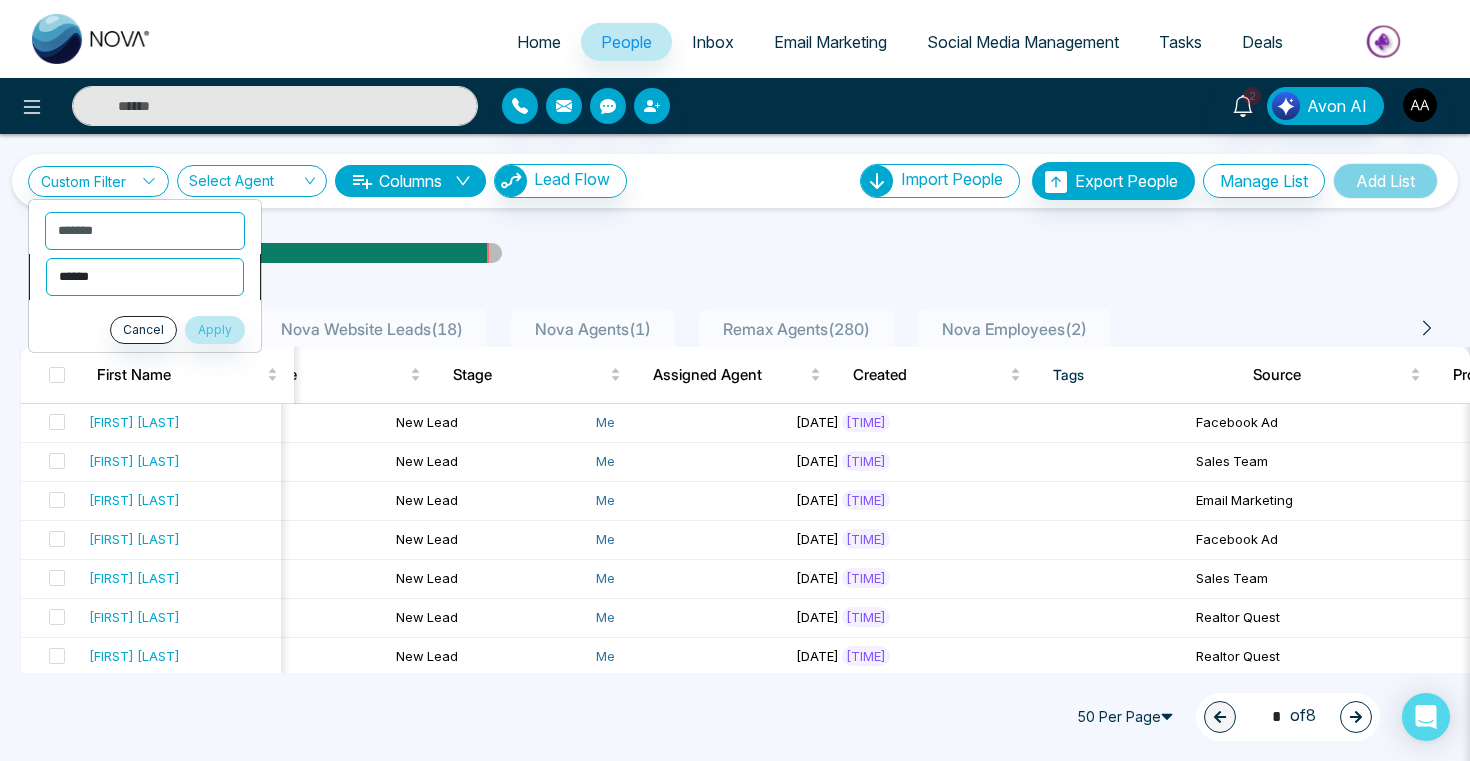 click on "**********" at bounding box center [145, 277] 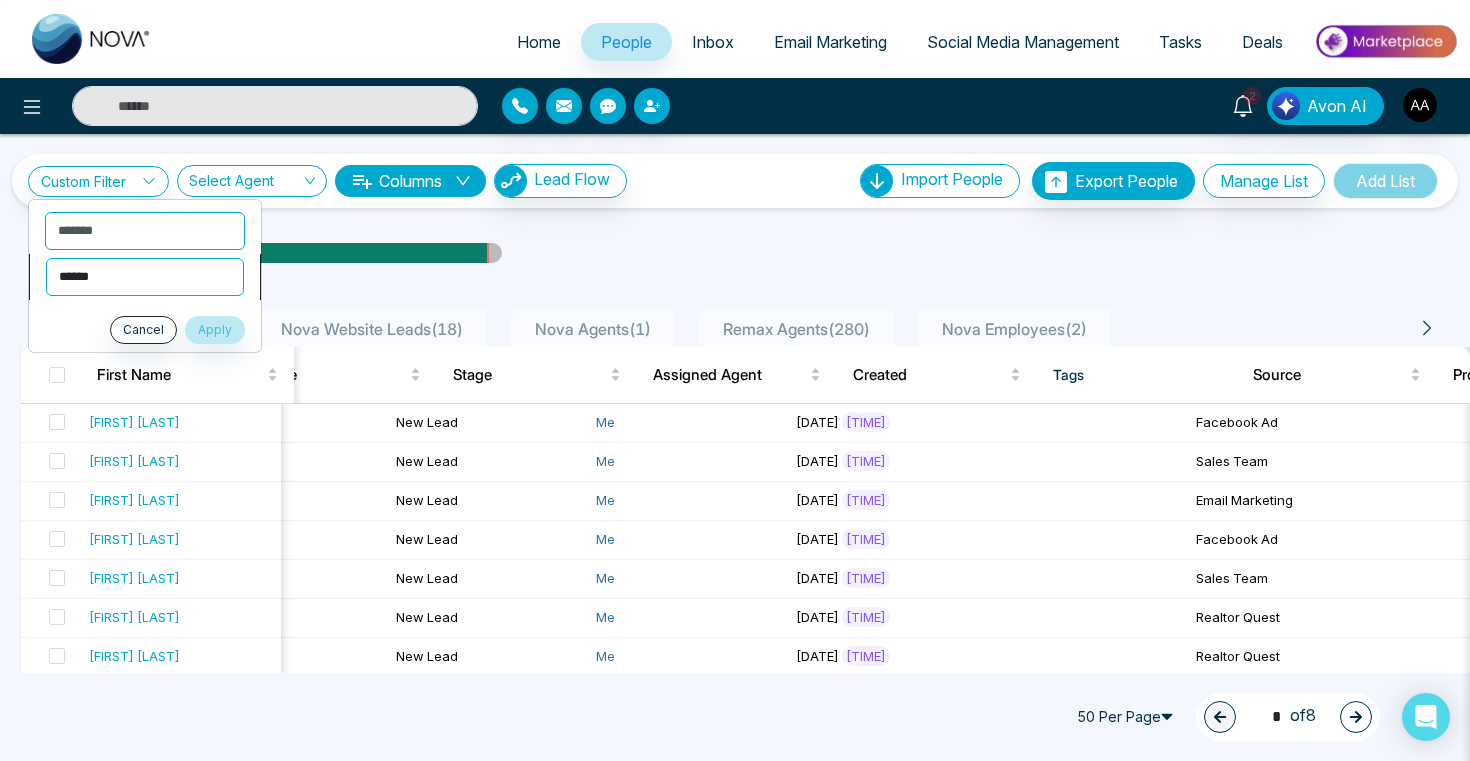 select on "*********" 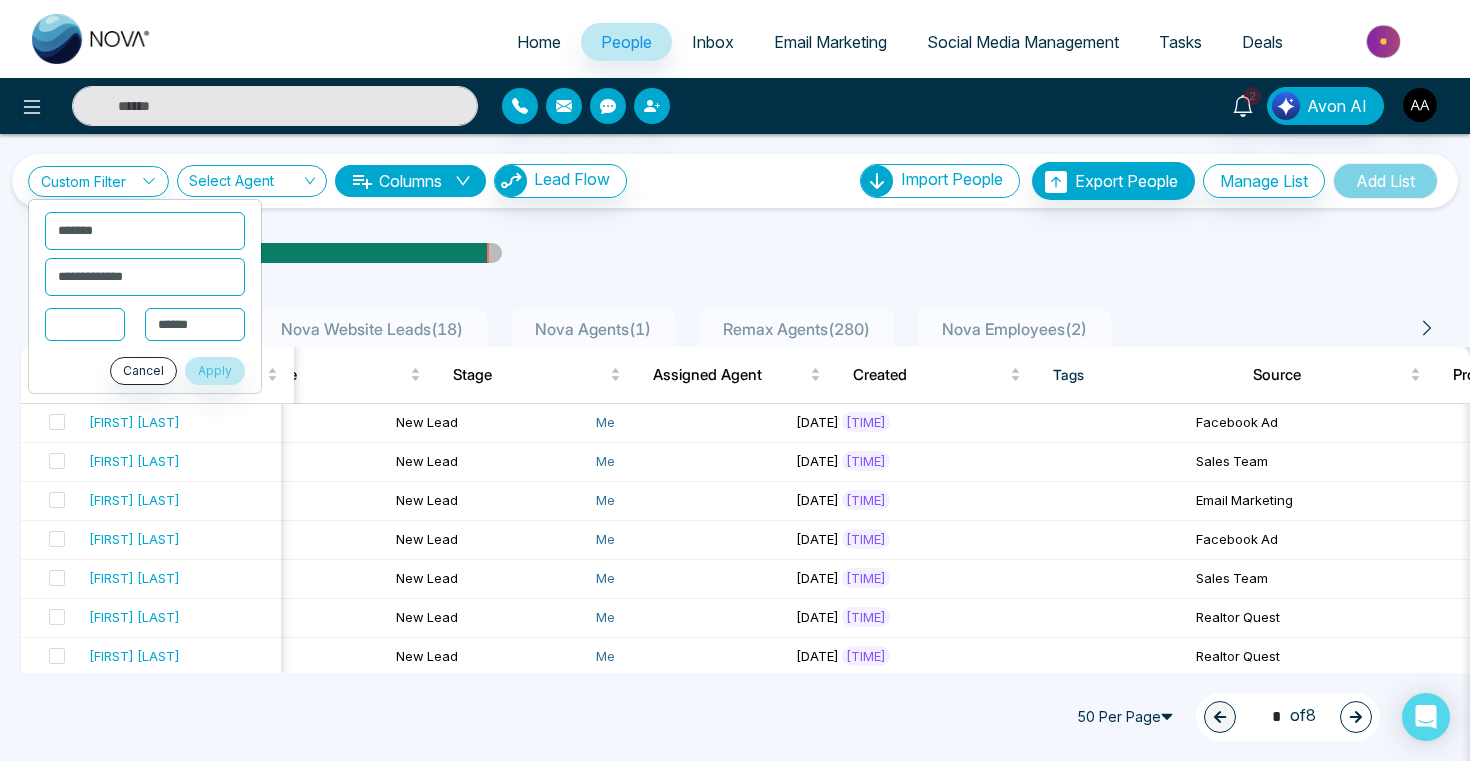 click at bounding box center [85, 324] 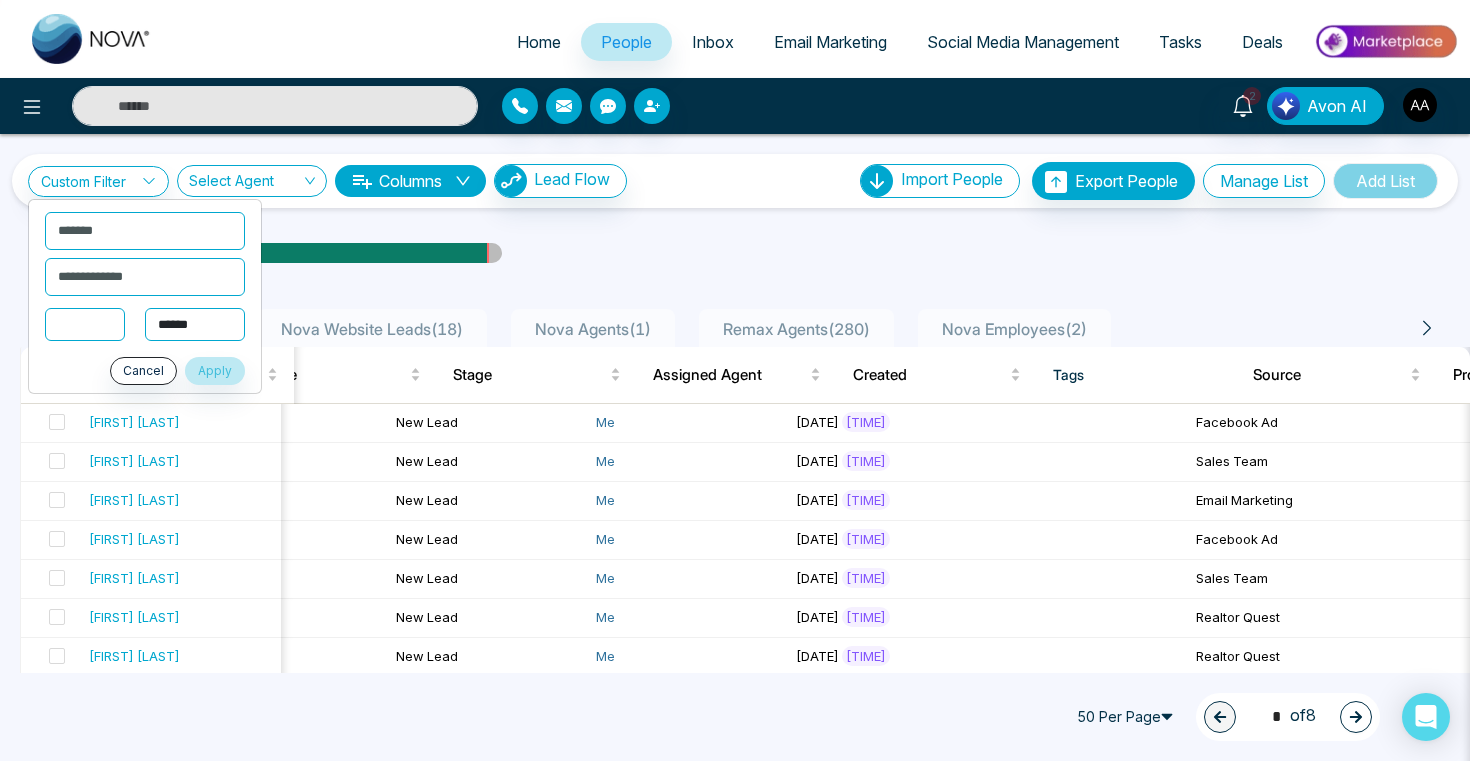 click on "**********" at bounding box center [195, 325] 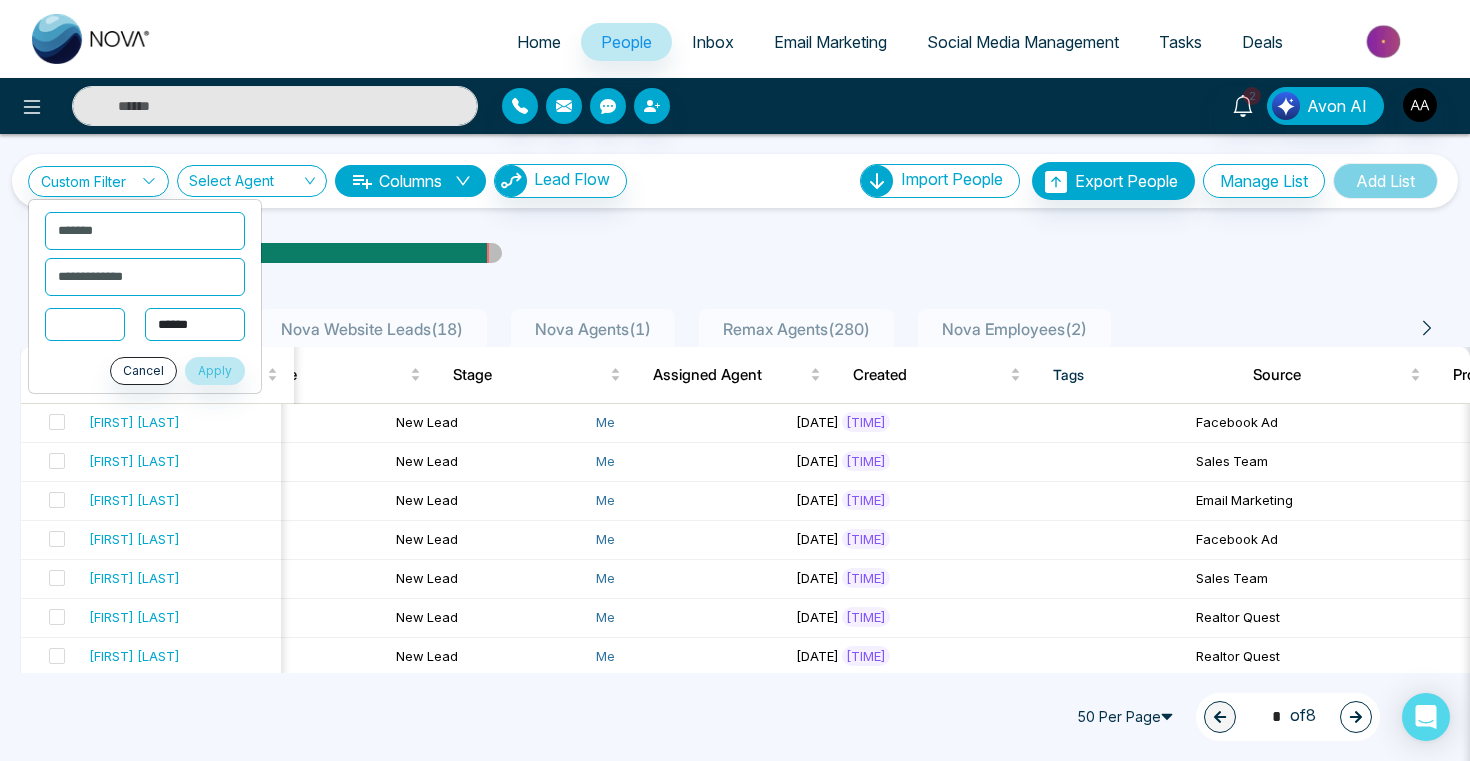 select on "****" 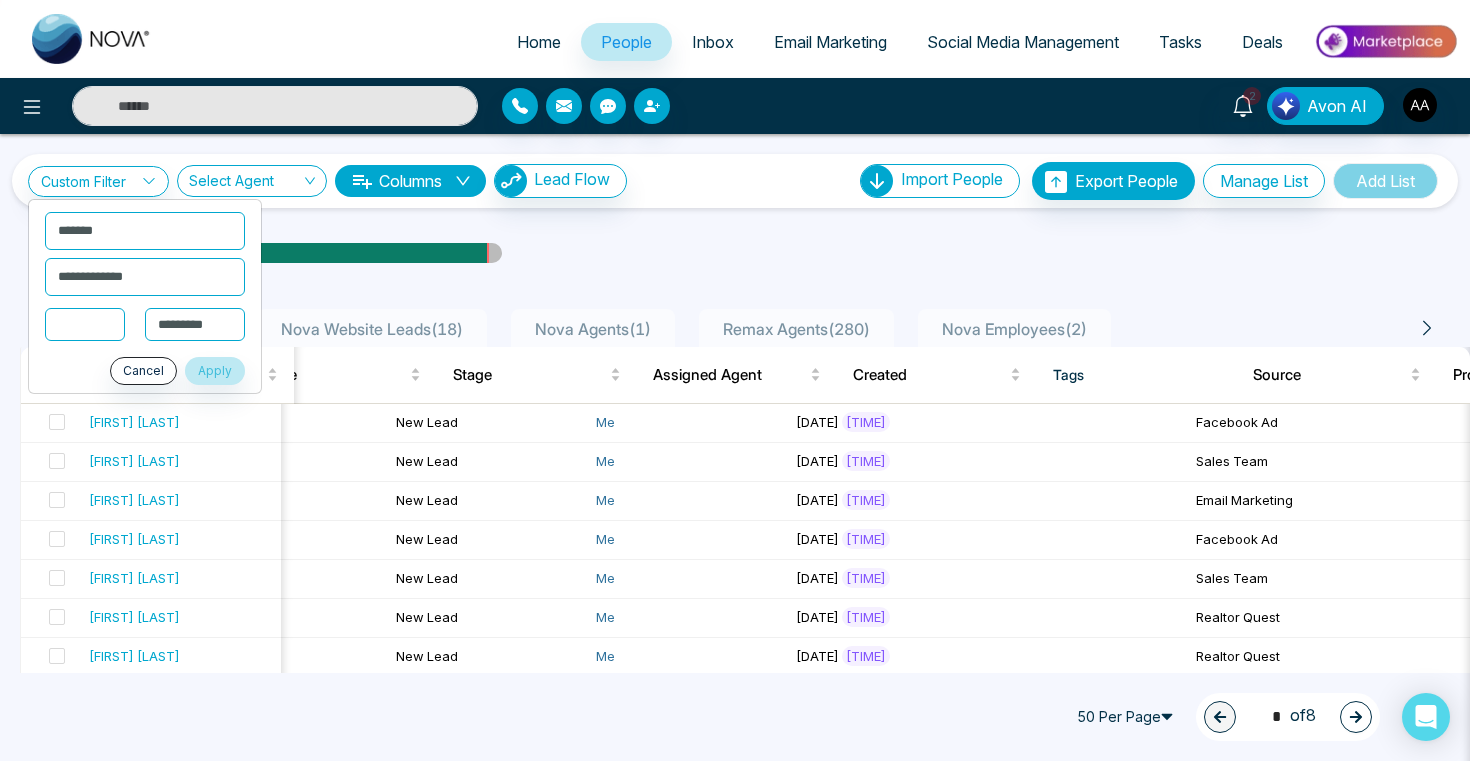click at bounding box center [85, 324] 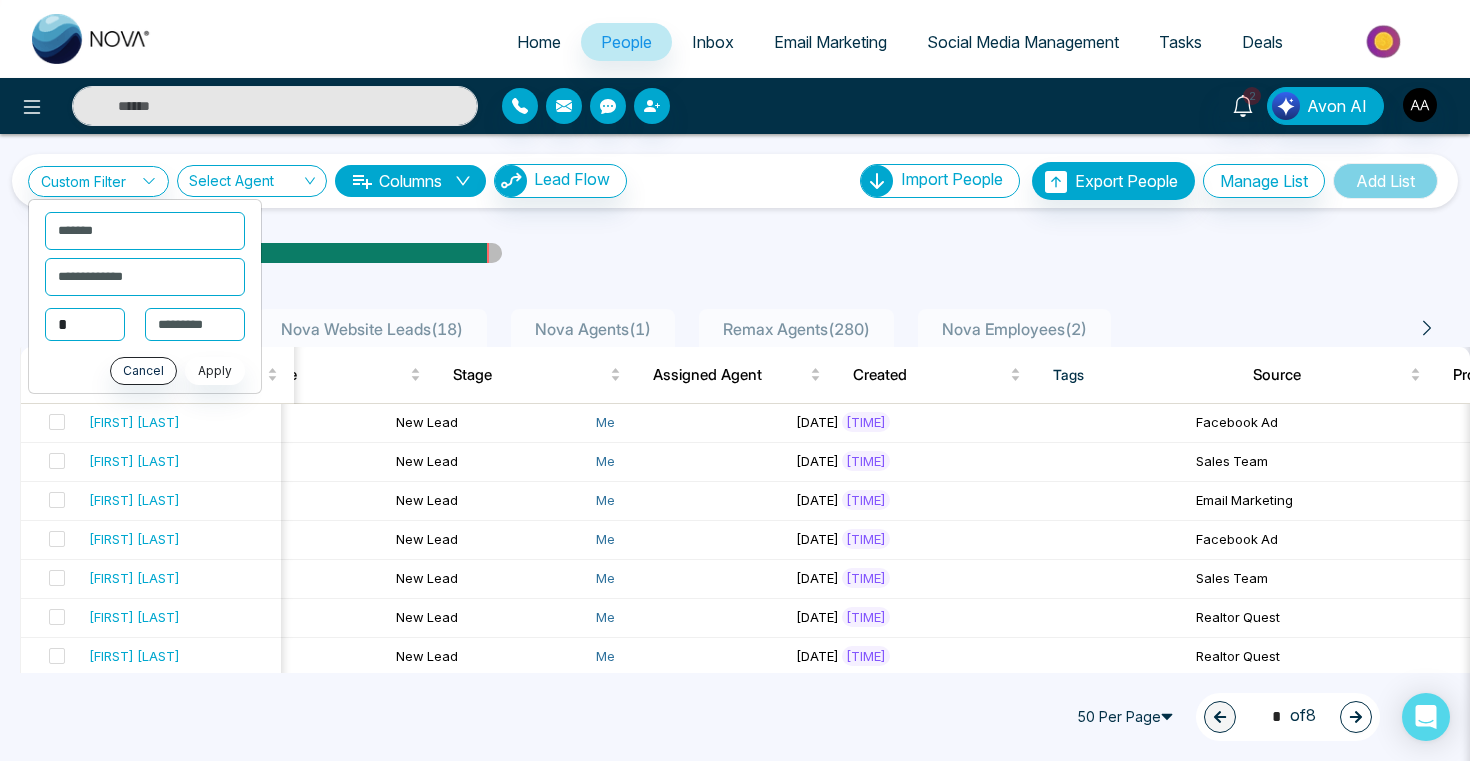 type on "*" 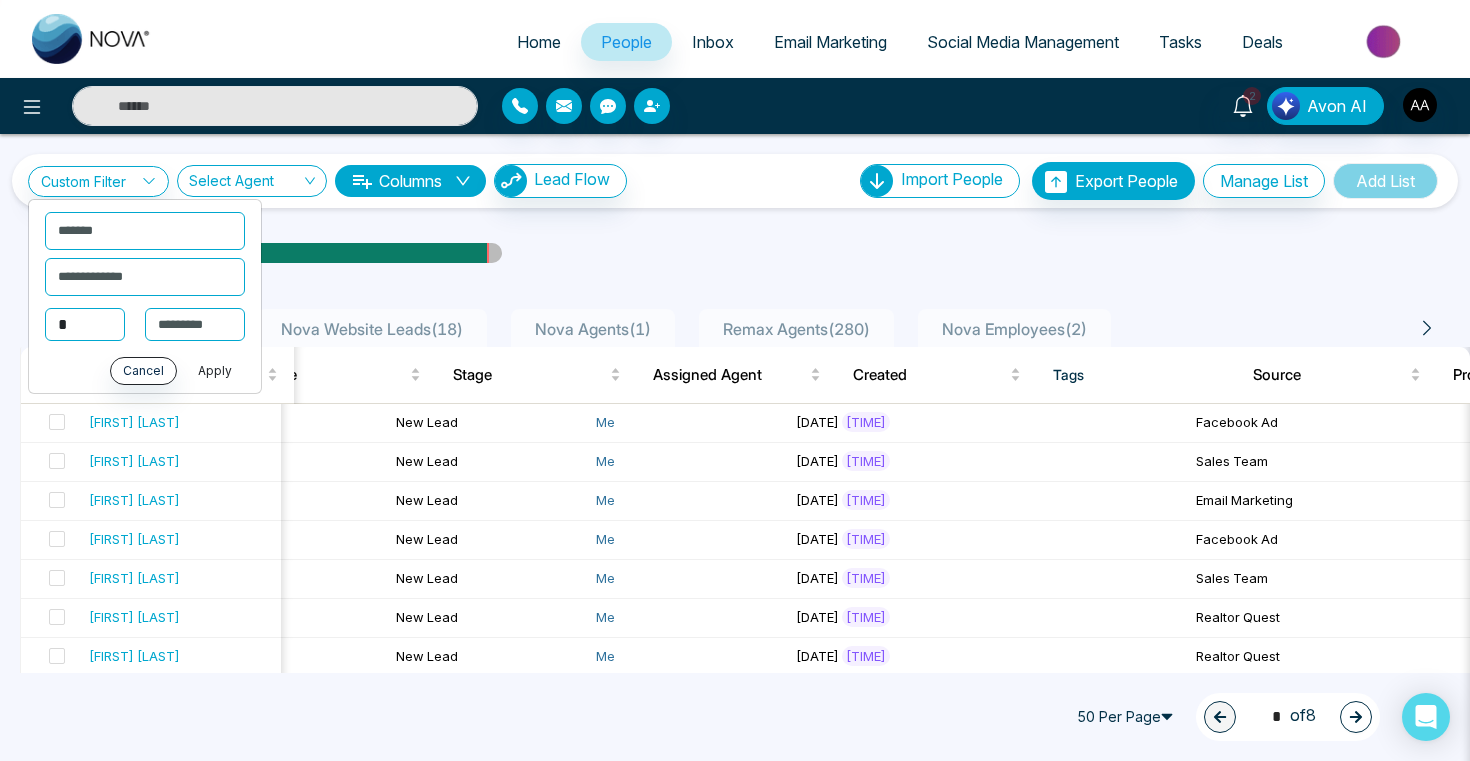 click on "Apply" at bounding box center [215, 371] 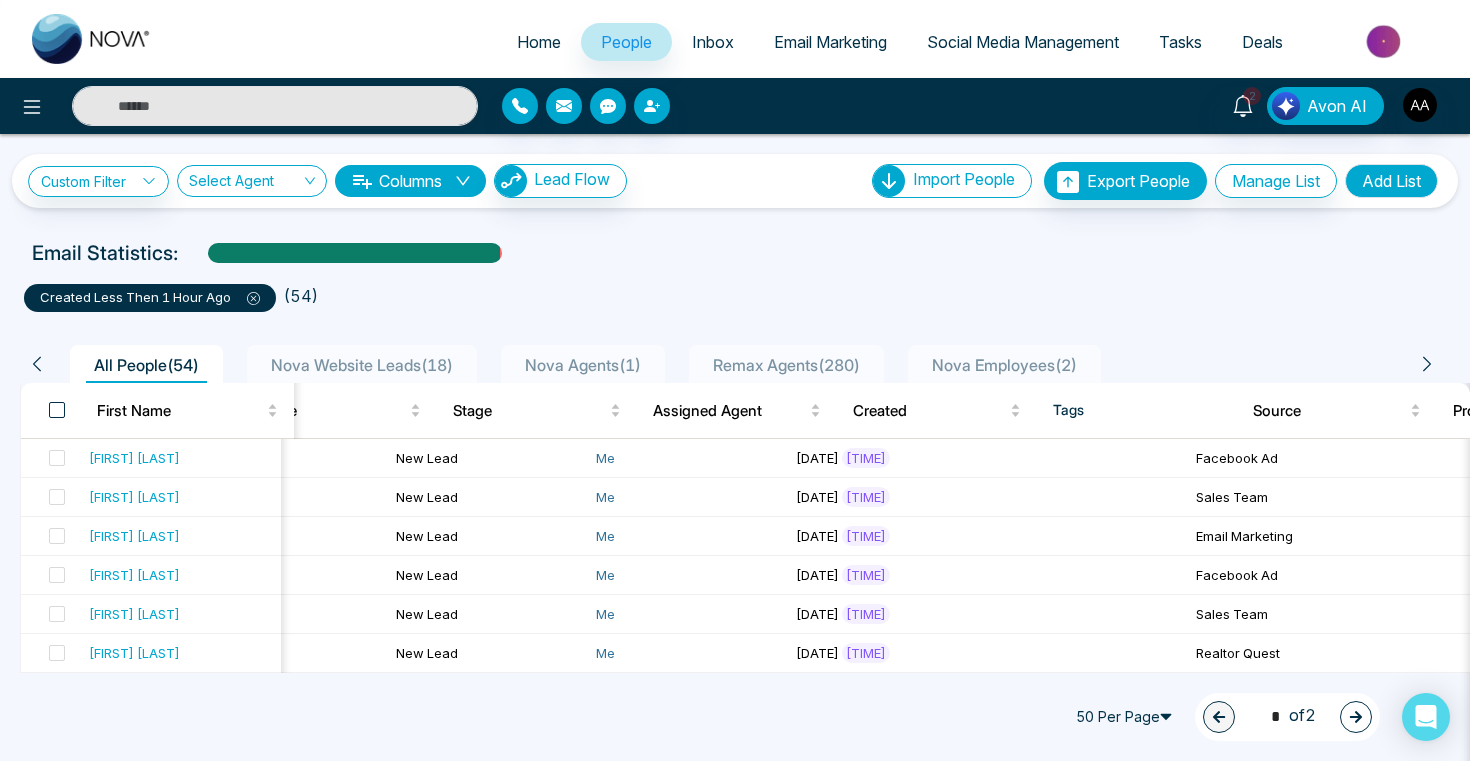 click at bounding box center (57, 410) 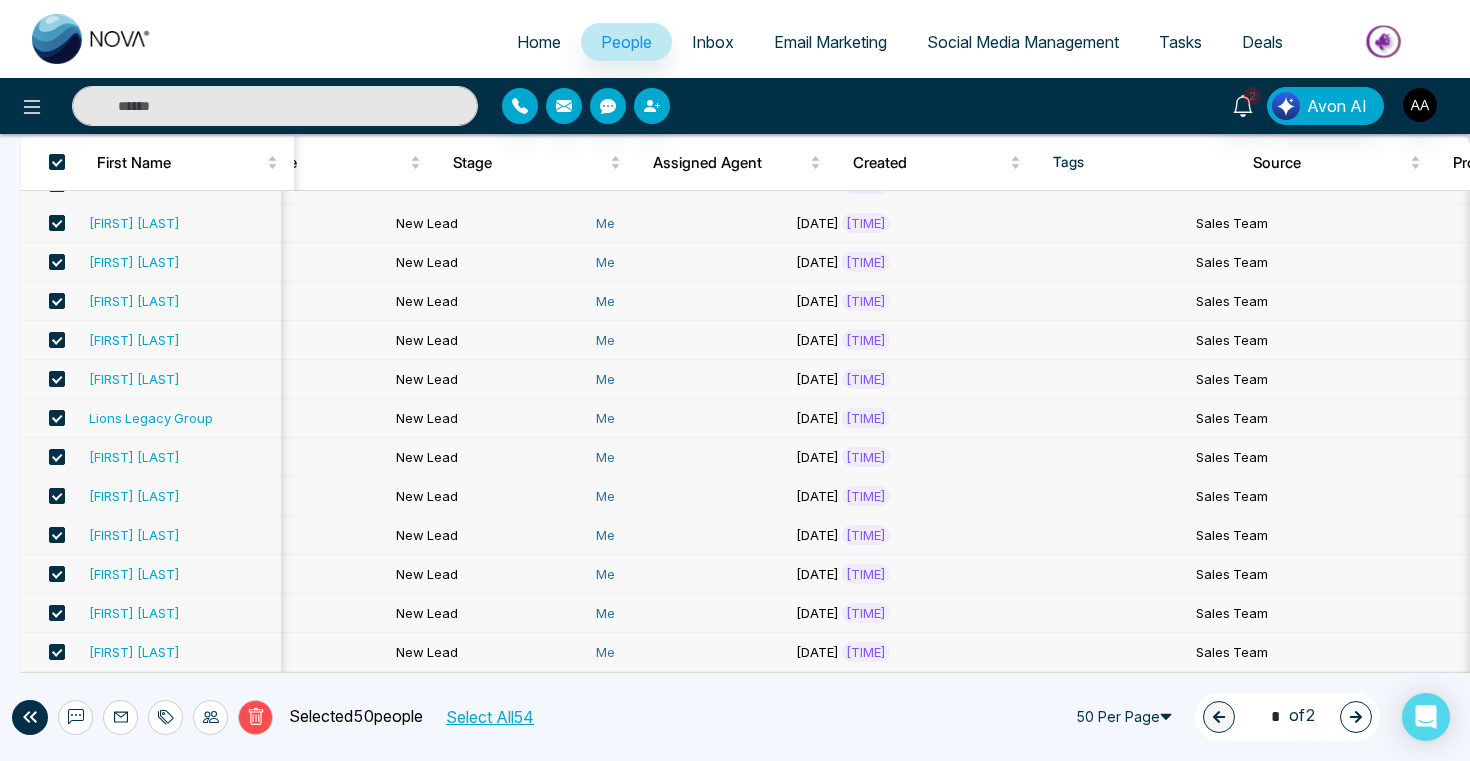 scroll, scrollTop: 429, scrollLeft: 0, axis: vertical 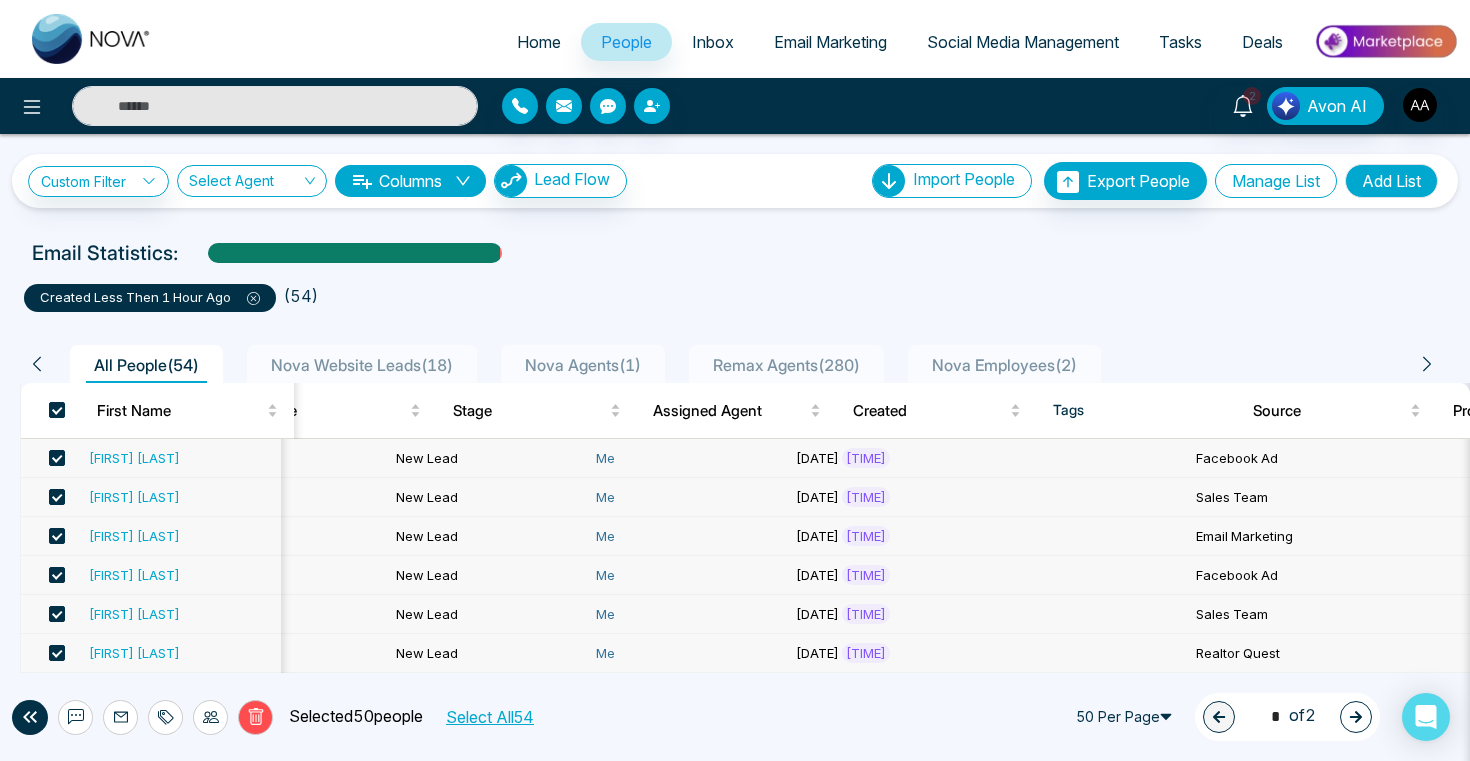 click on "Manage List" at bounding box center [1276, 181] 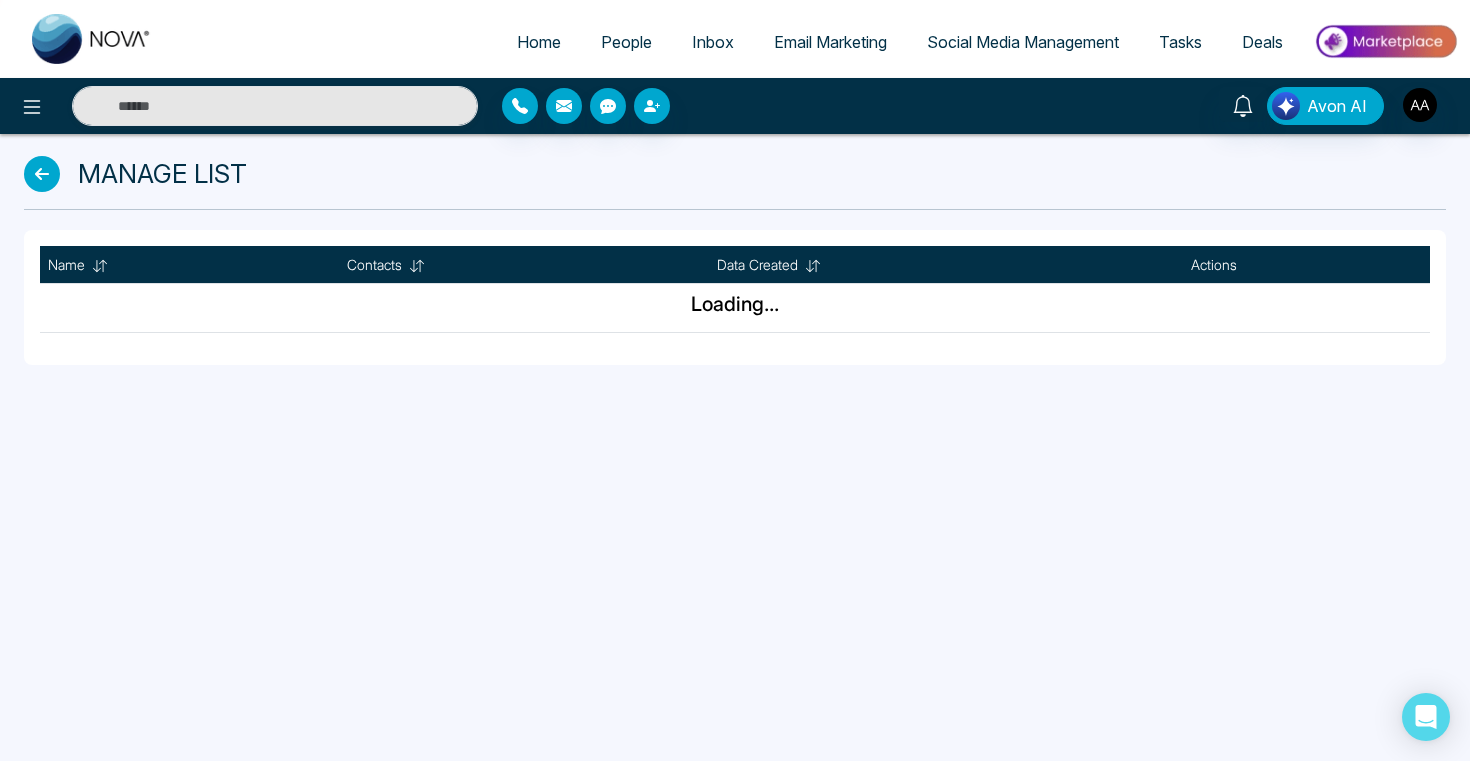 click at bounding box center [42, 174] 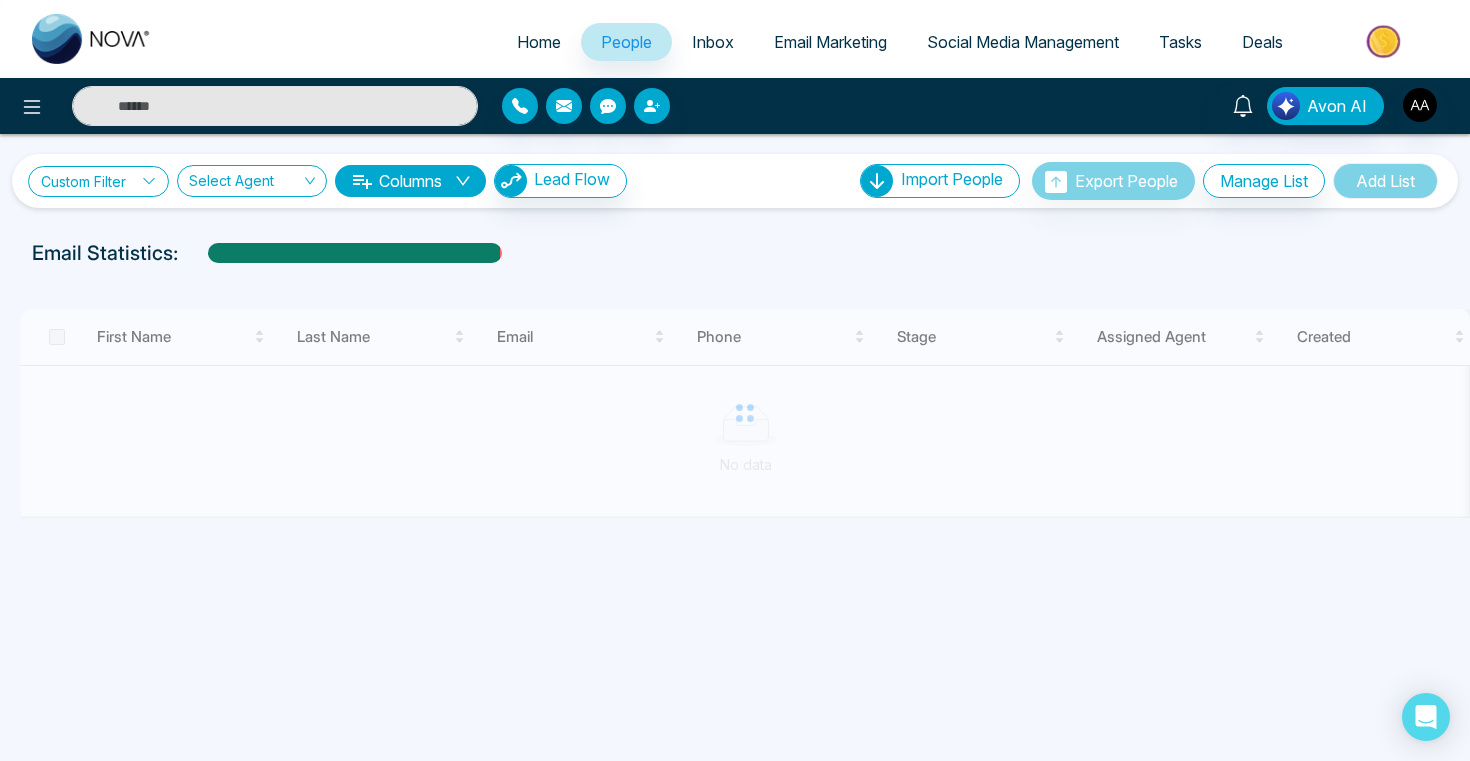 click on "Custom Filter" at bounding box center (98, 181) 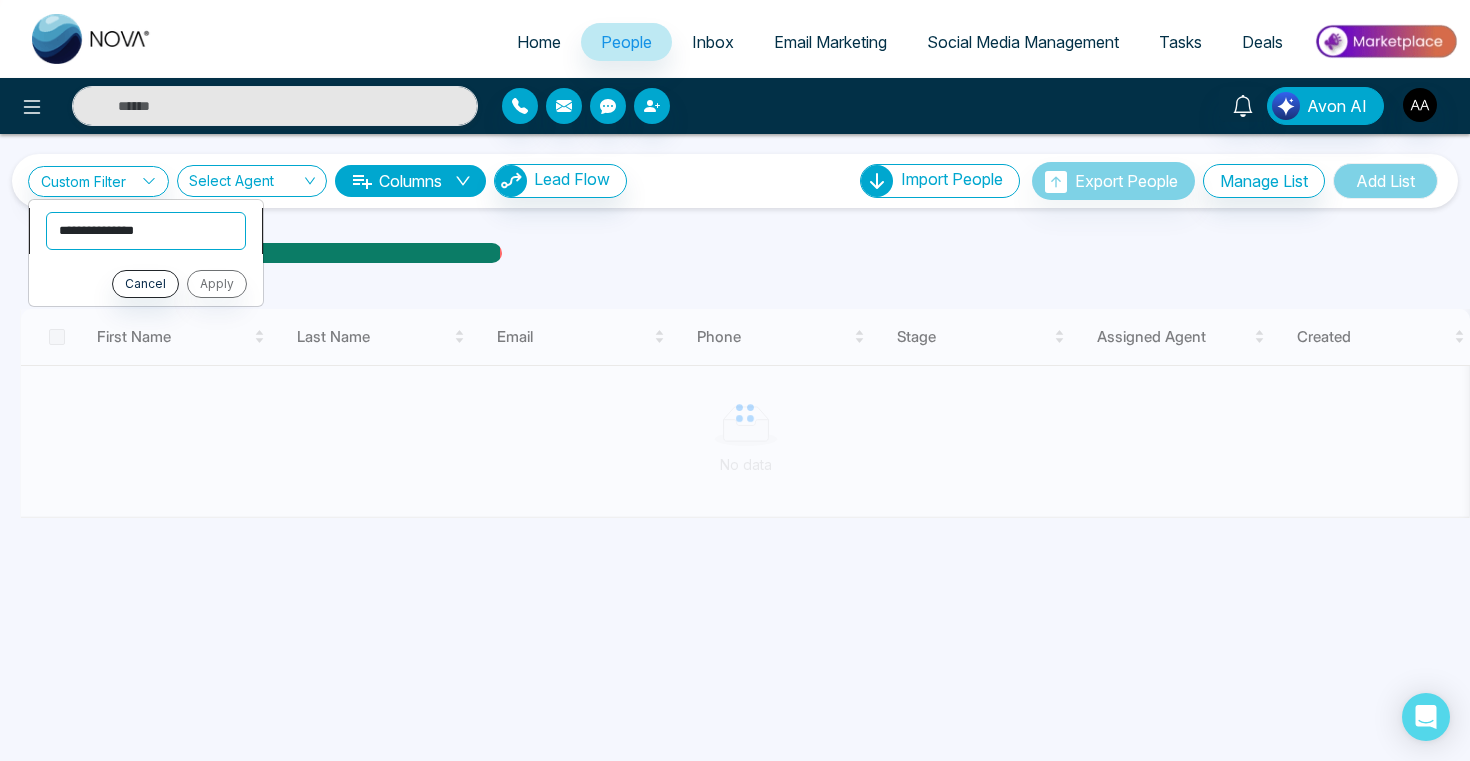 click on "**********" at bounding box center [146, 231] 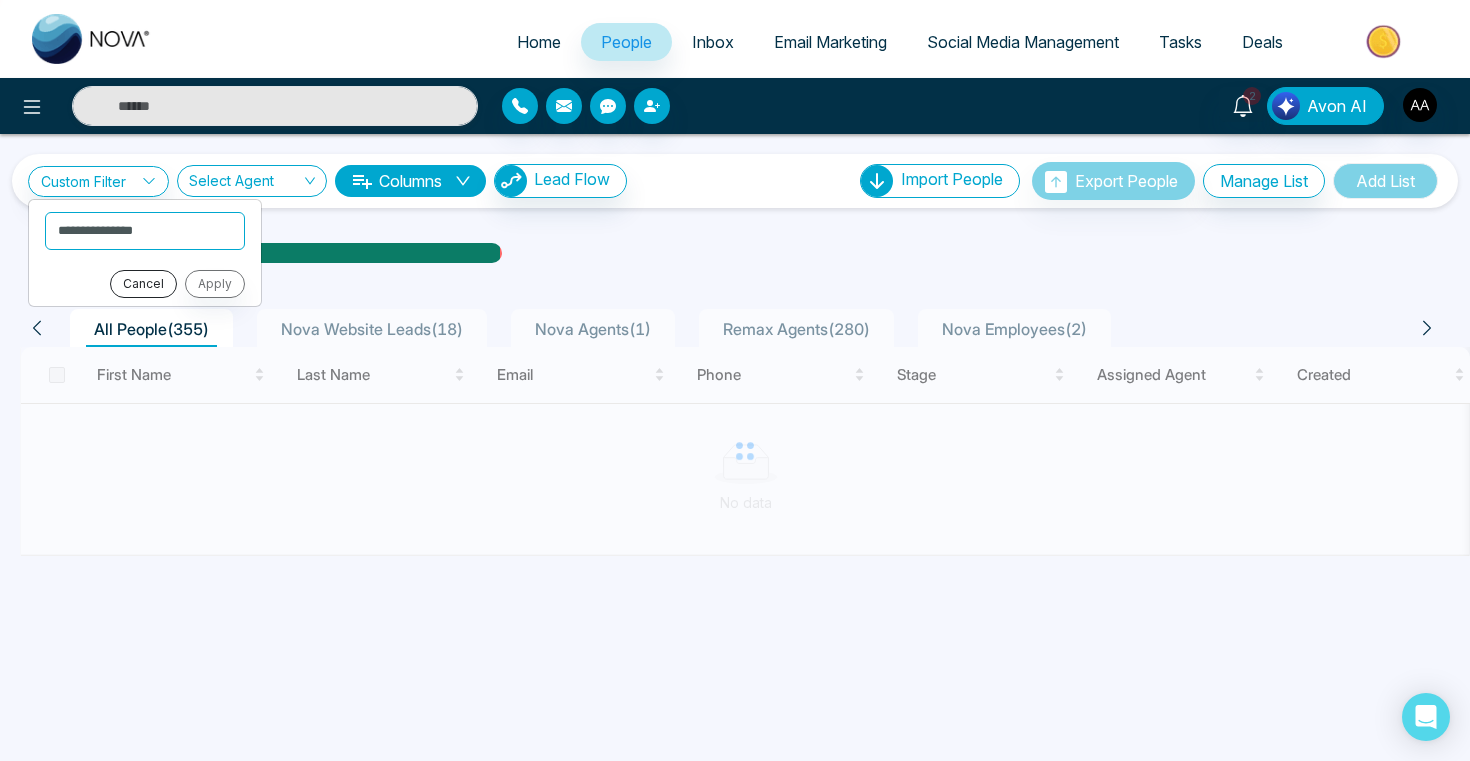 click on "Cancel" at bounding box center [143, 284] 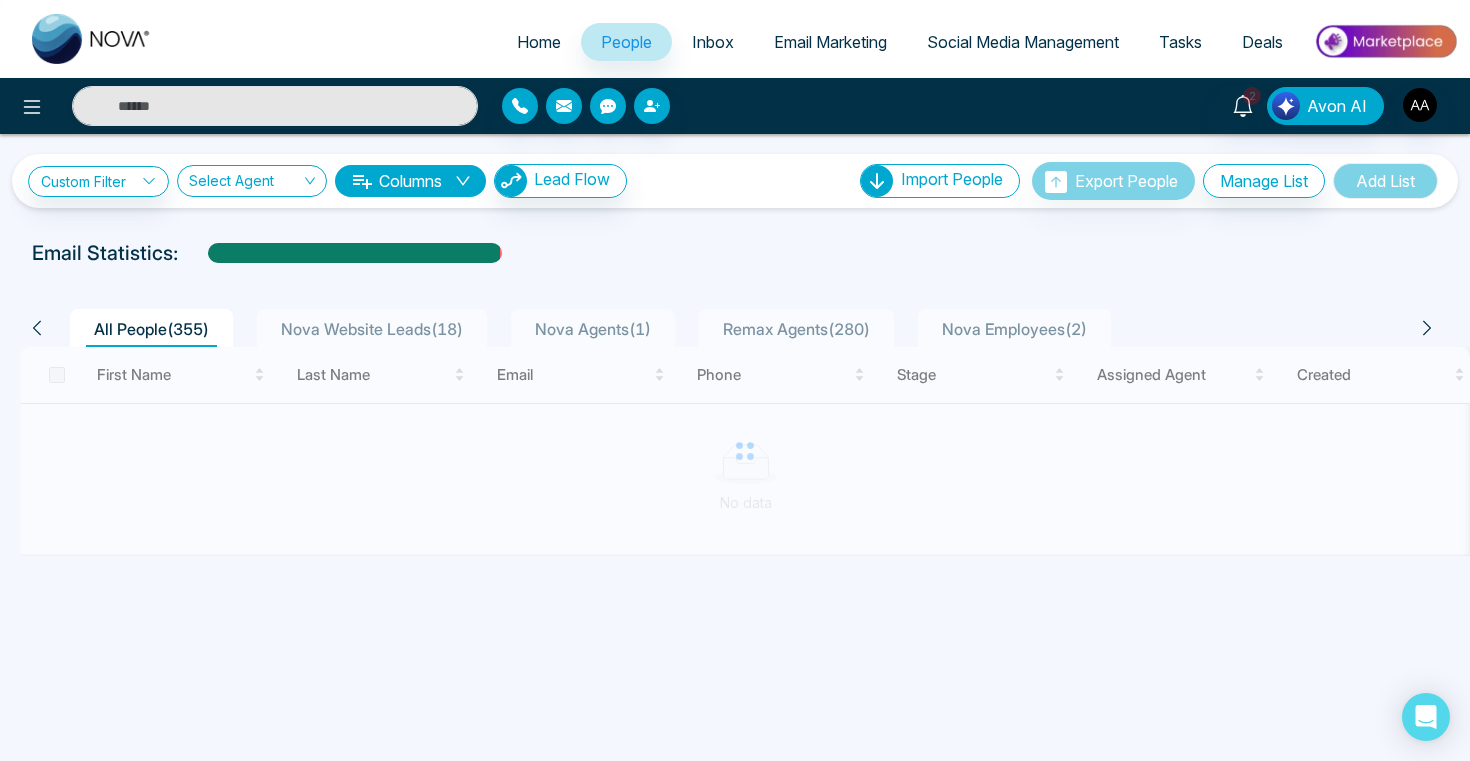 click on "**********" at bounding box center (735, 181) 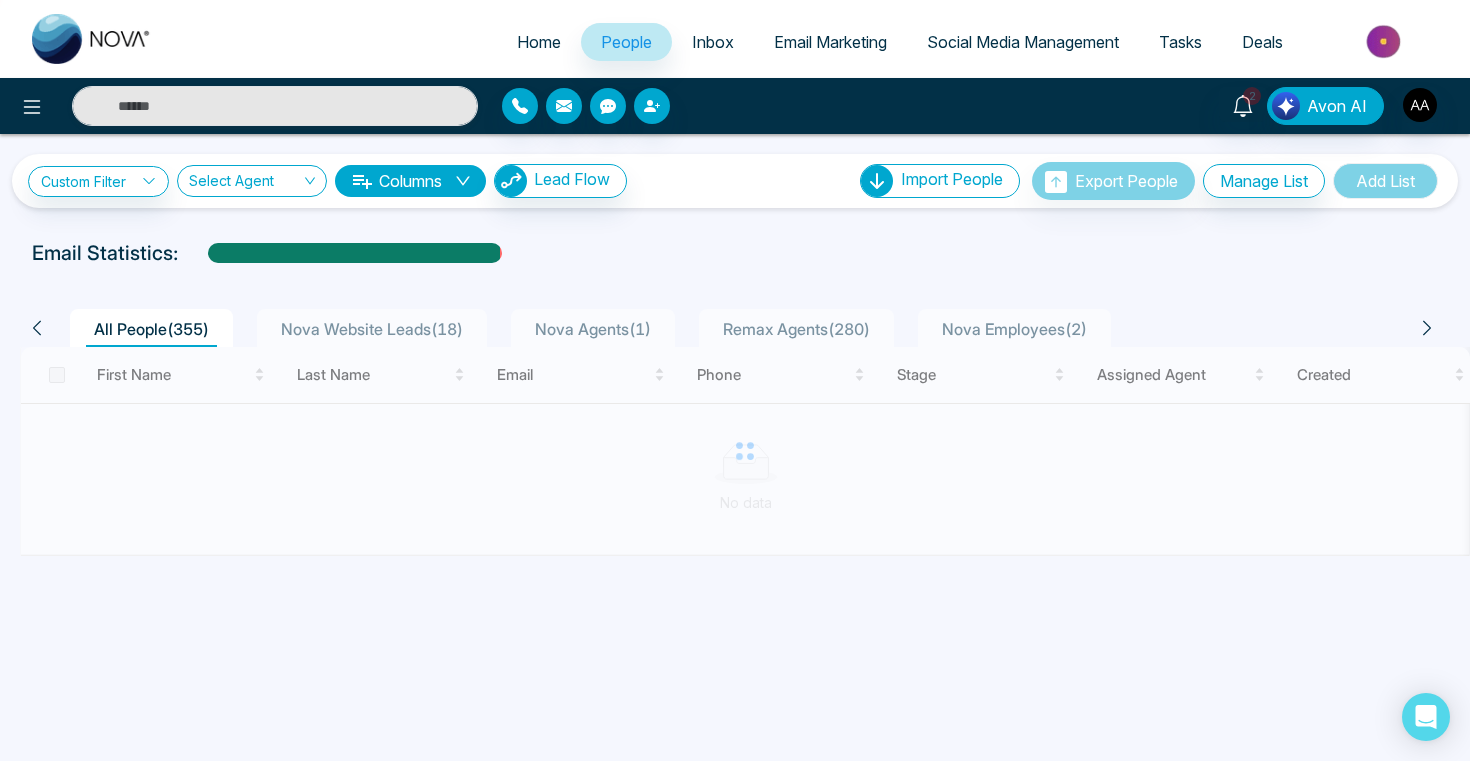 click 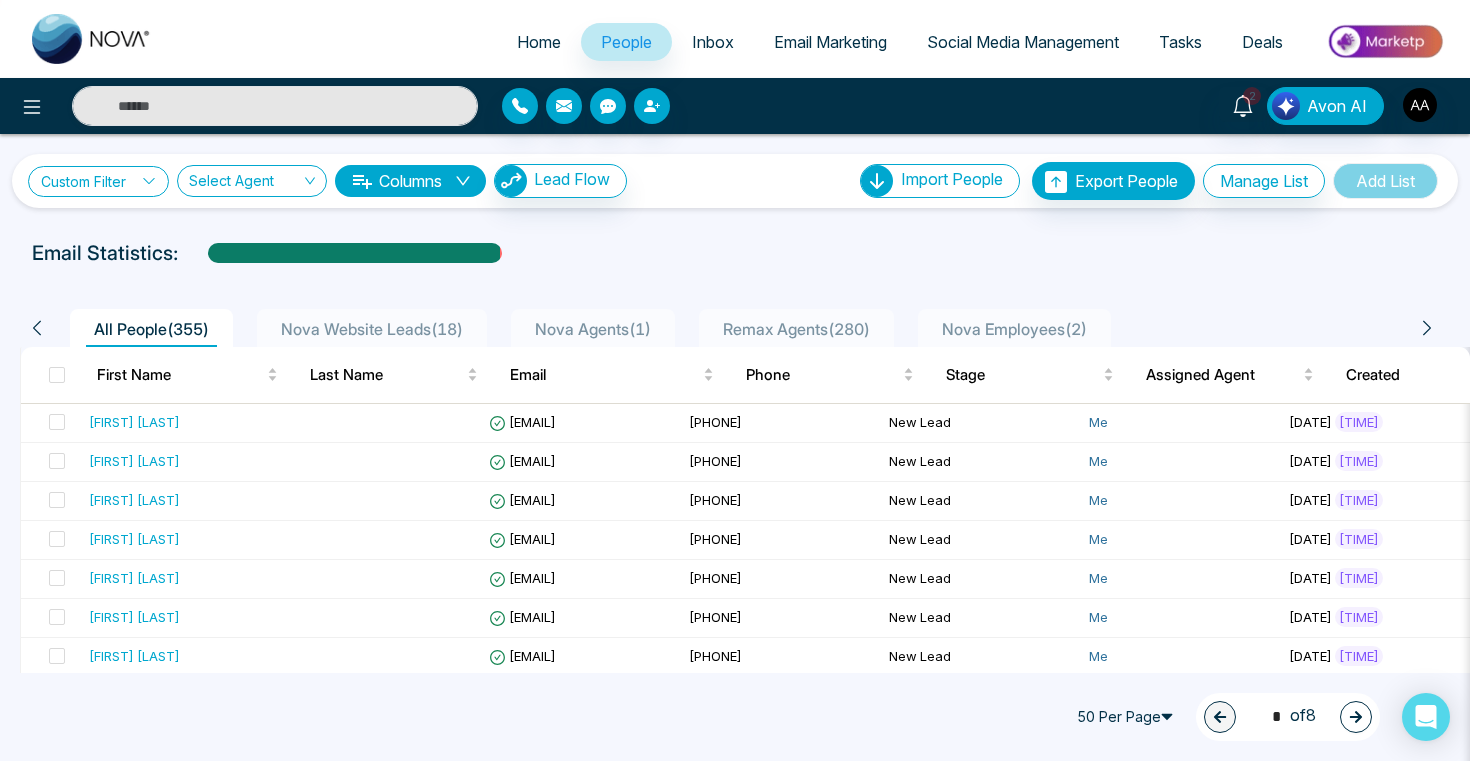 click on "Custom Filter" at bounding box center (98, 181) 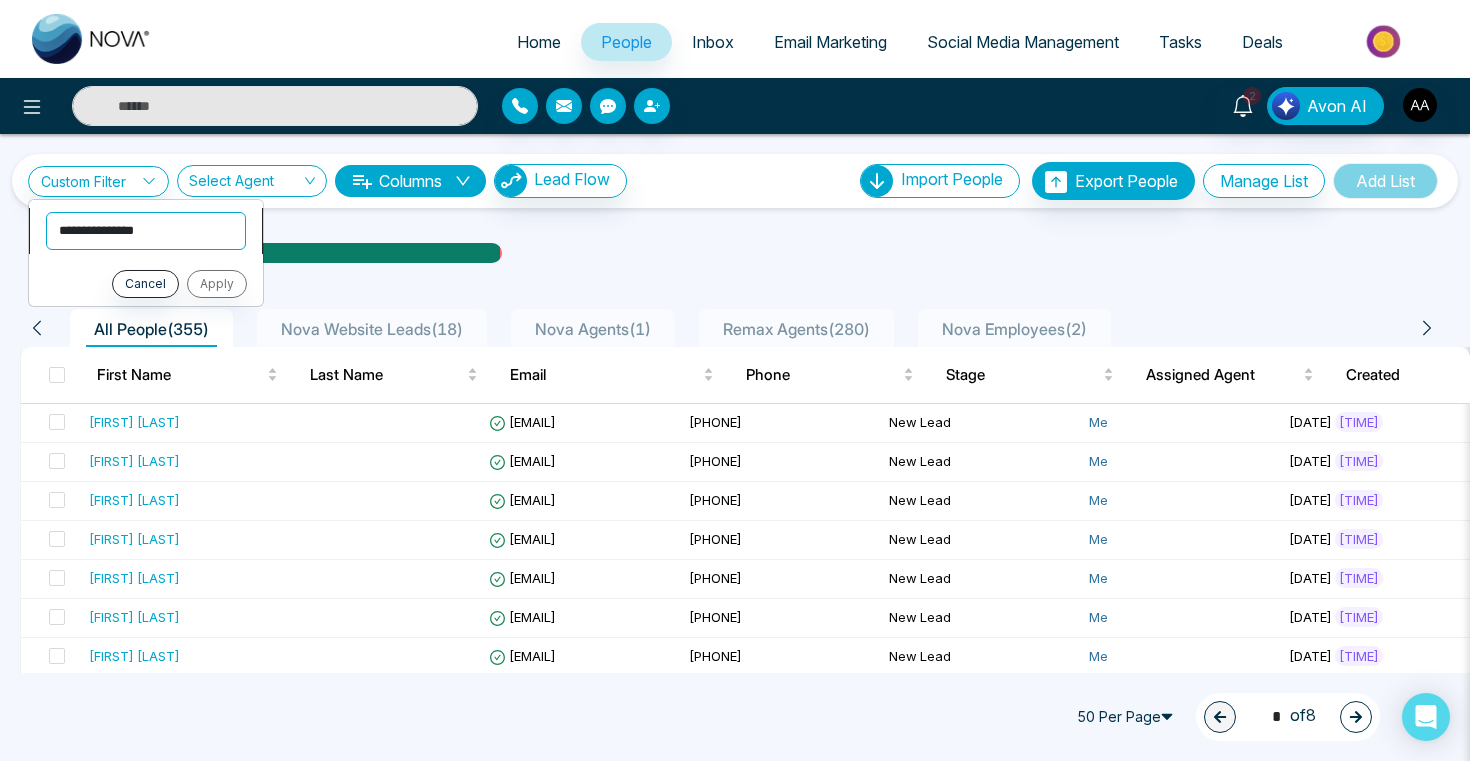 click on "**********" at bounding box center [146, 231] 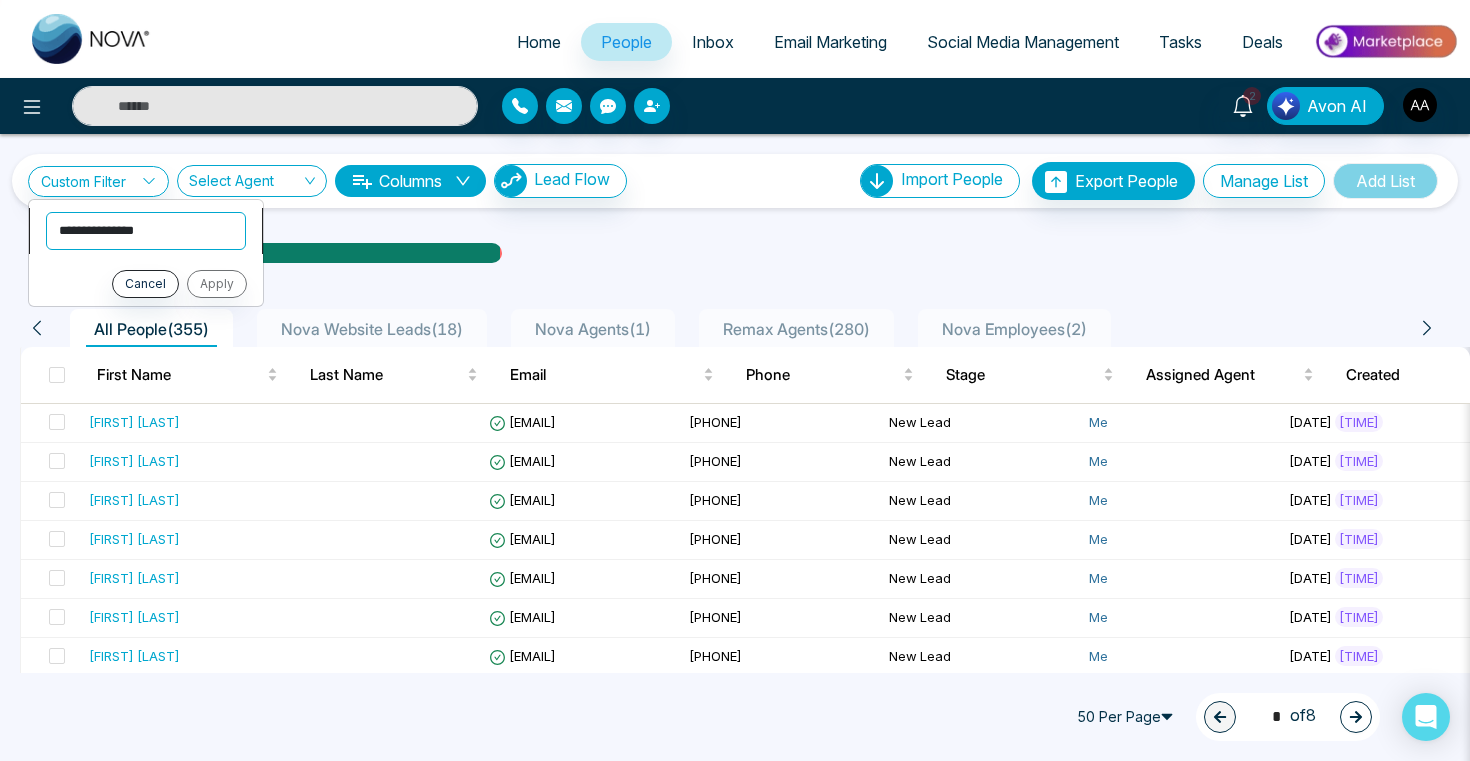 select on "****" 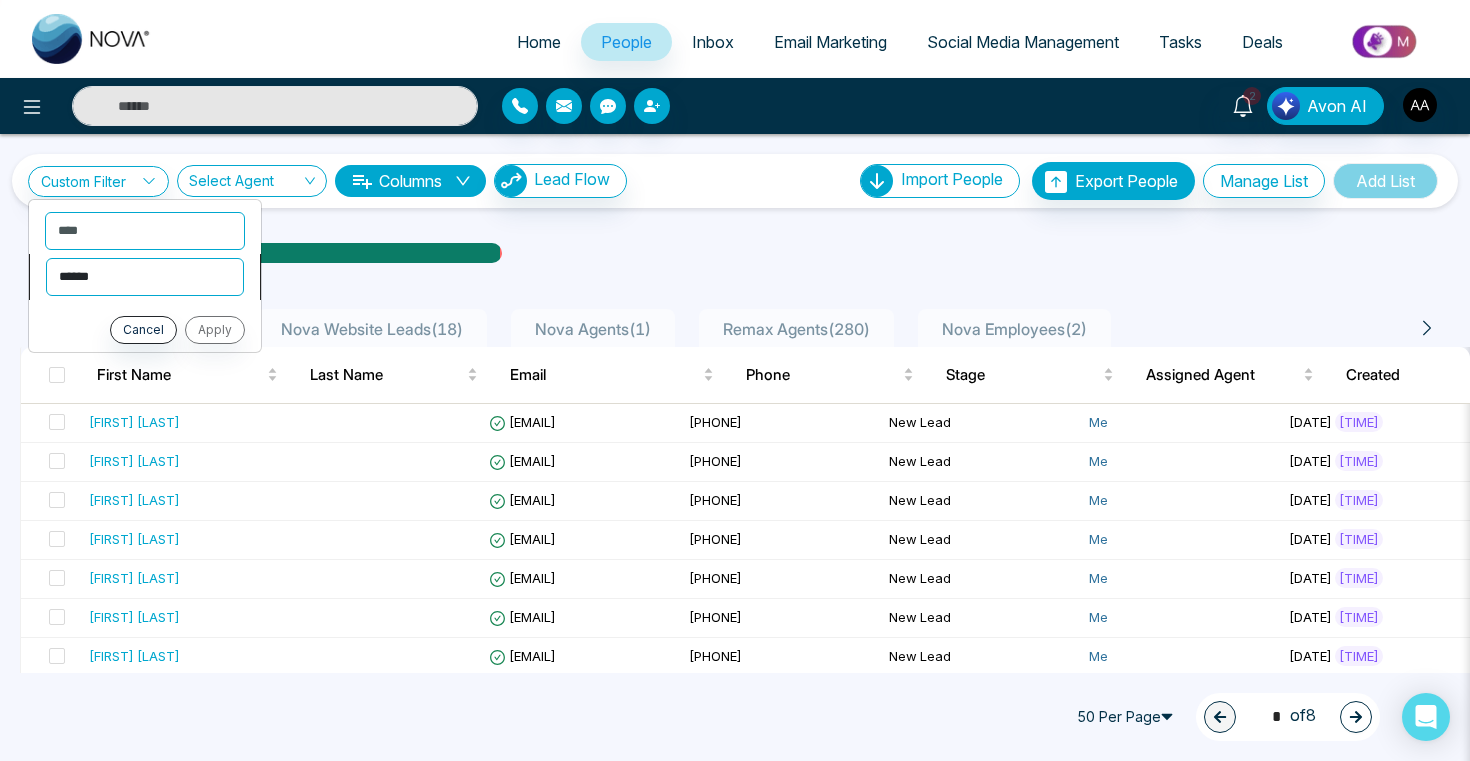 click on "**********" at bounding box center [145, 277] 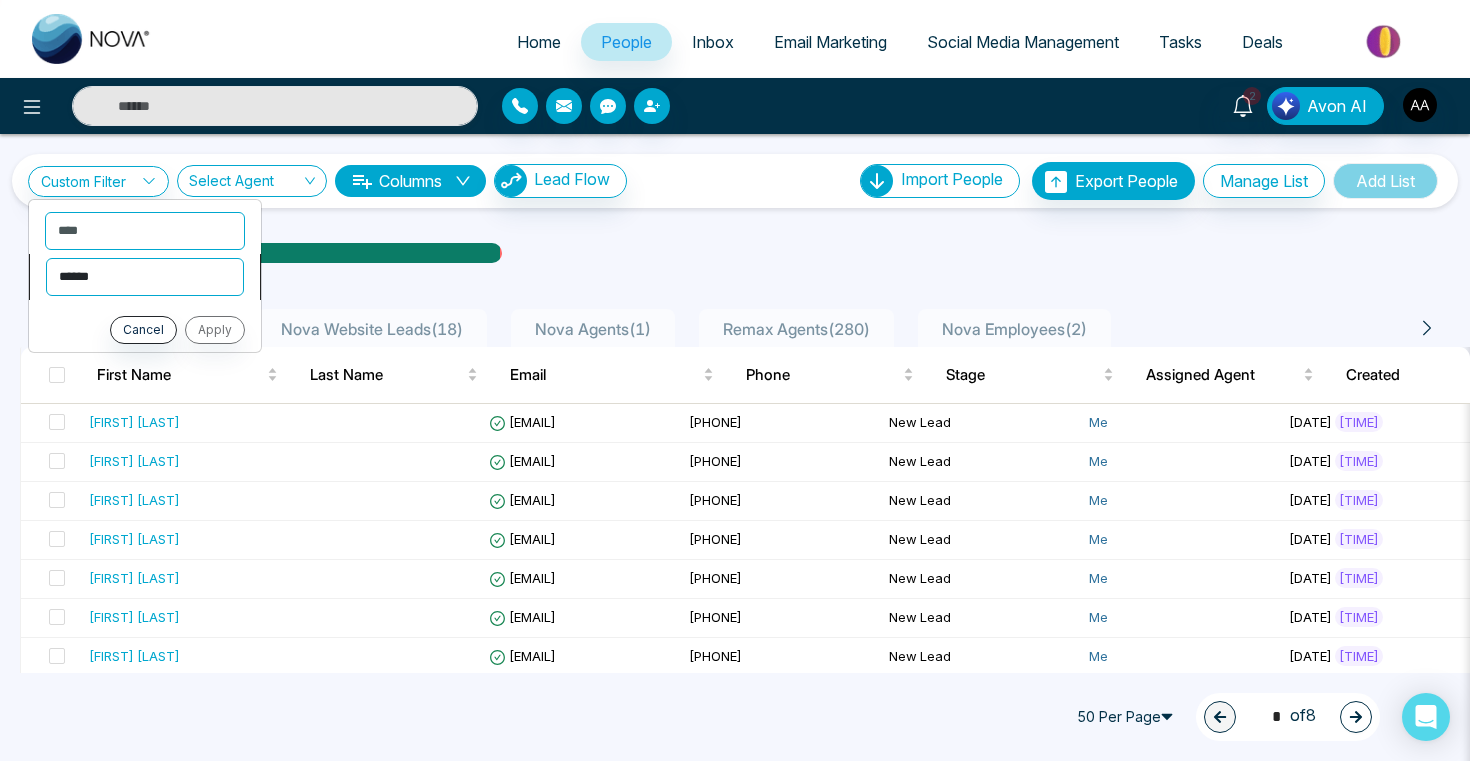 select on "*******" 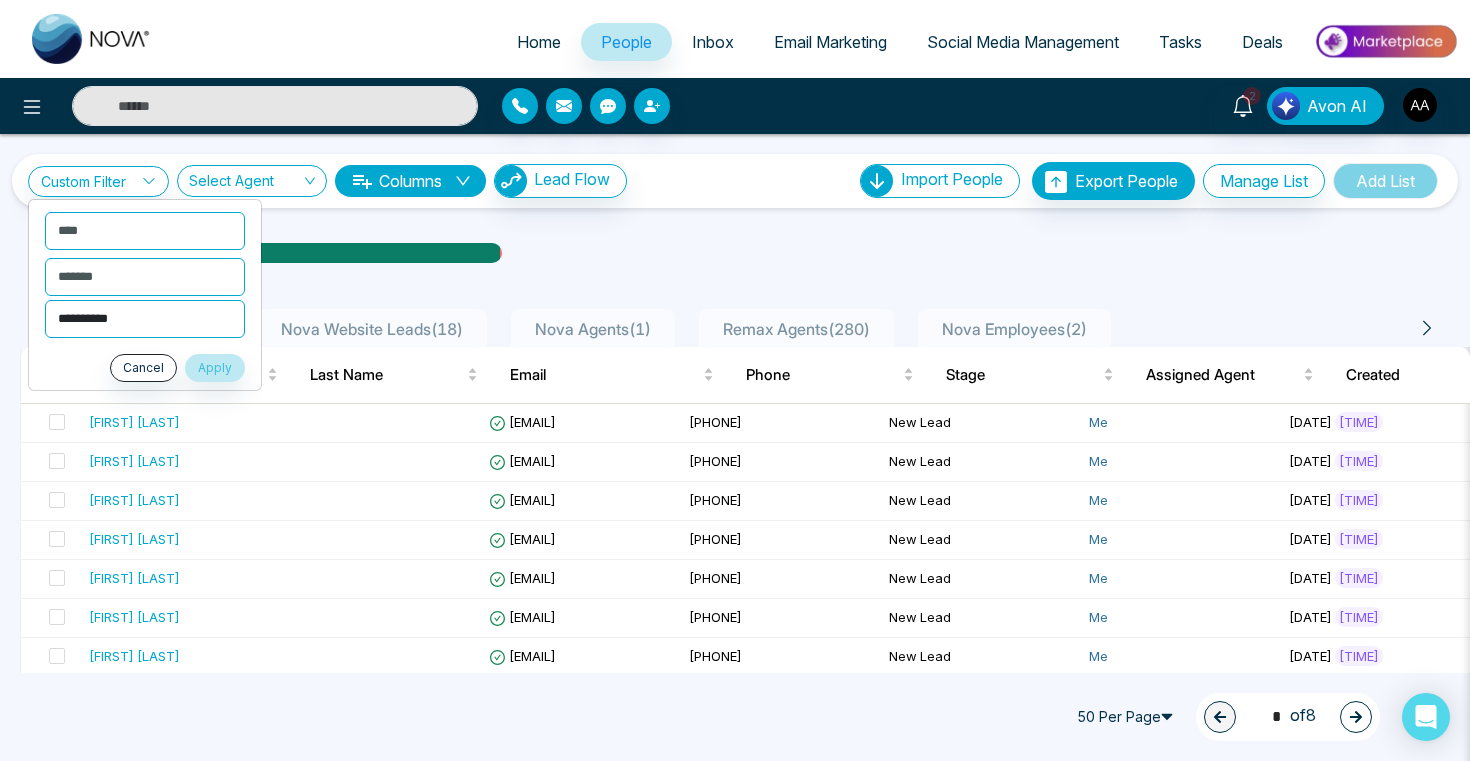 click on "**********" at bounding box center [145, 319] 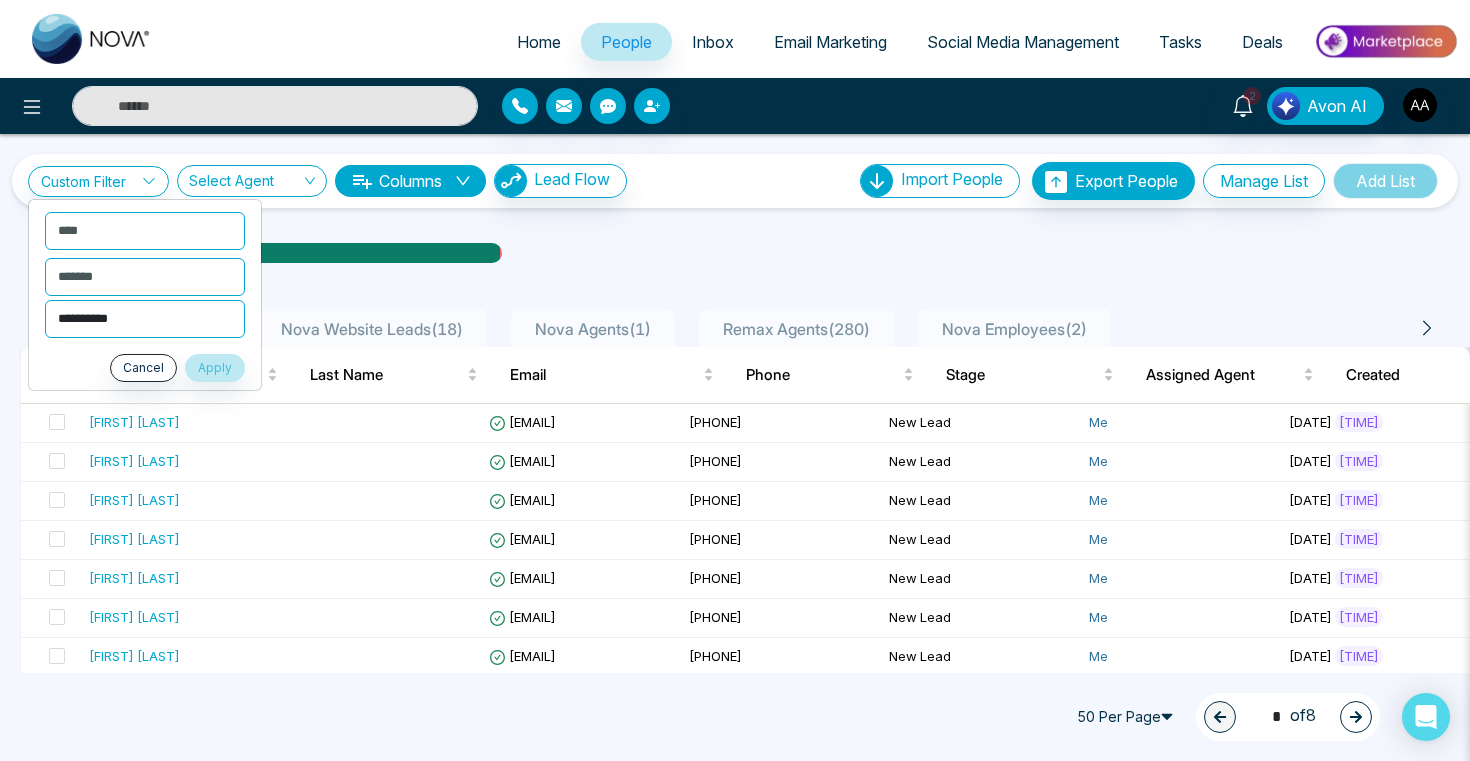 click on "**********" at bounding box center (145, 319) 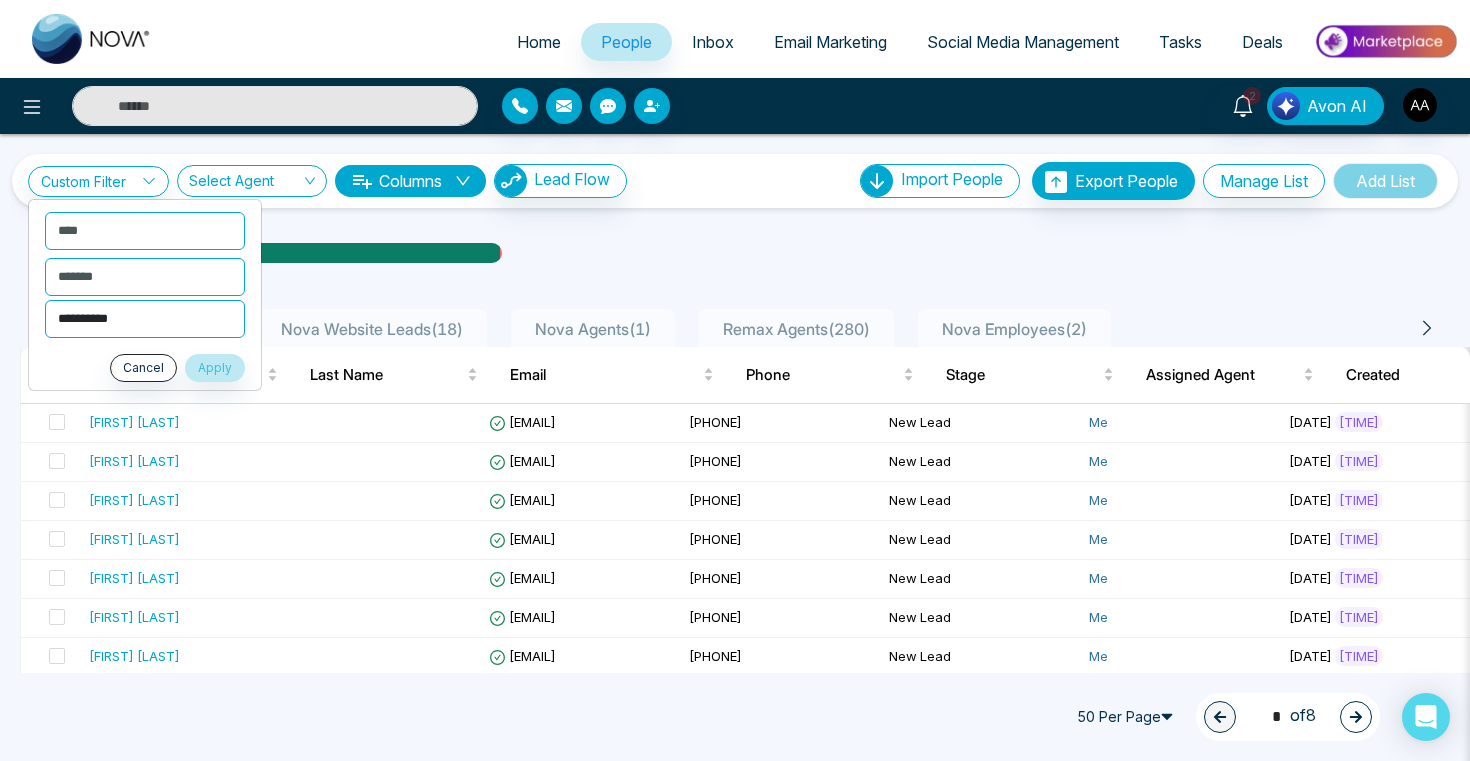 click on "**********" at bounding box center [145, 319] 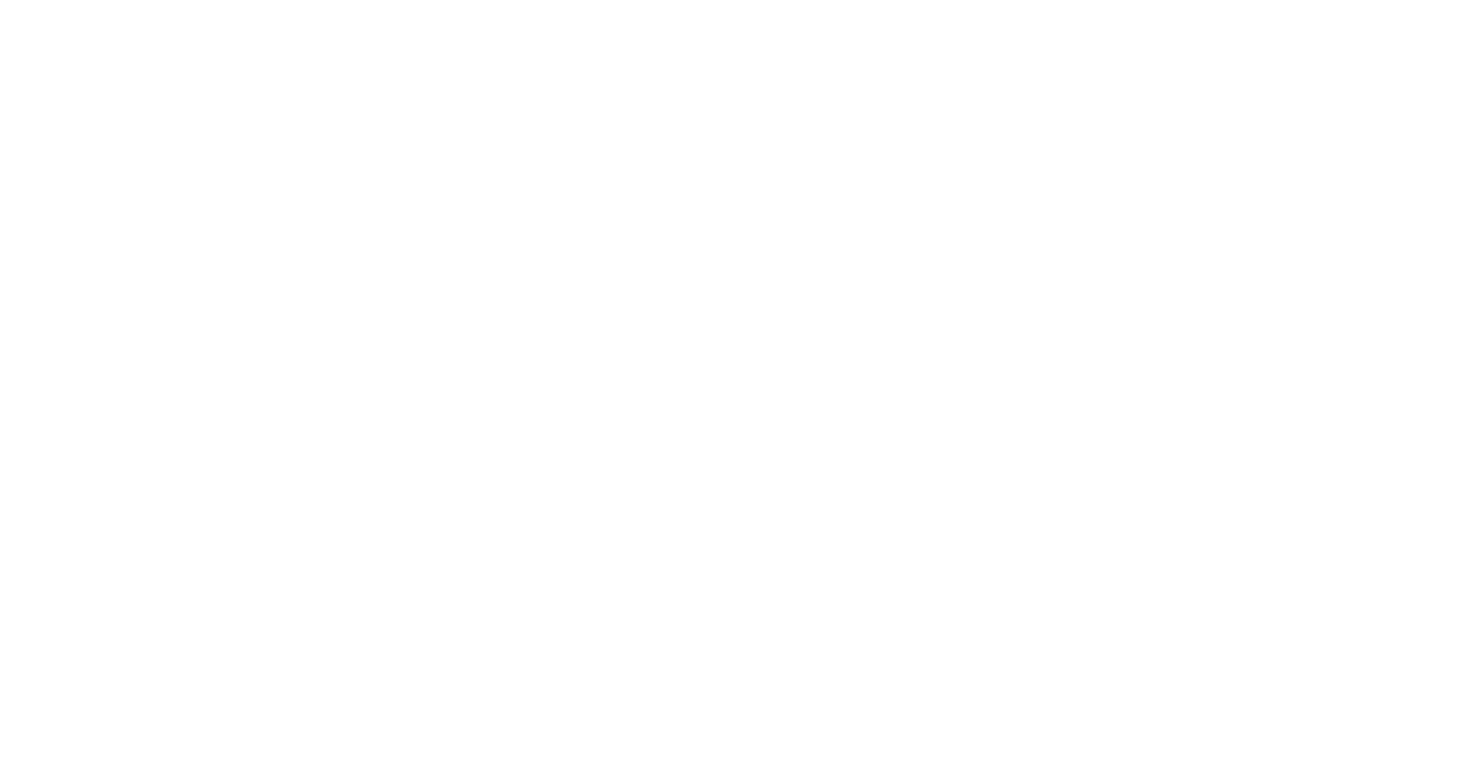 scroll, scrollTop: 0, scrollLeft: 0, axis: both 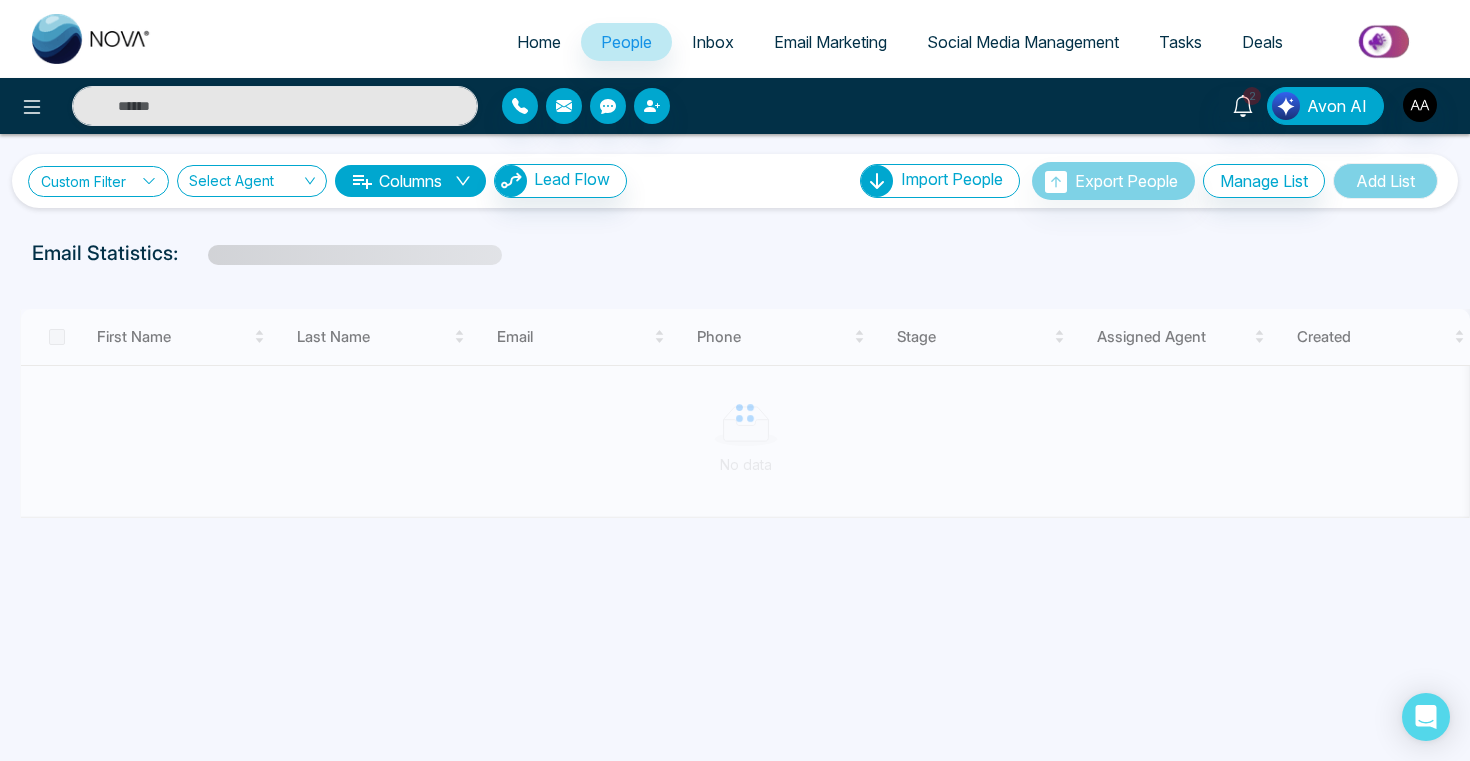 click on "Custom Filter" at bounding box center (98, 181) 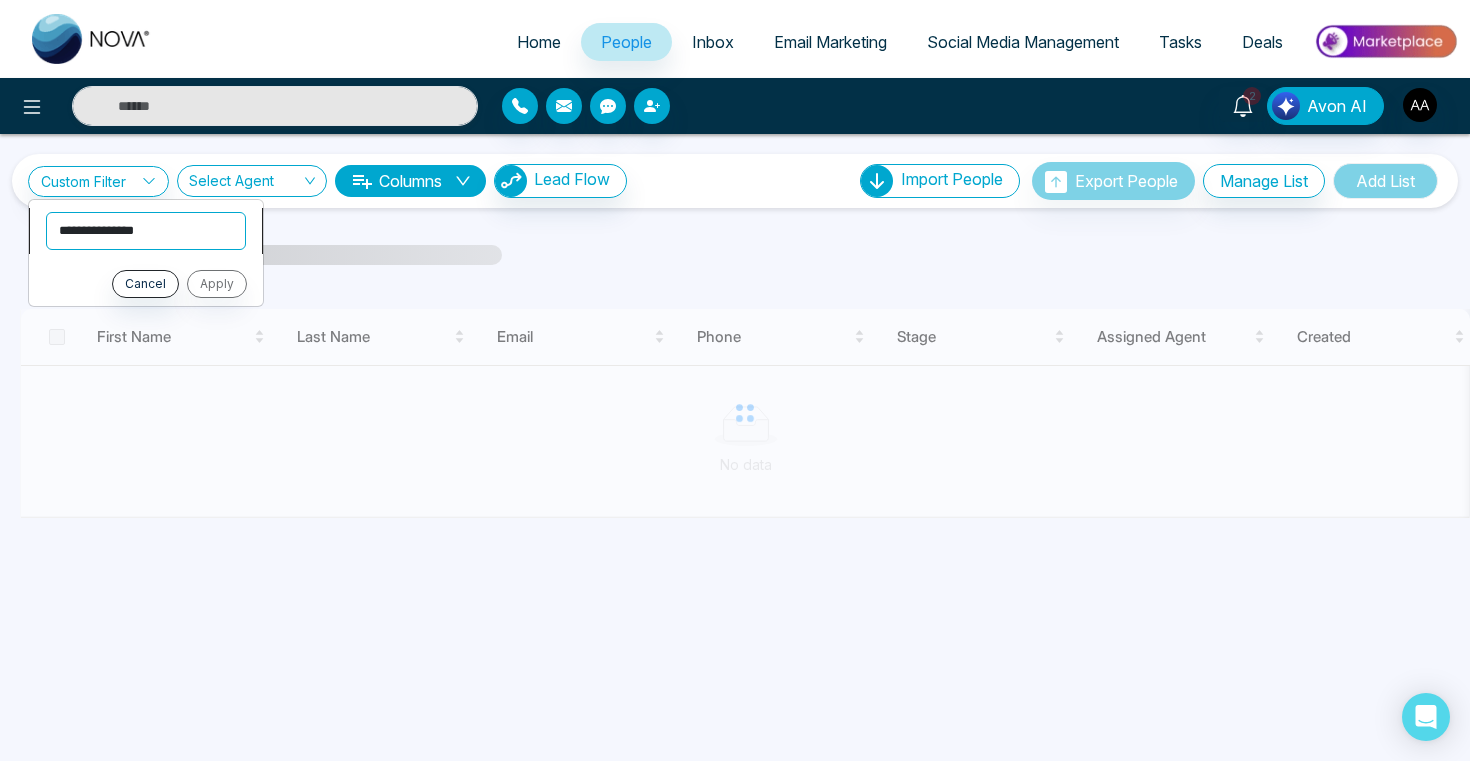 click on "**********" at bounding box center (146, 231) 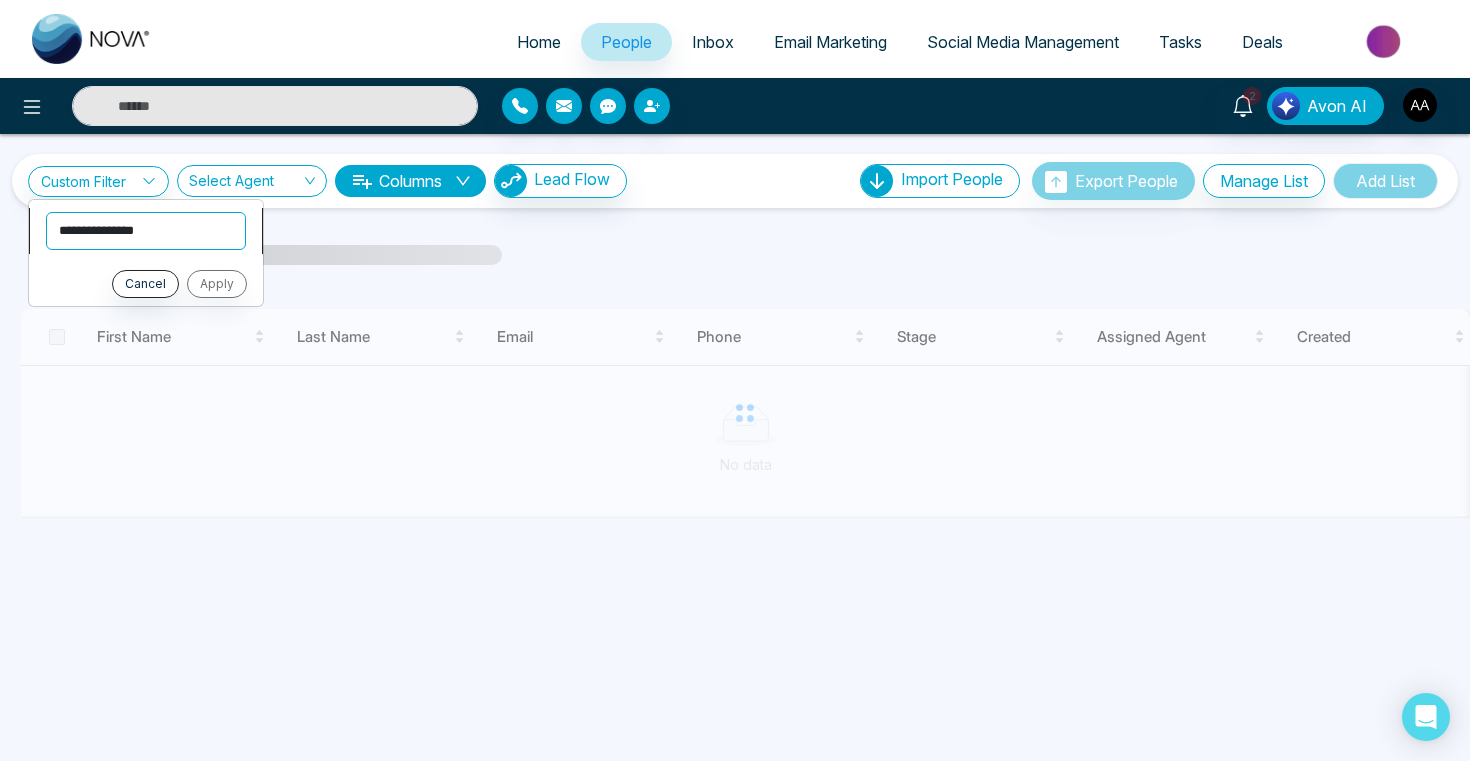select on "****" 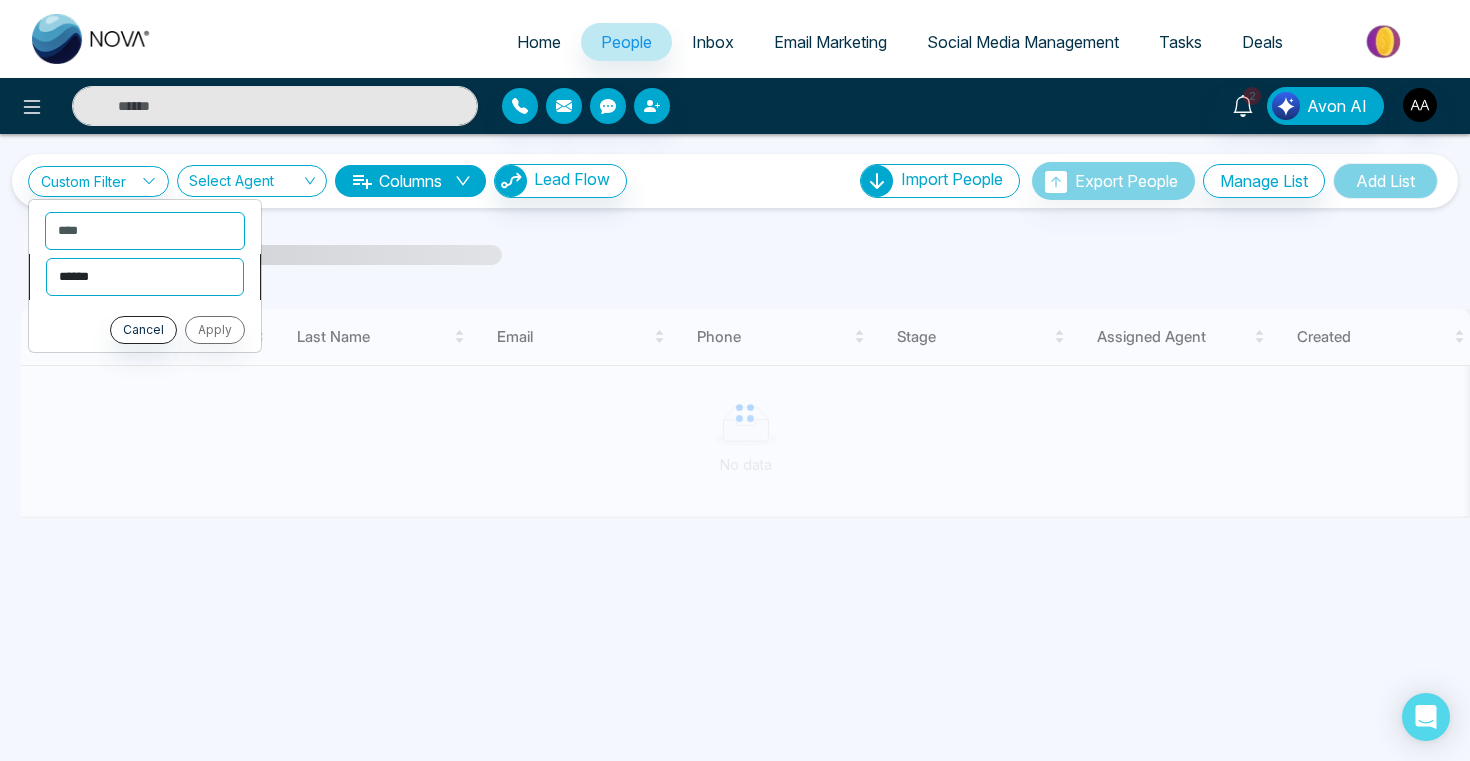 click on "**********" at bounding box center [145, 277] 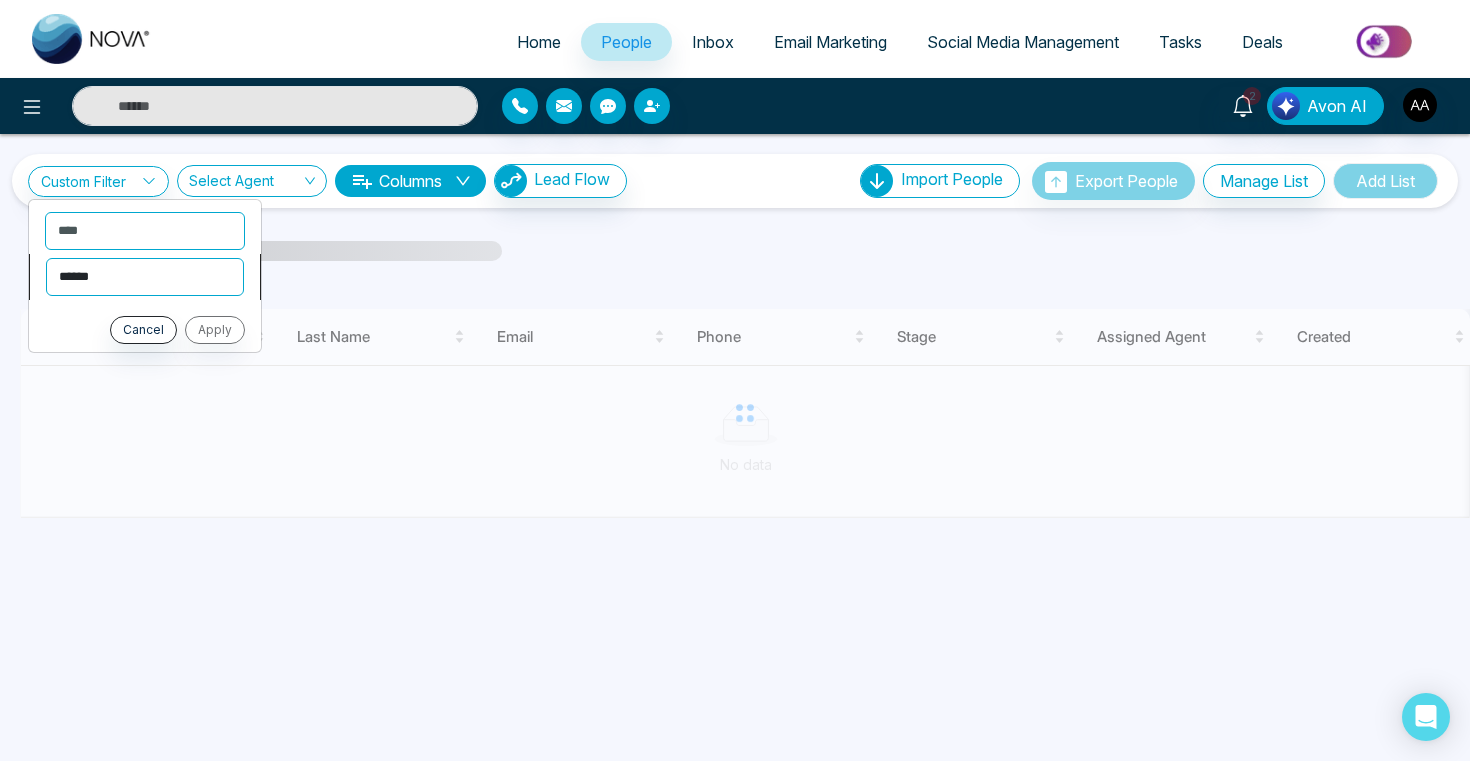 select on "*******" 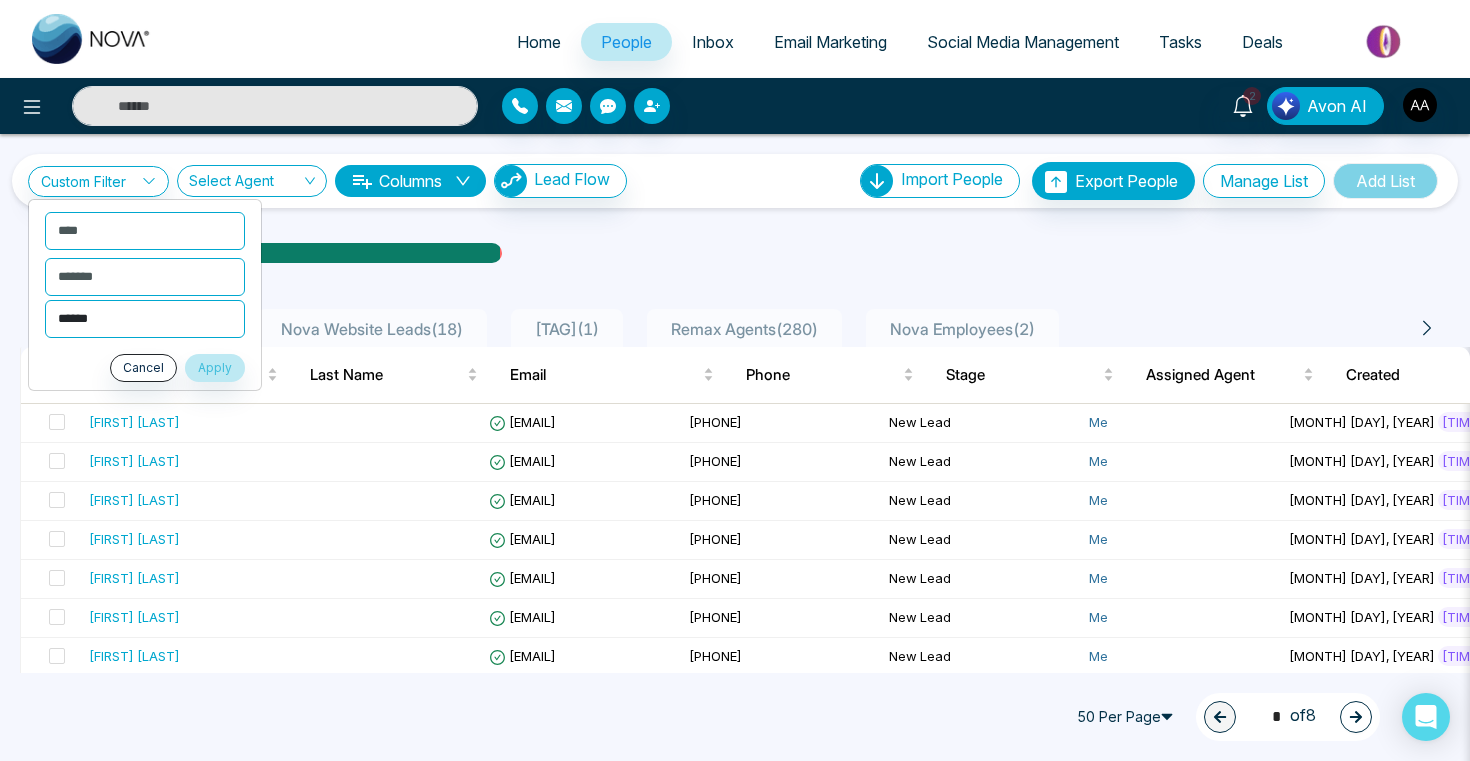 click on "[MASKED]" at bounding box center [145, 319] 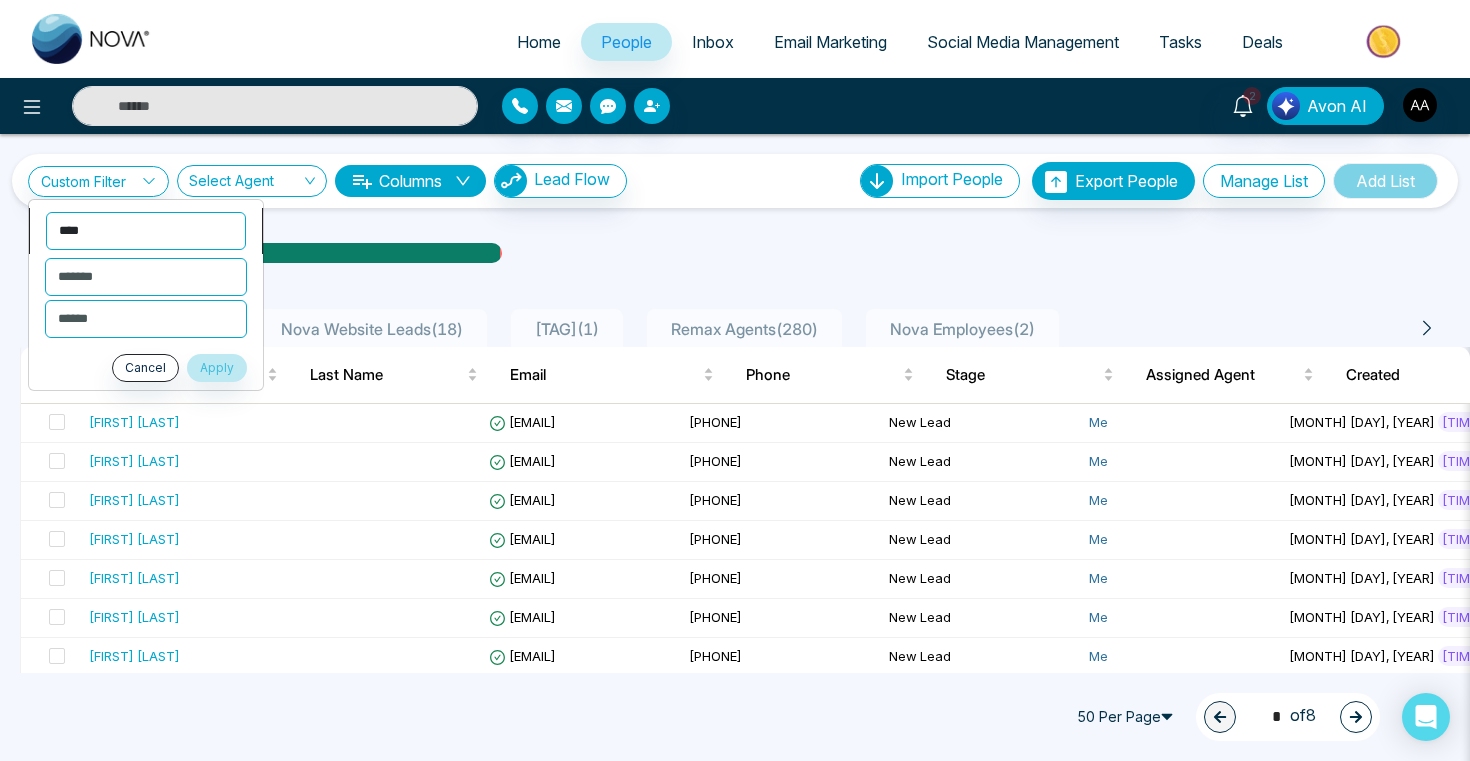 click on "**********" at bounding box center (146, 231) 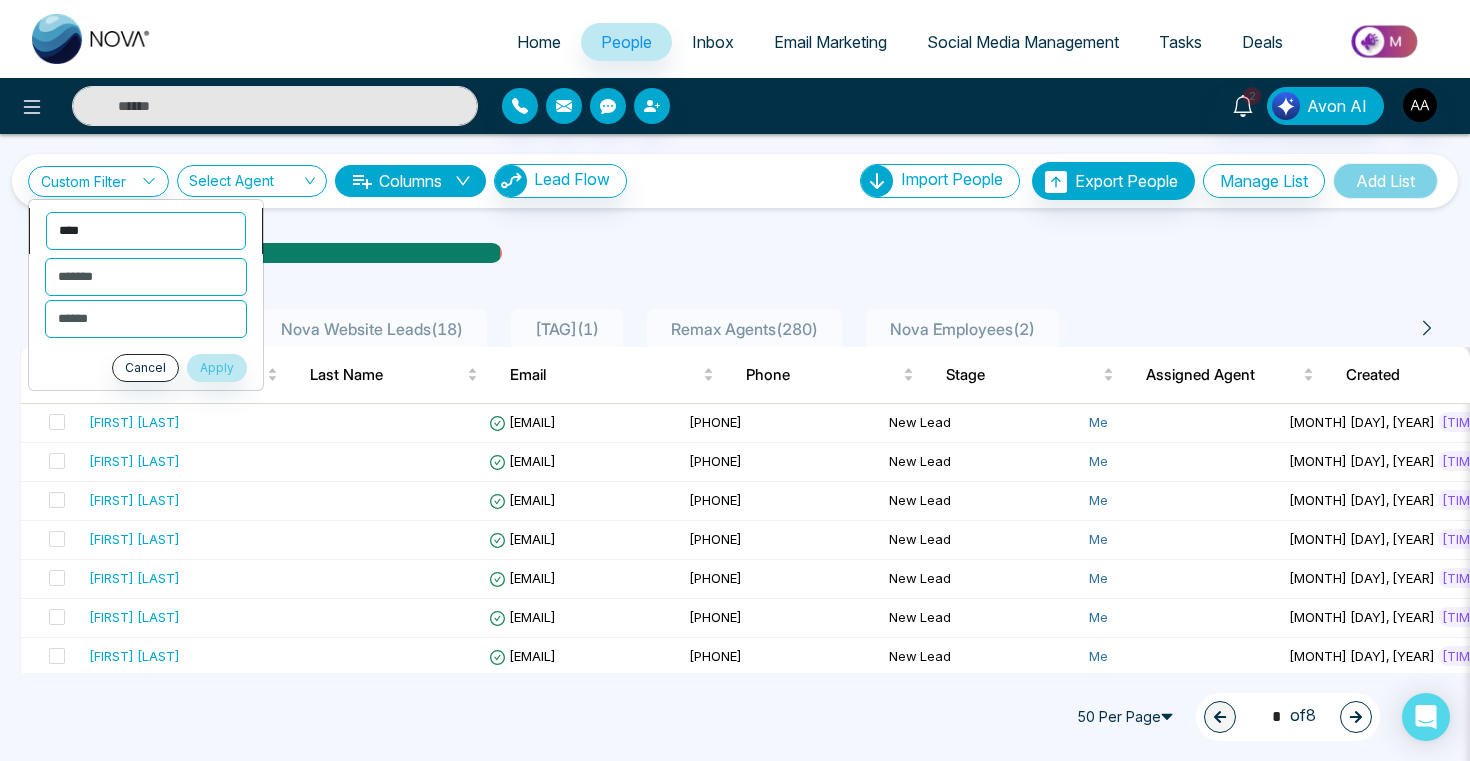 select on "*******" 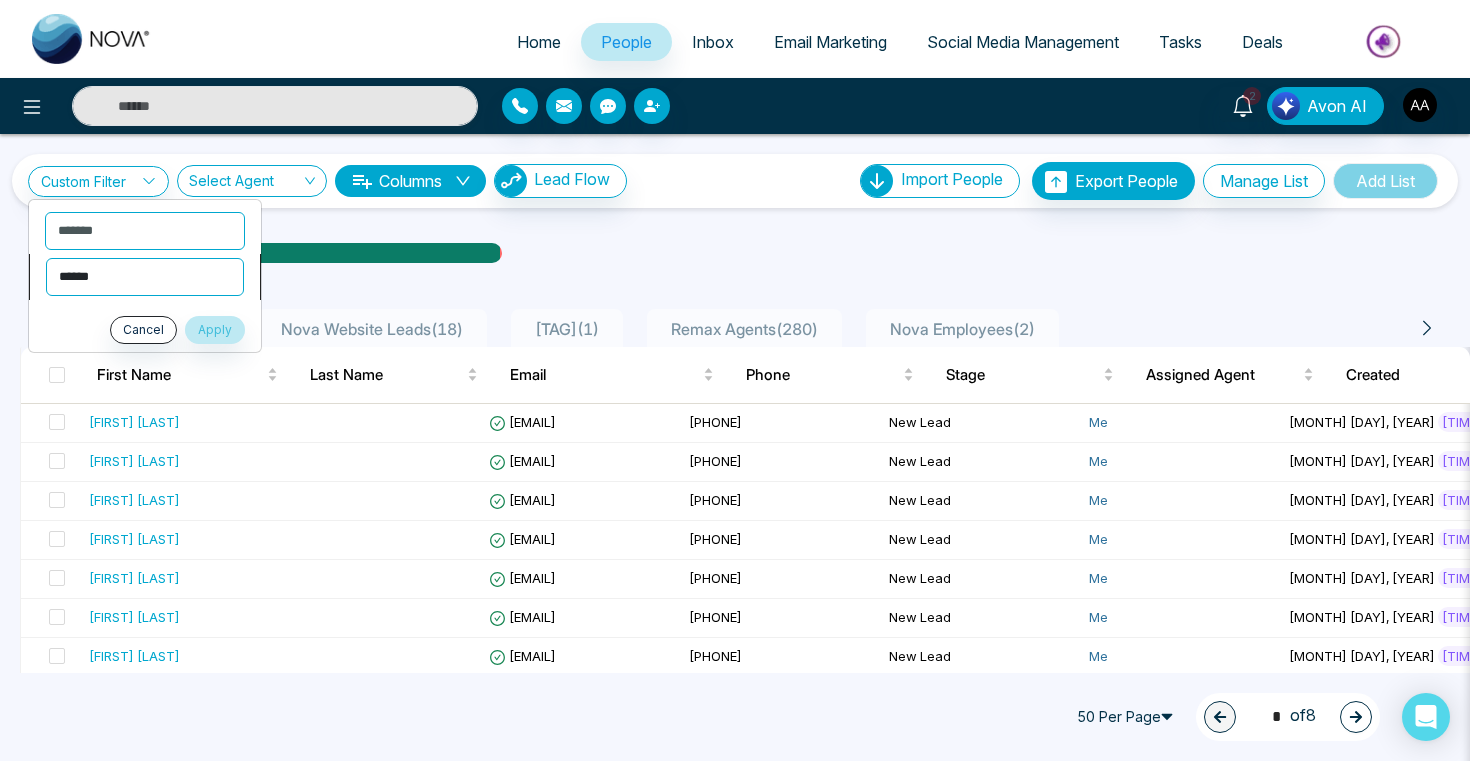 click on "**********" at bounding box center [145, 277] 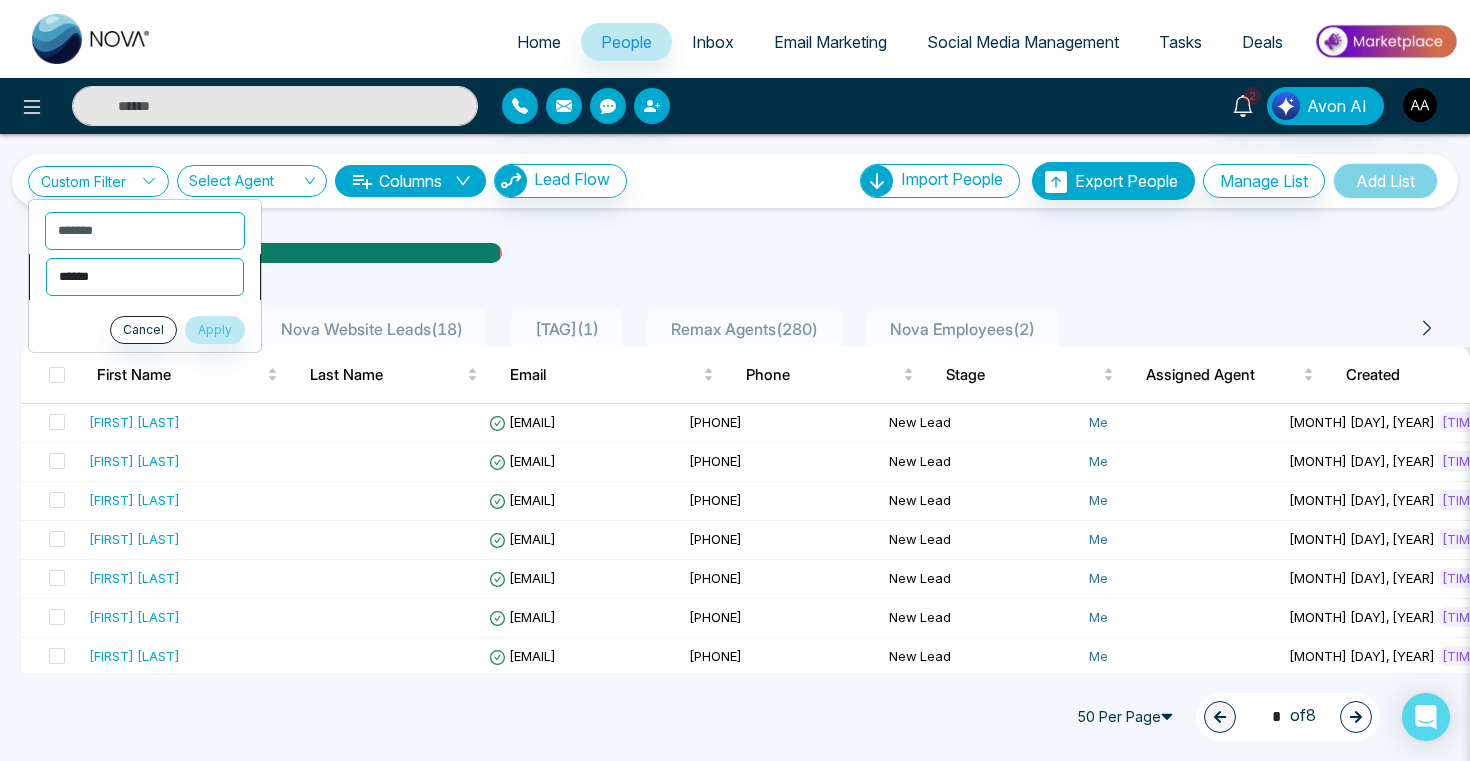 select on "*********" 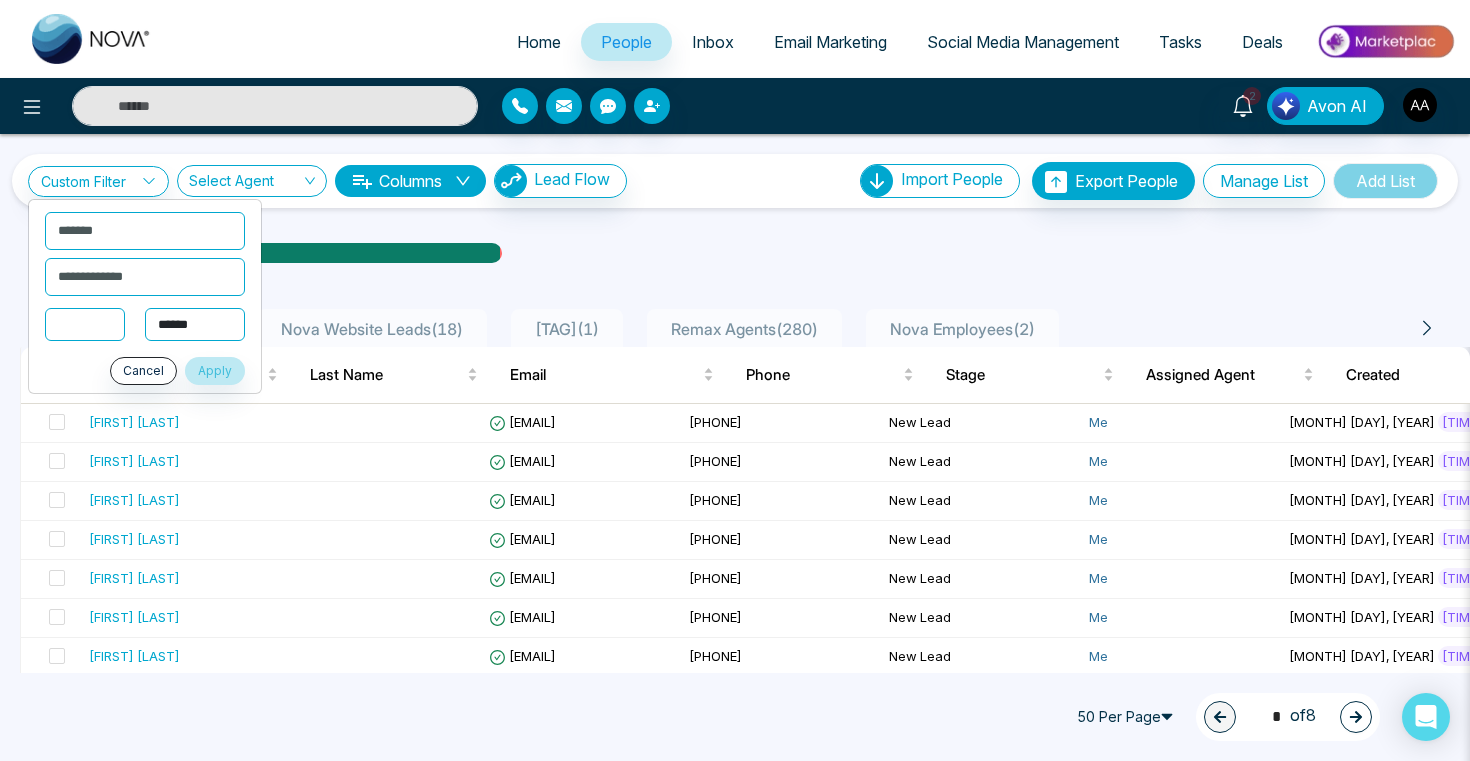 click on "**********" at bounding box center [195, 325] 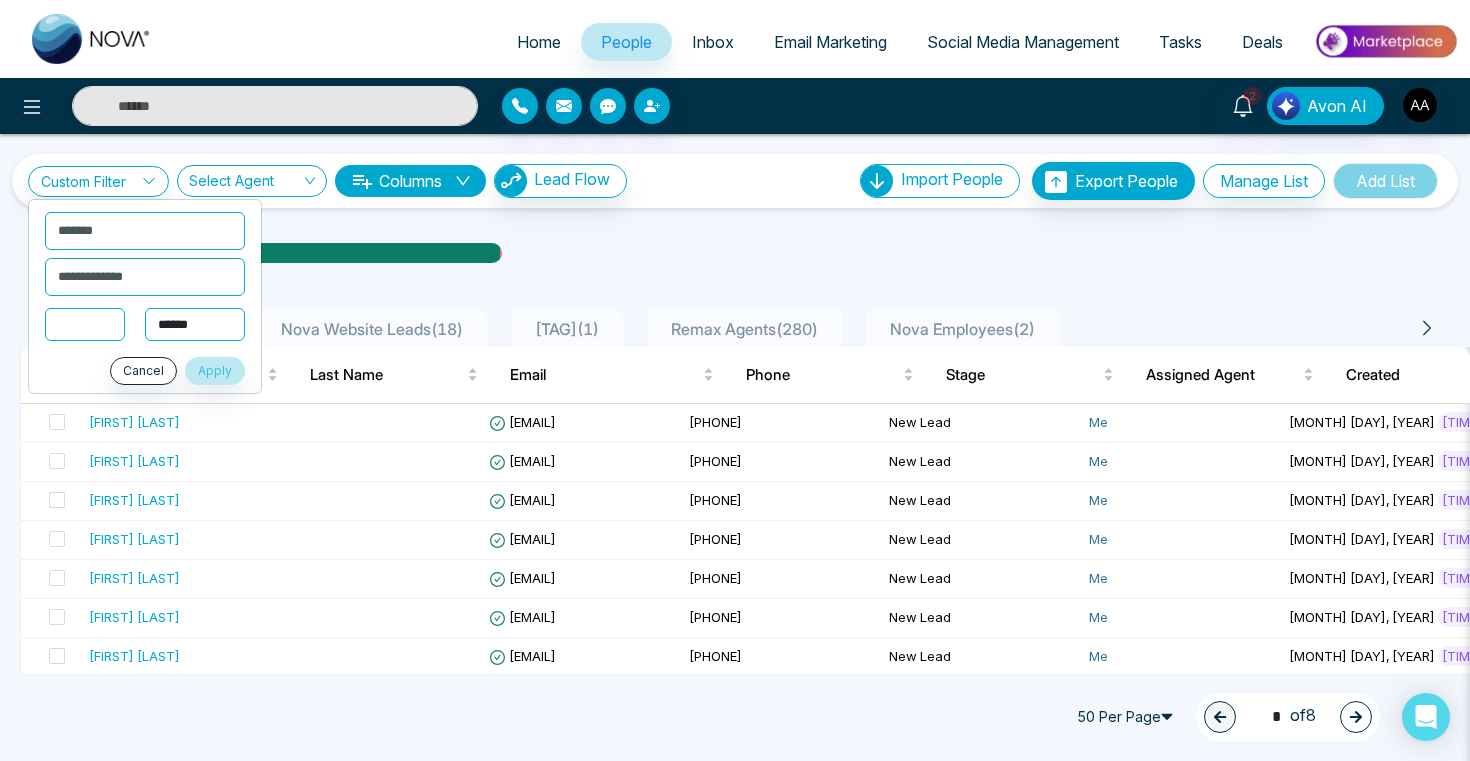 select on "****" 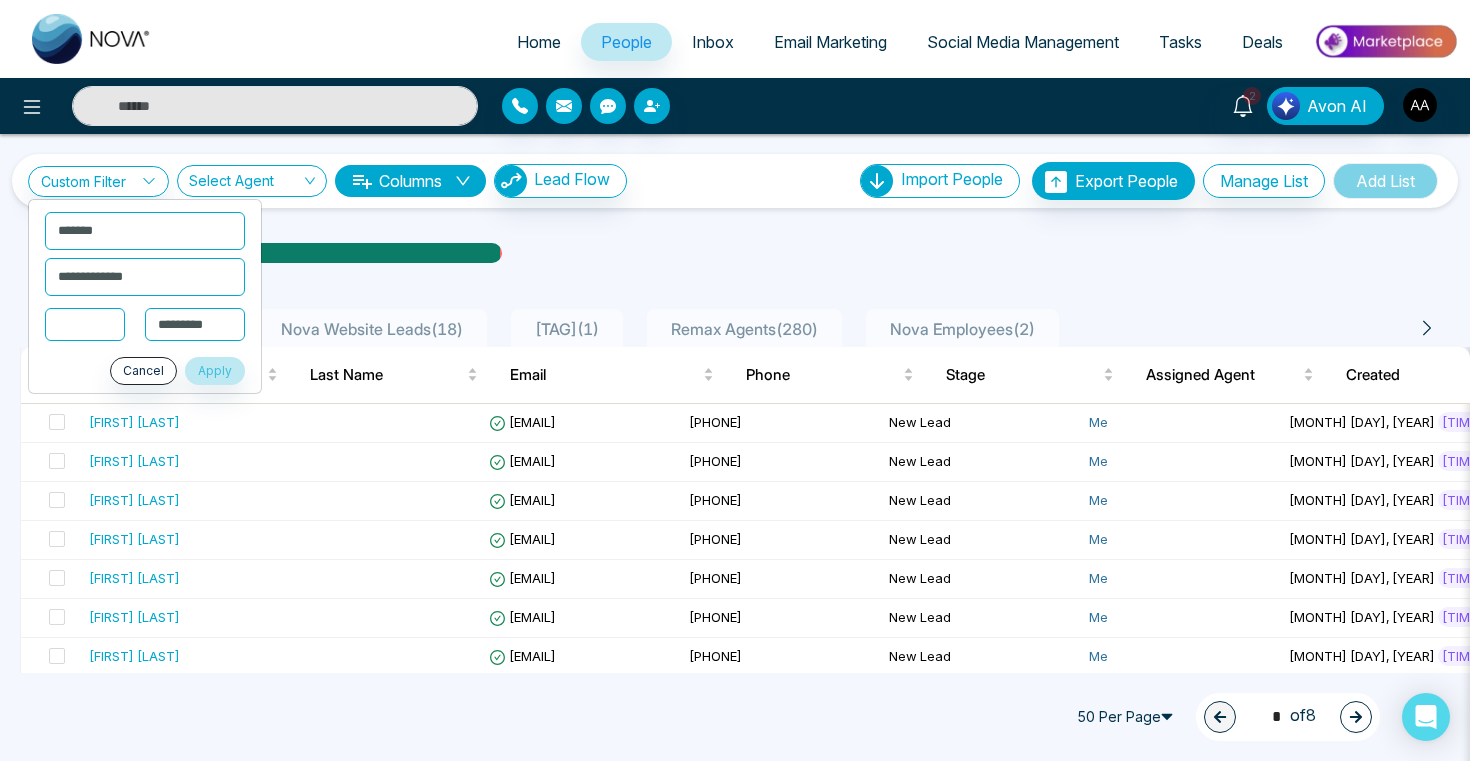 click at bounding box center (85, 324) 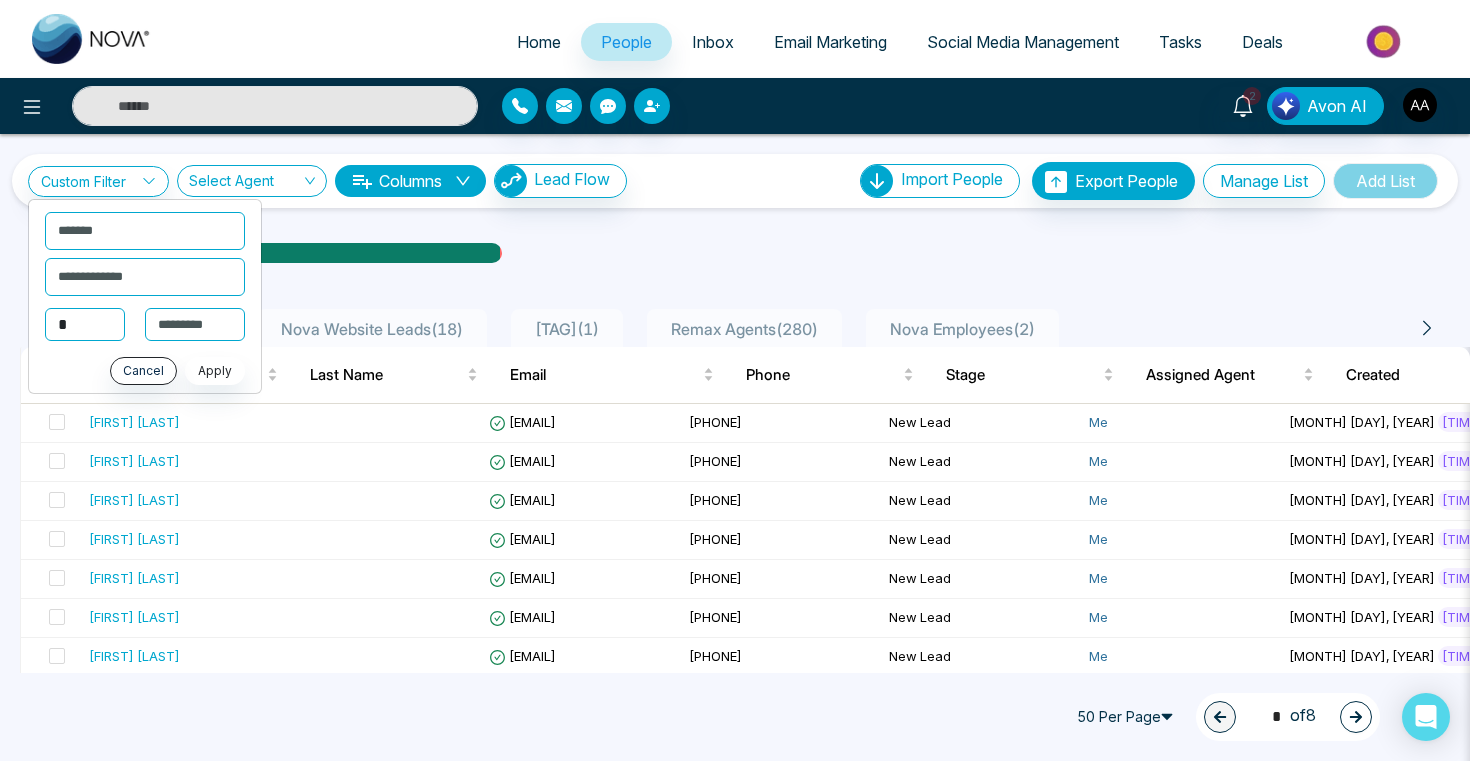 type on "*" 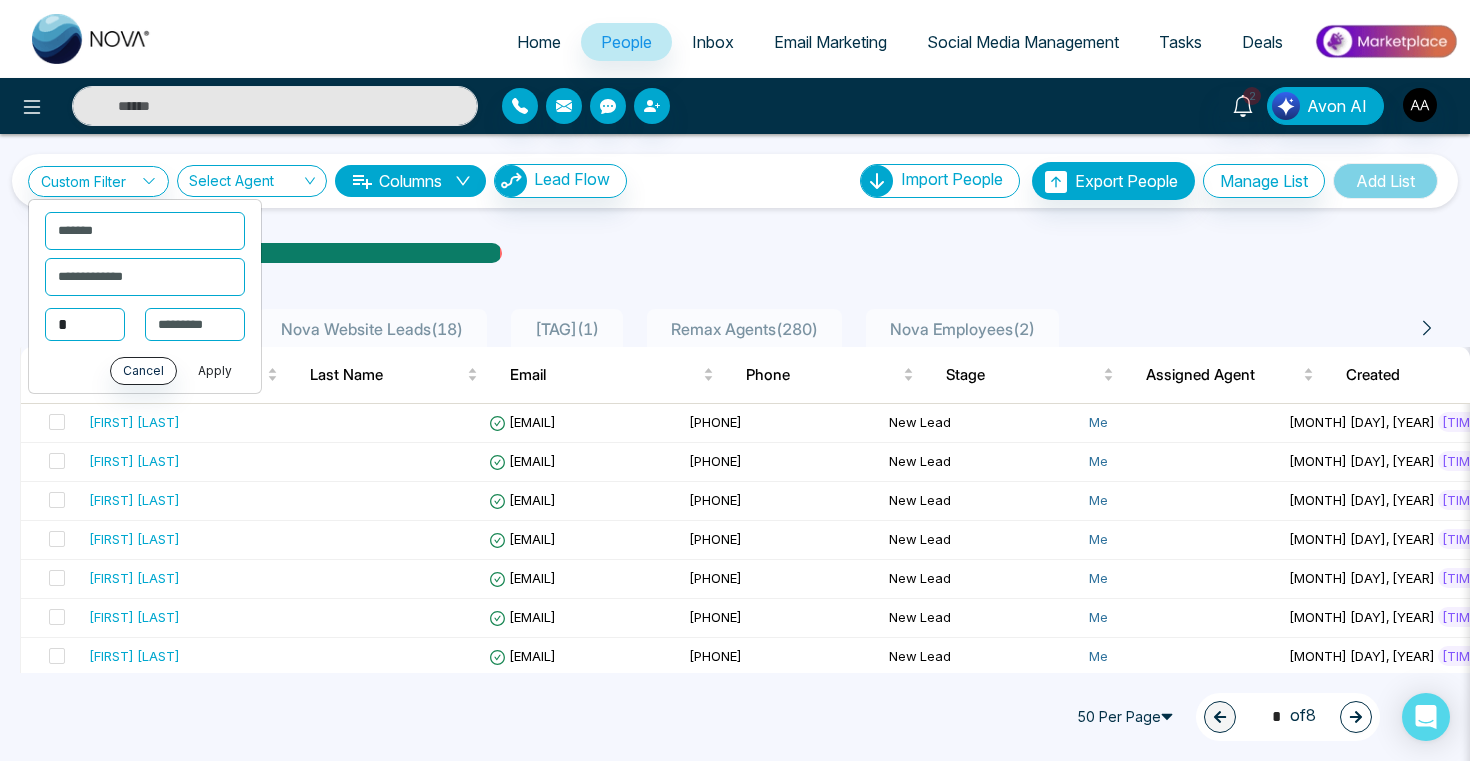 click on "Apply" at bounding box center [215, 371] 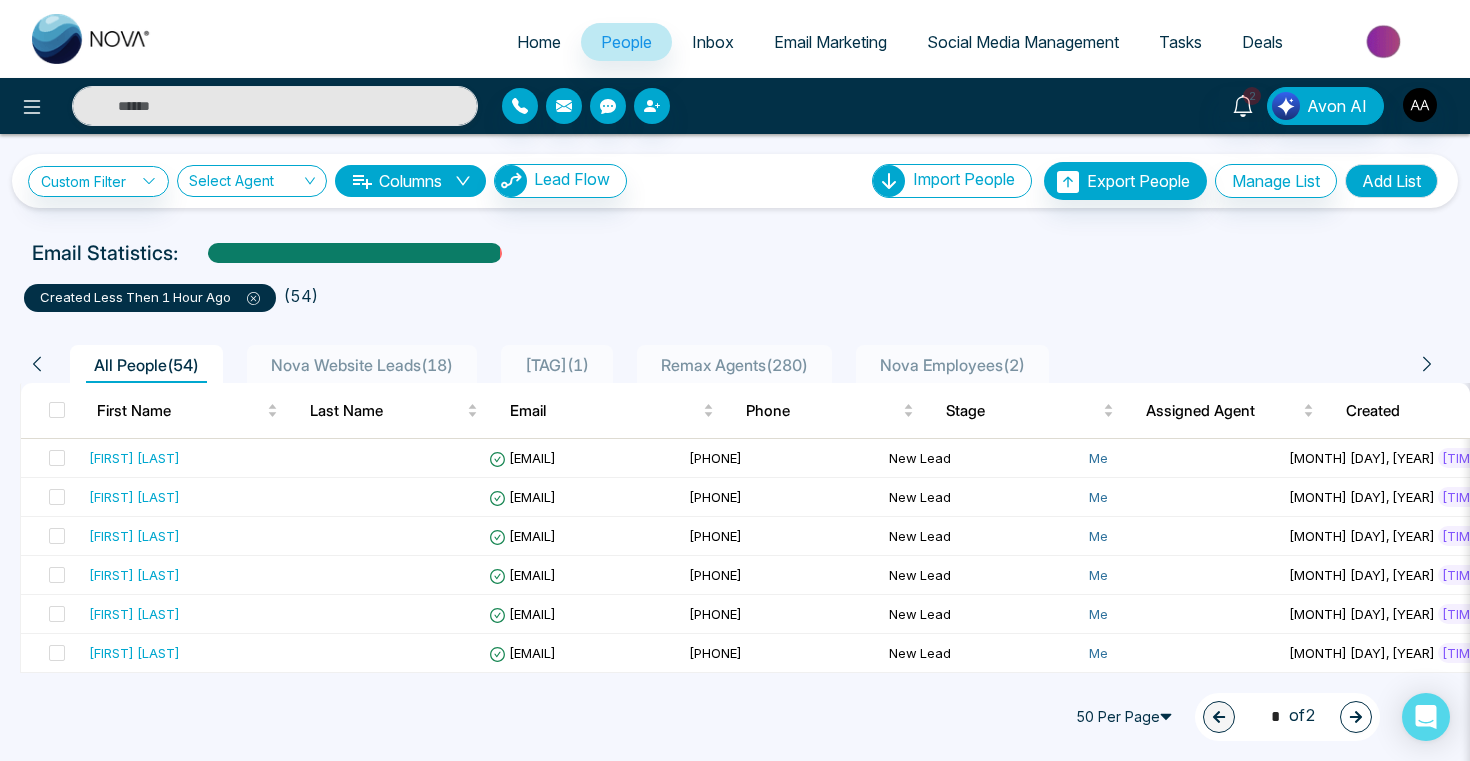 scroll, scrollTop: 44, scrollLeft: 0, axis: vertical 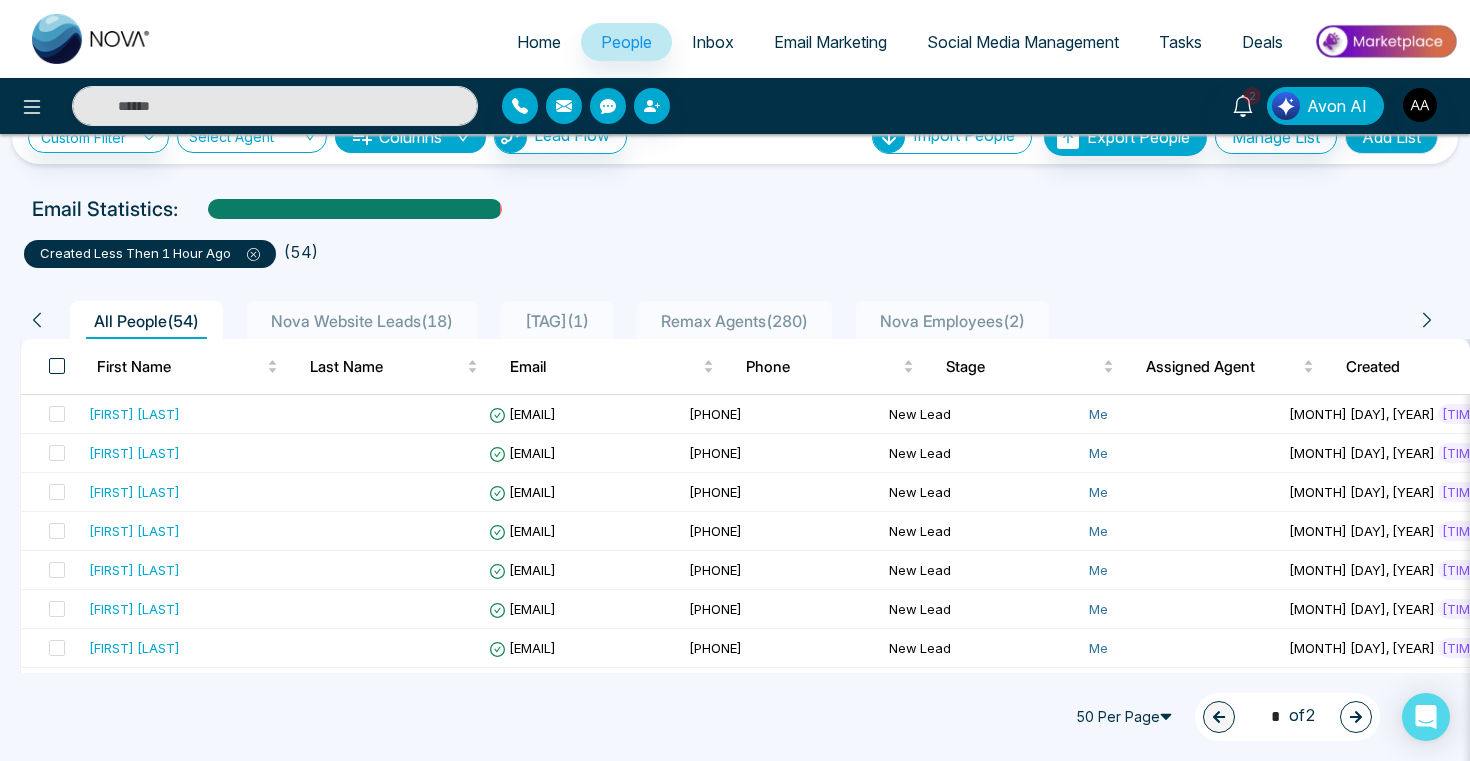 click at bounding box center (57, 366) 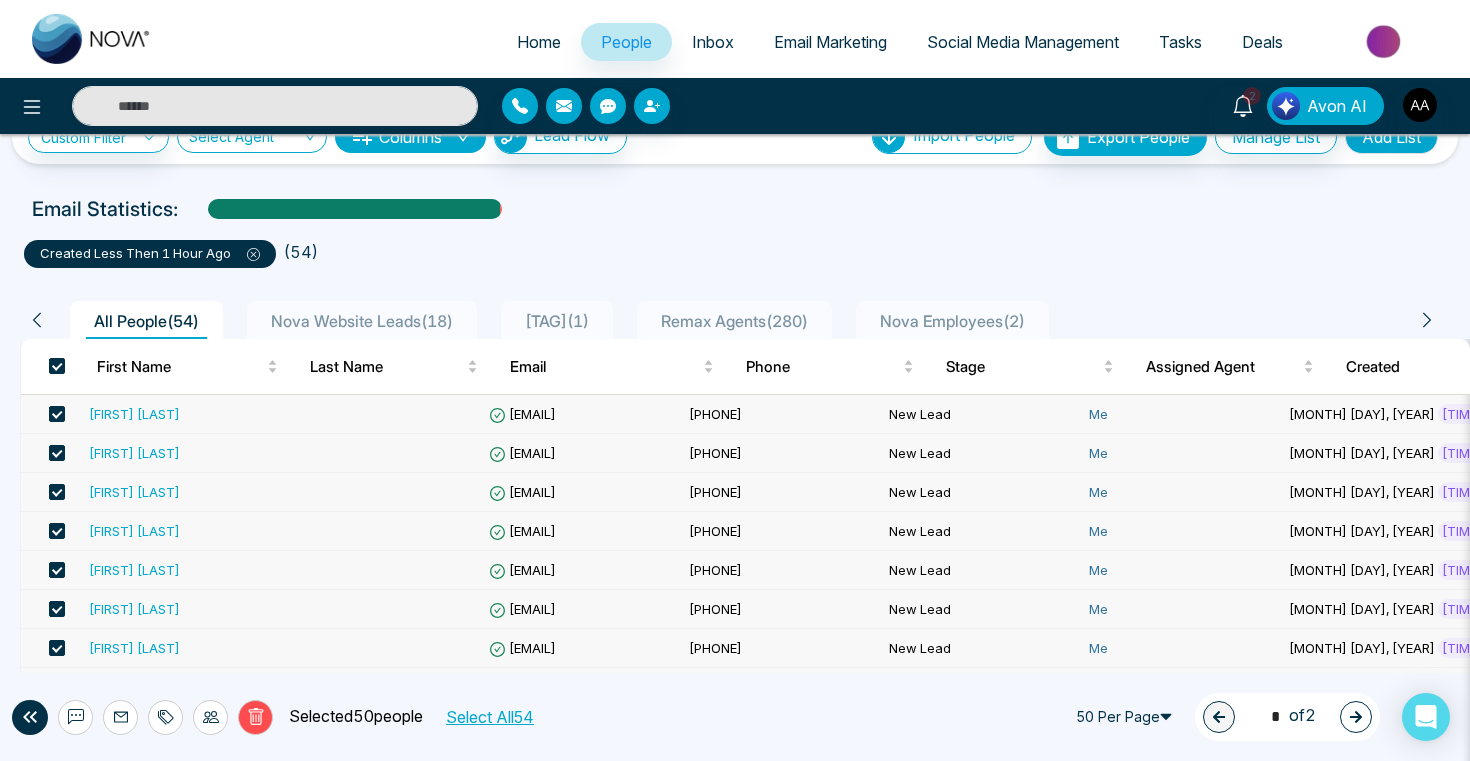 scroll, scrollTop: 0, scrollLeft: 0, axis: both 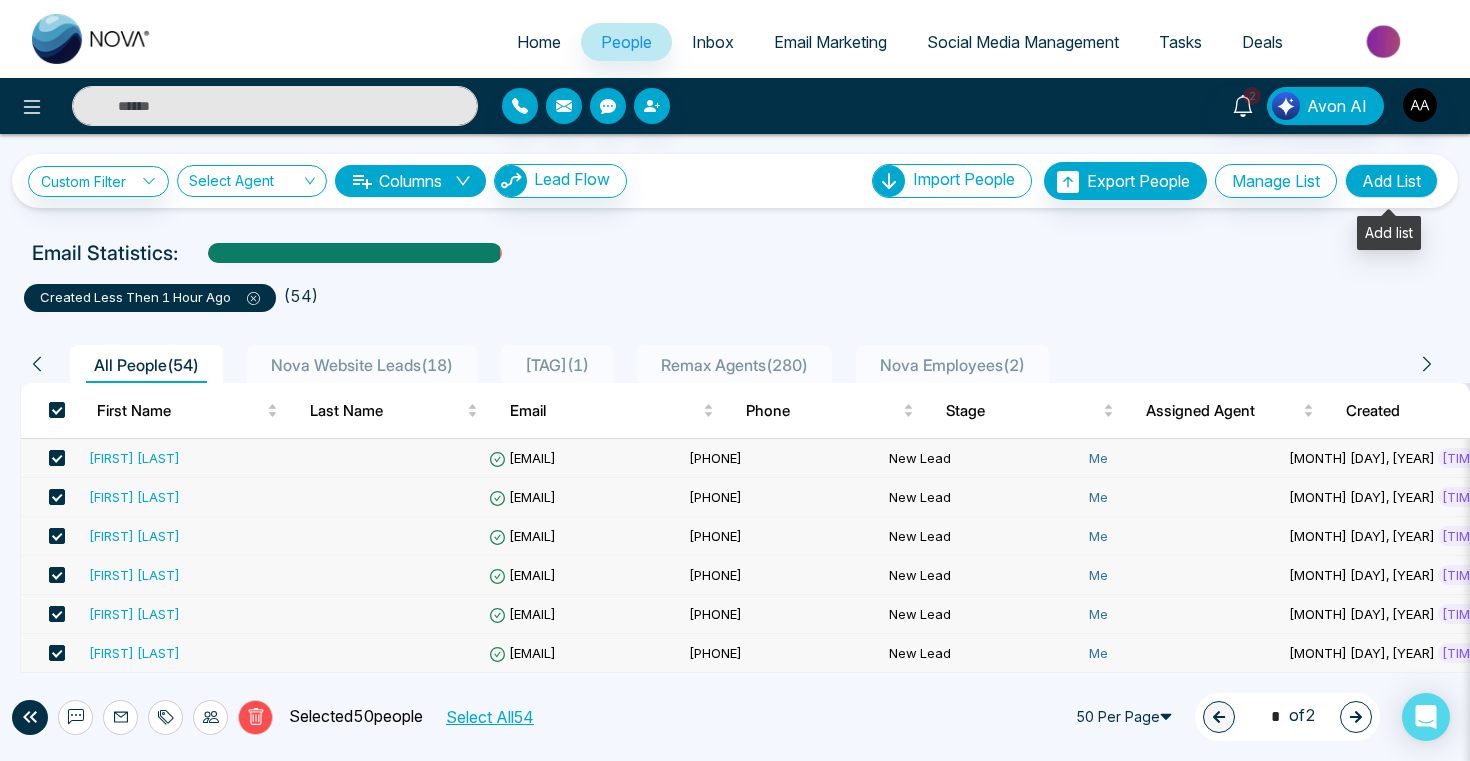 click on "Add List" at bounding box center (1391, 181) 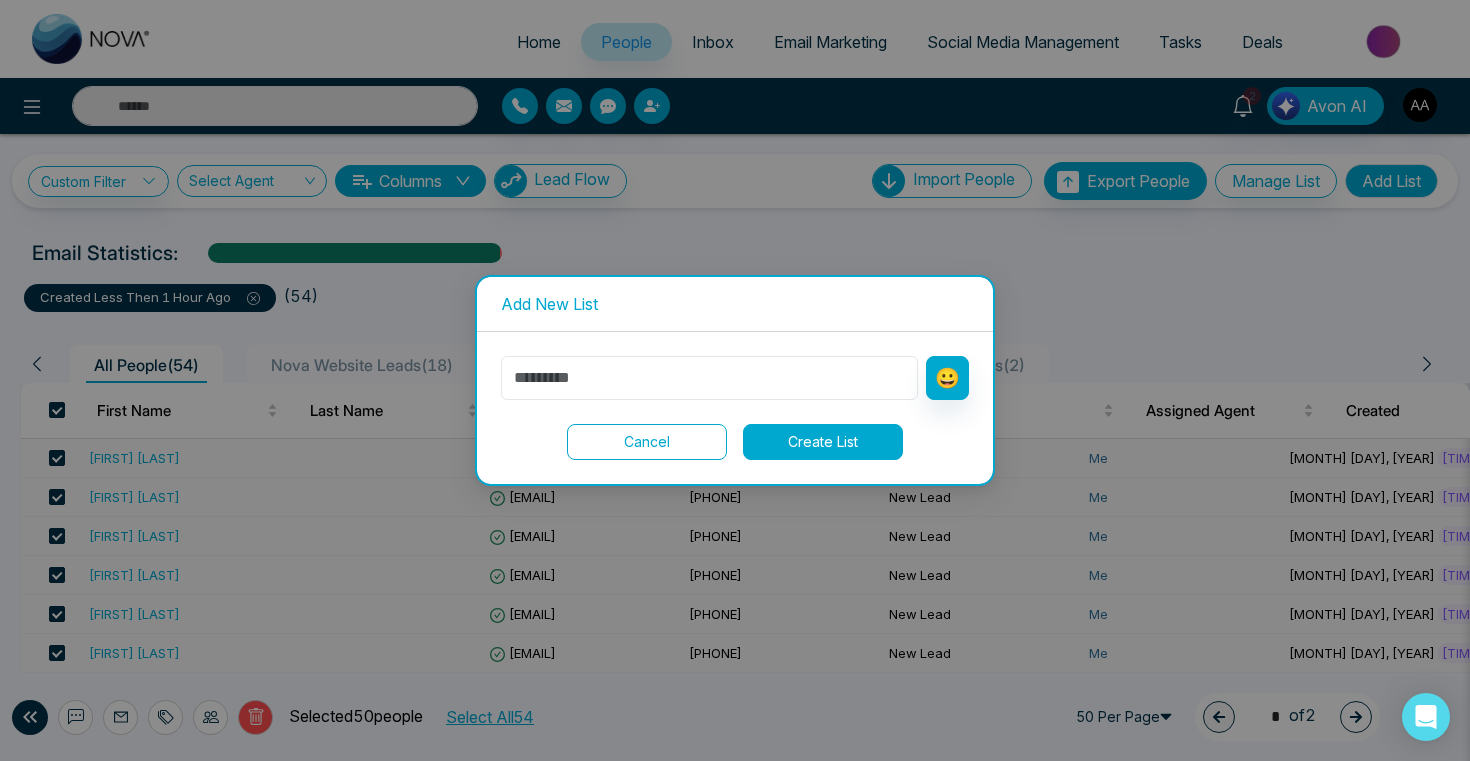 click at bounding box center [709, 378] 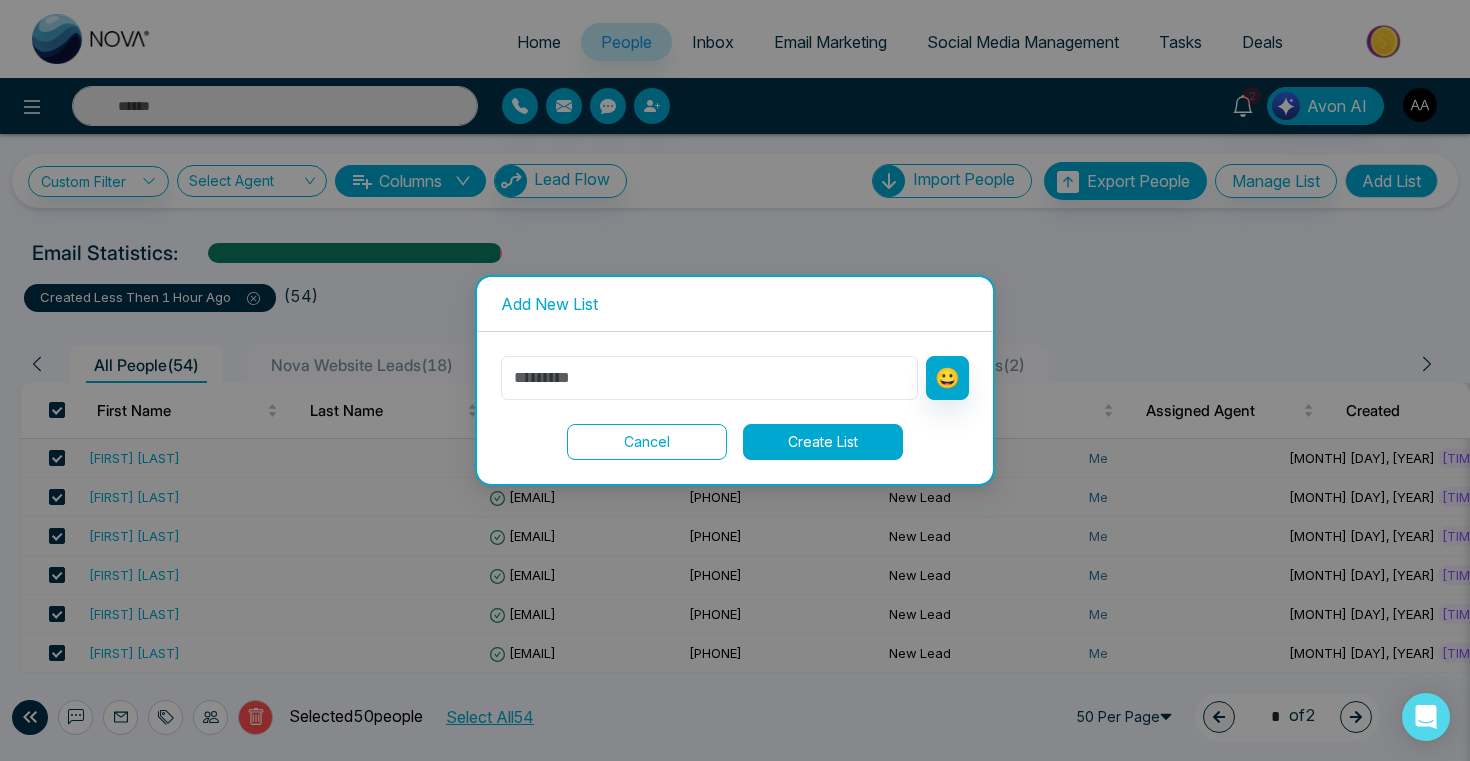 type on "*" 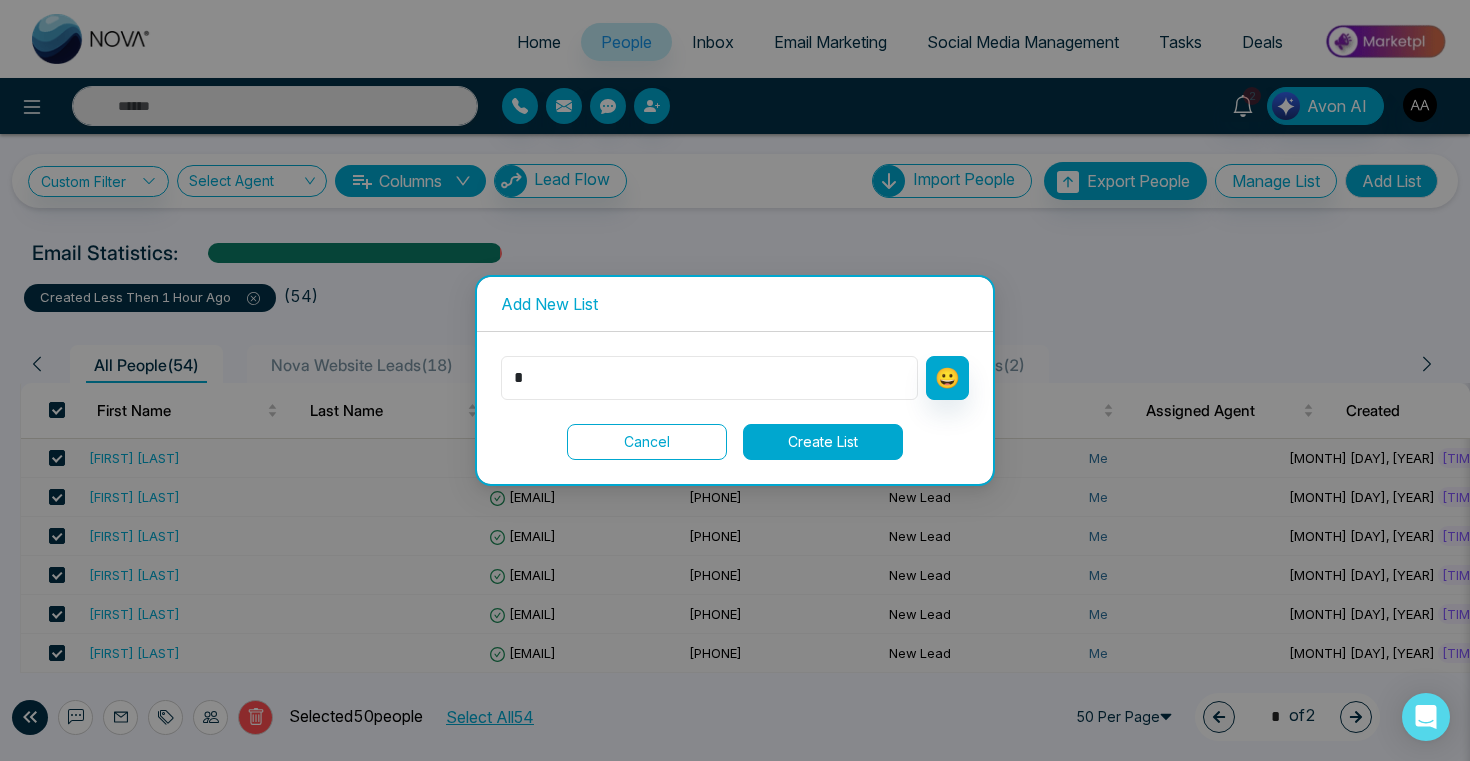 type 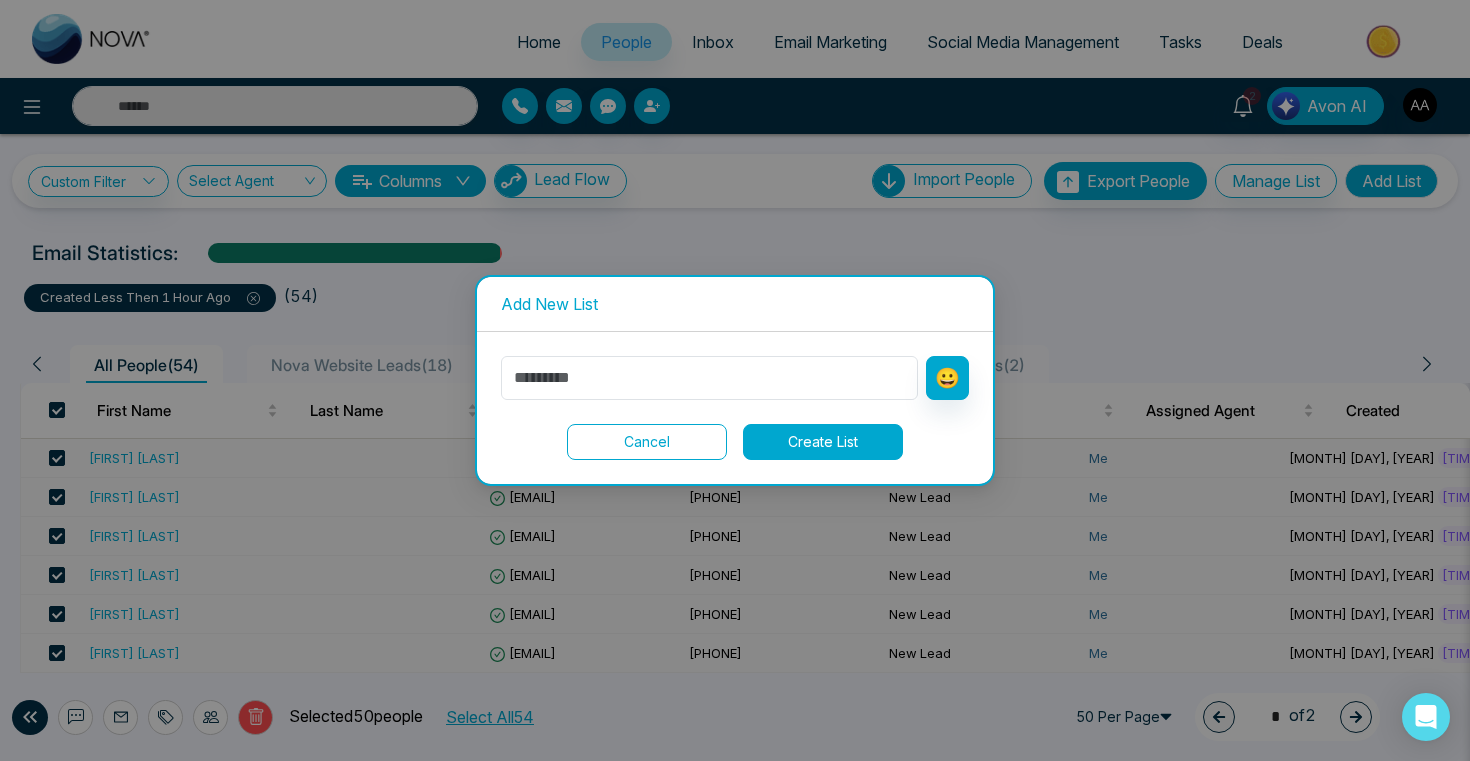 click on "Cancel" at bounding box center (647, 442) 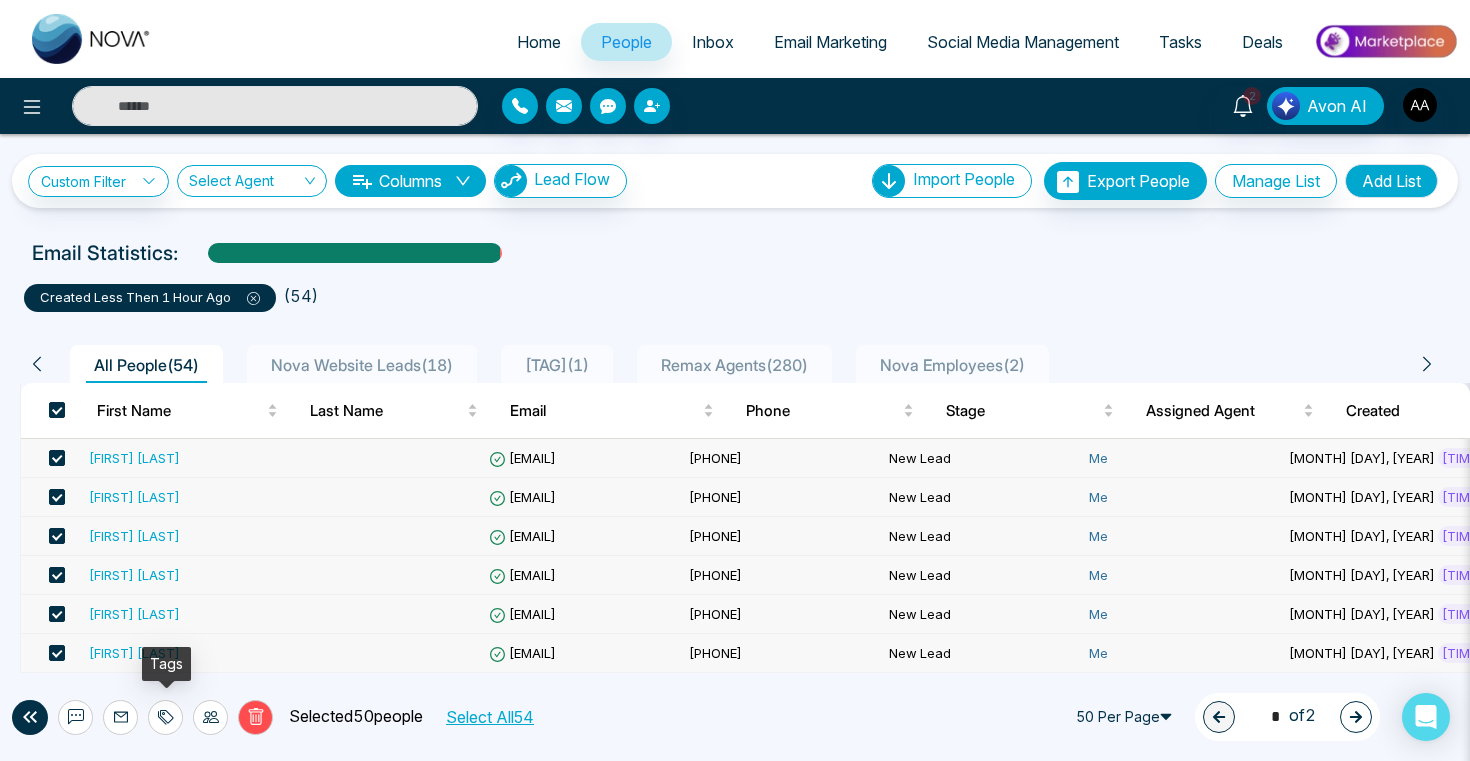 click at bounding box center [165, 717] 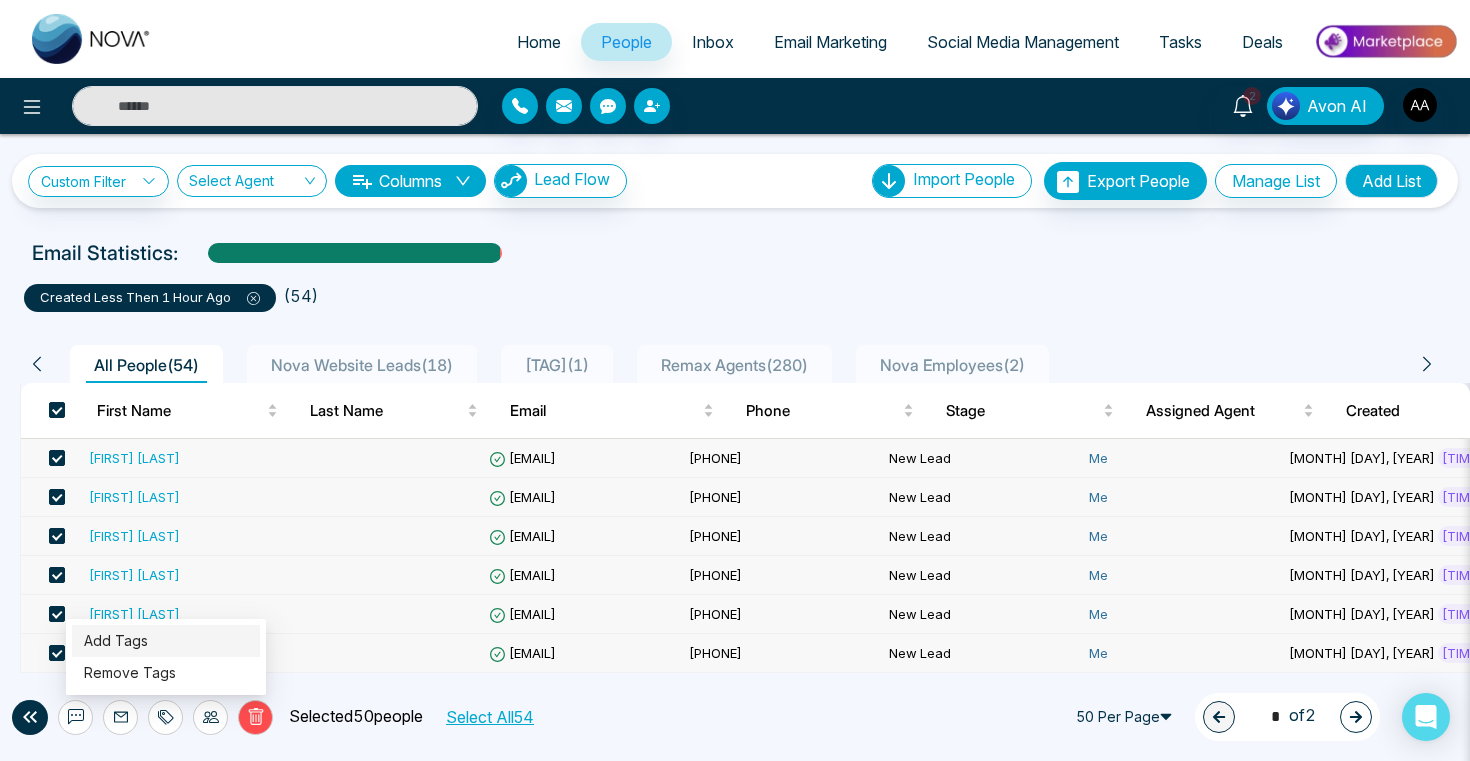 click on "Add Tags" at bounding box center [116, 640] 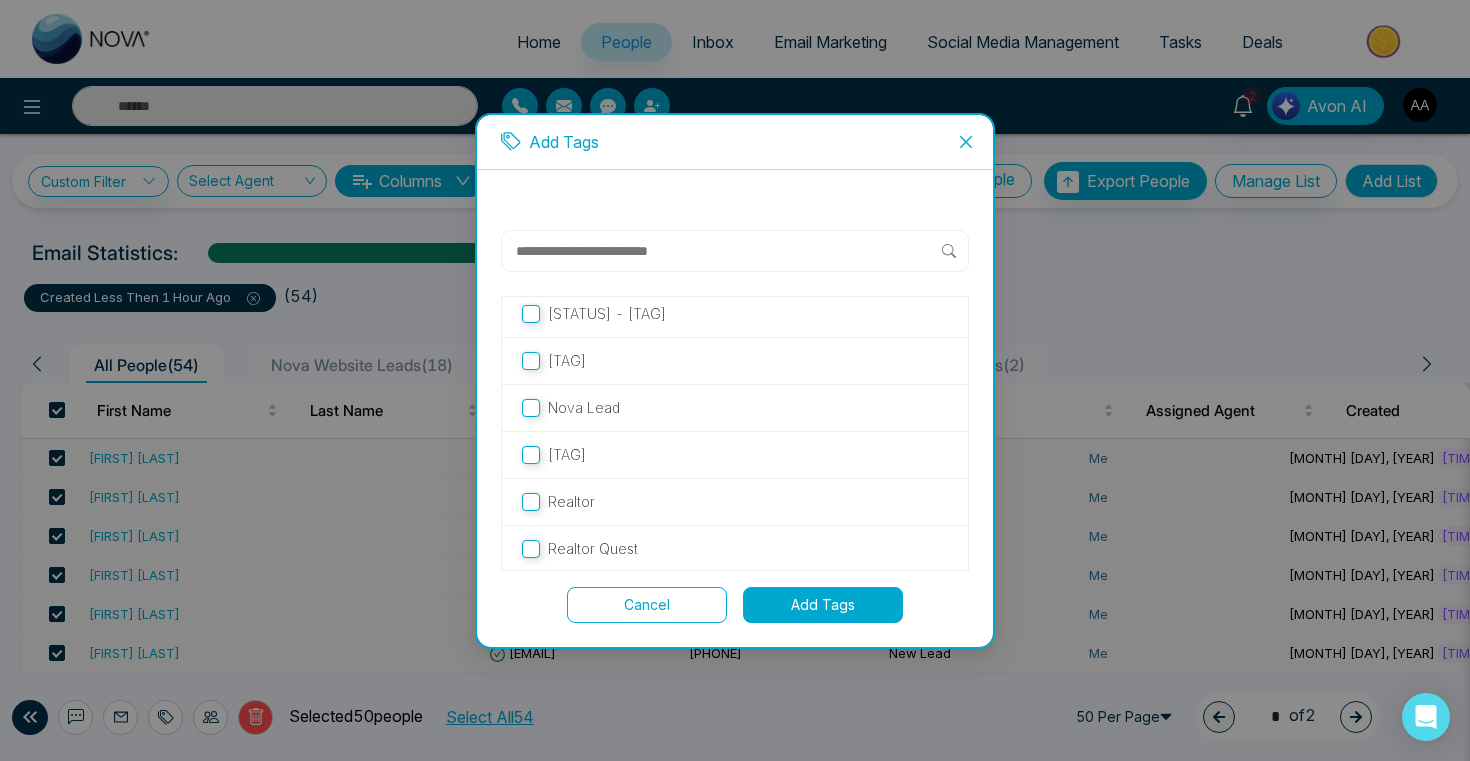 scroll, scrollTop: 0, scrollLeft: 0, axis: both 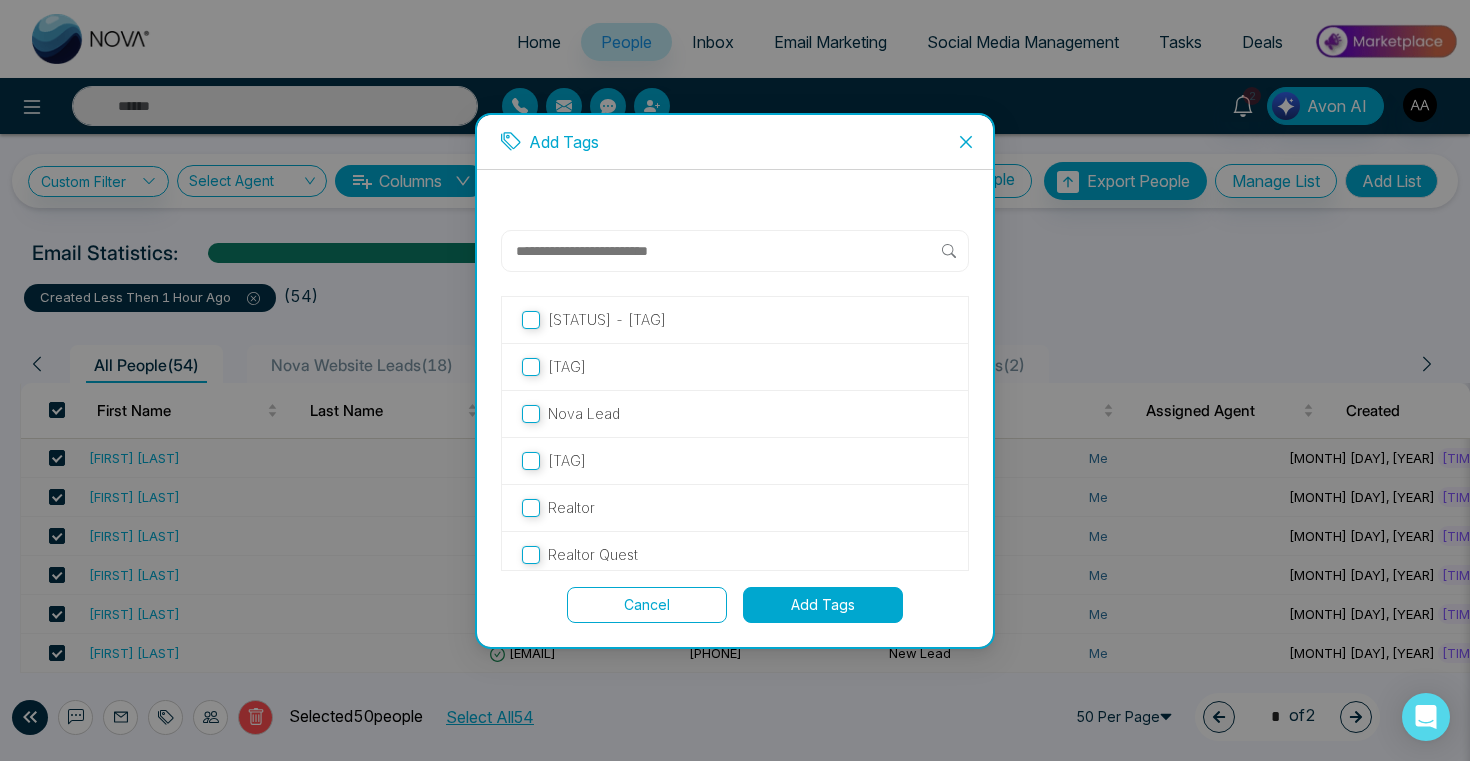 click at bounding box center [728, 251] 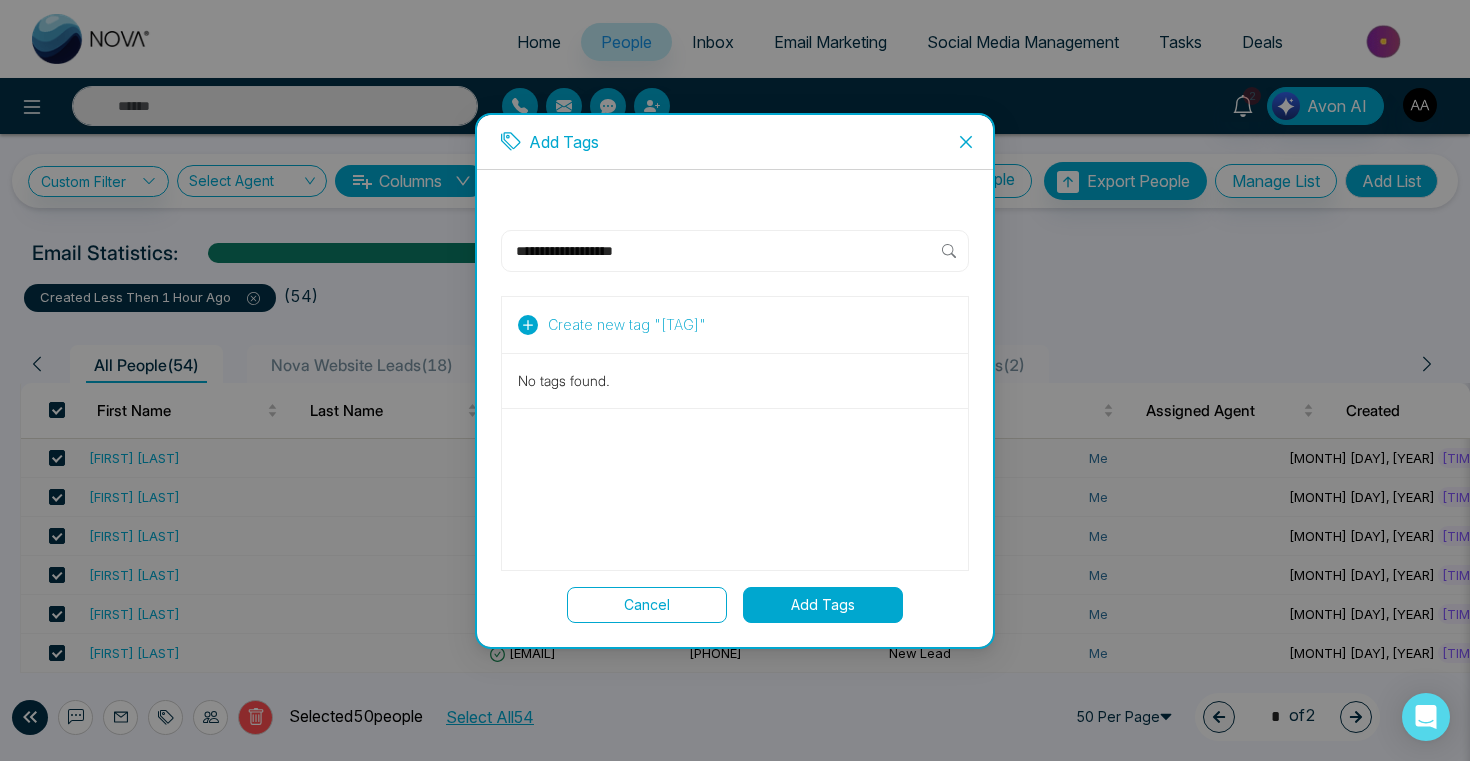 type on "**********" 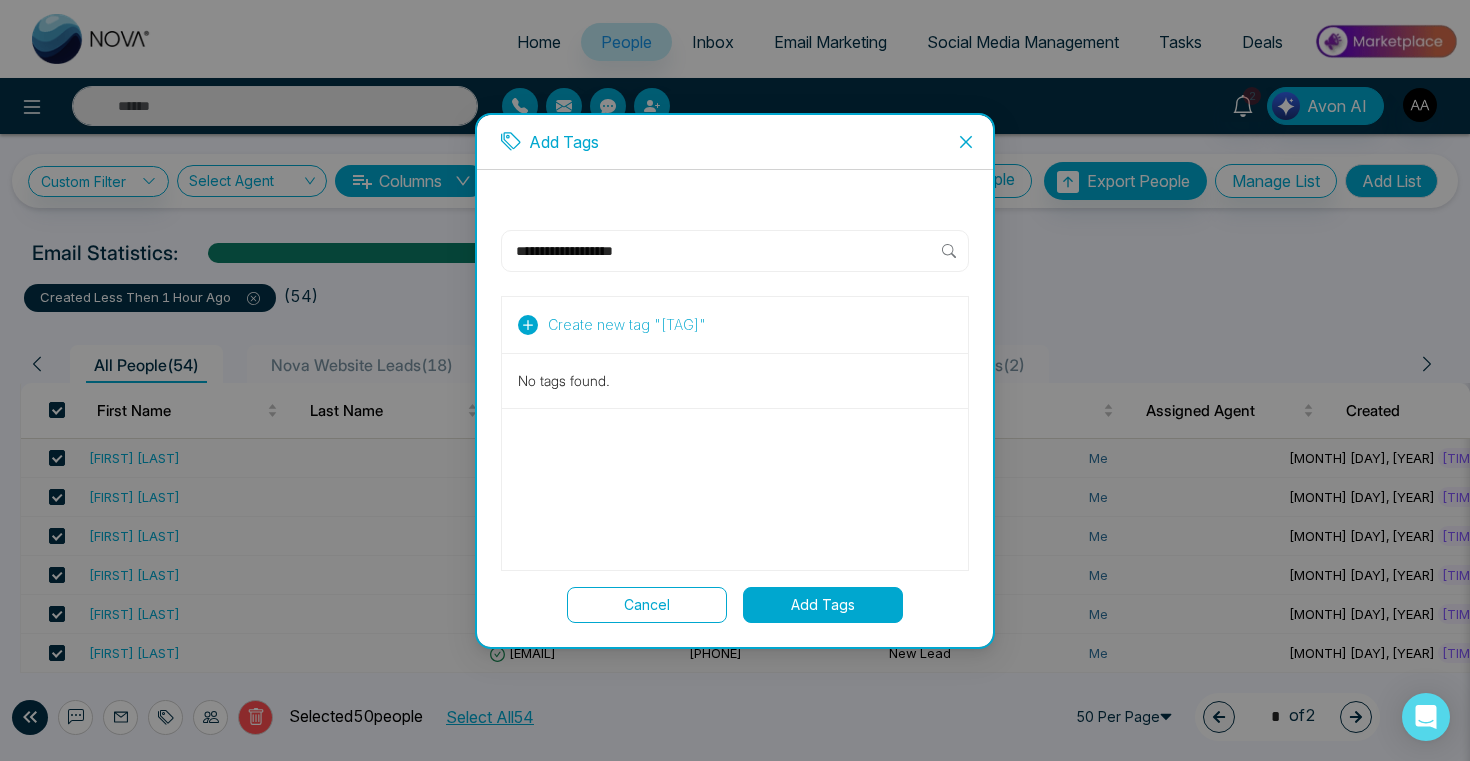 click on "Create new tag " [TAG] "" at bounding box center [612, 325] 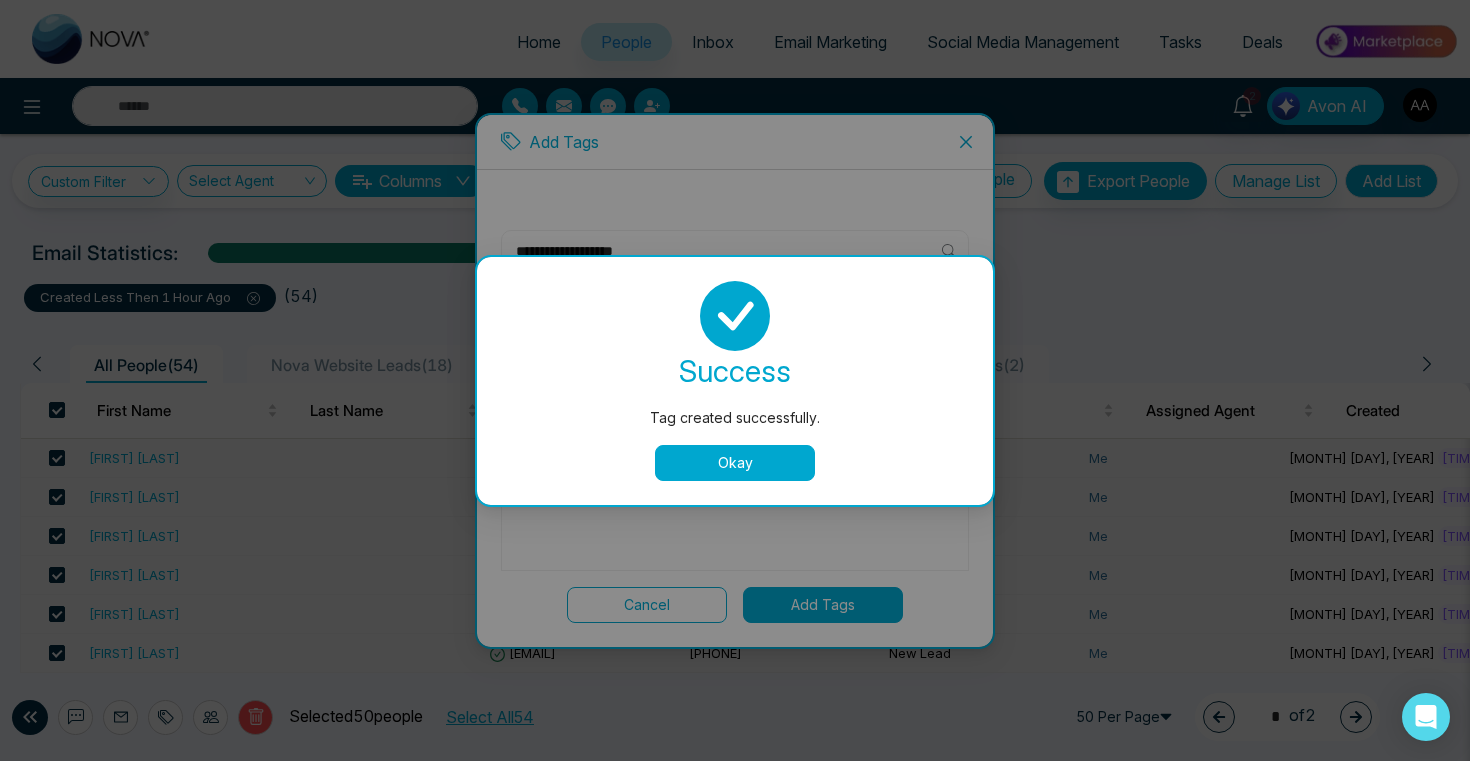 click on "Okay" at bounding box center [735, 463] 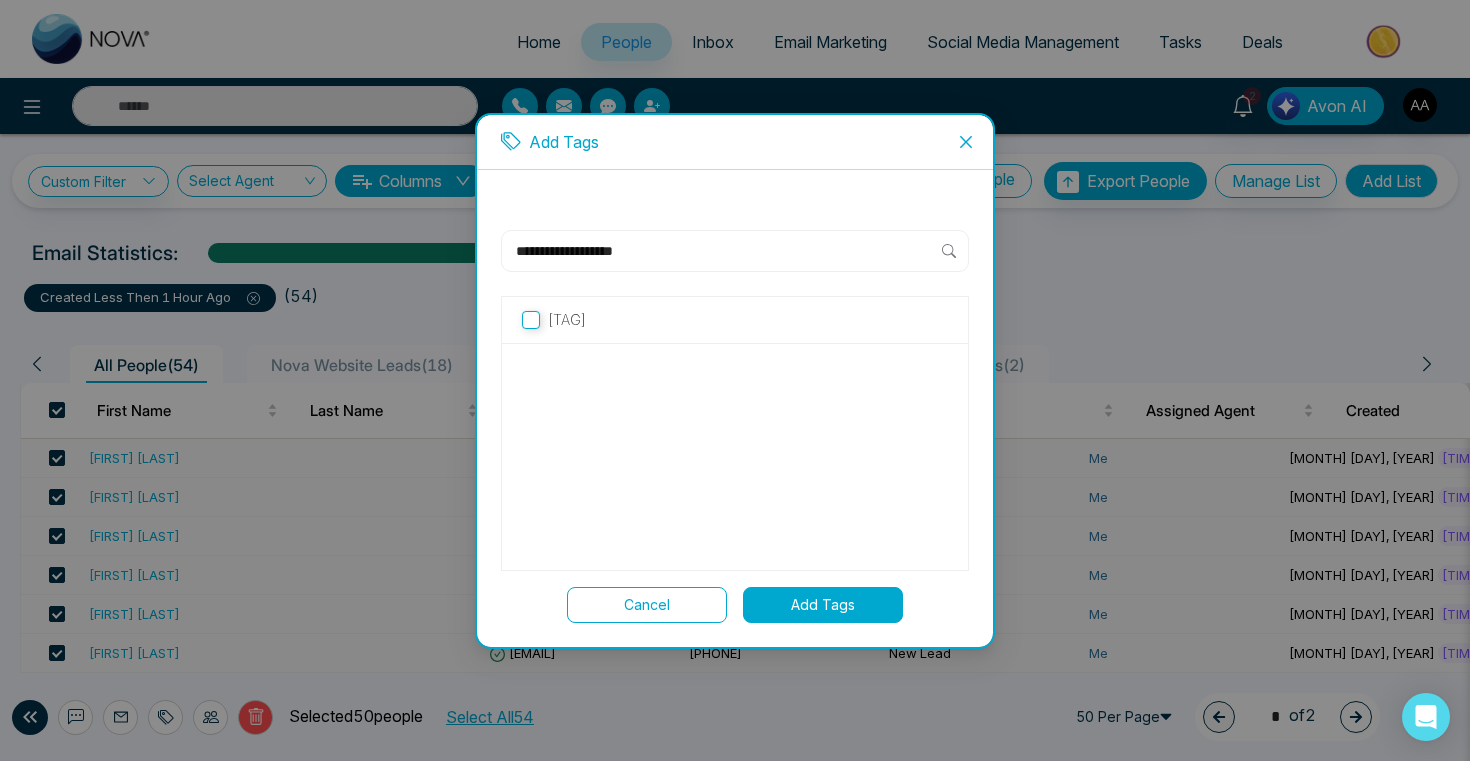 click on "Add Tags" at bounding box center [823, 605] 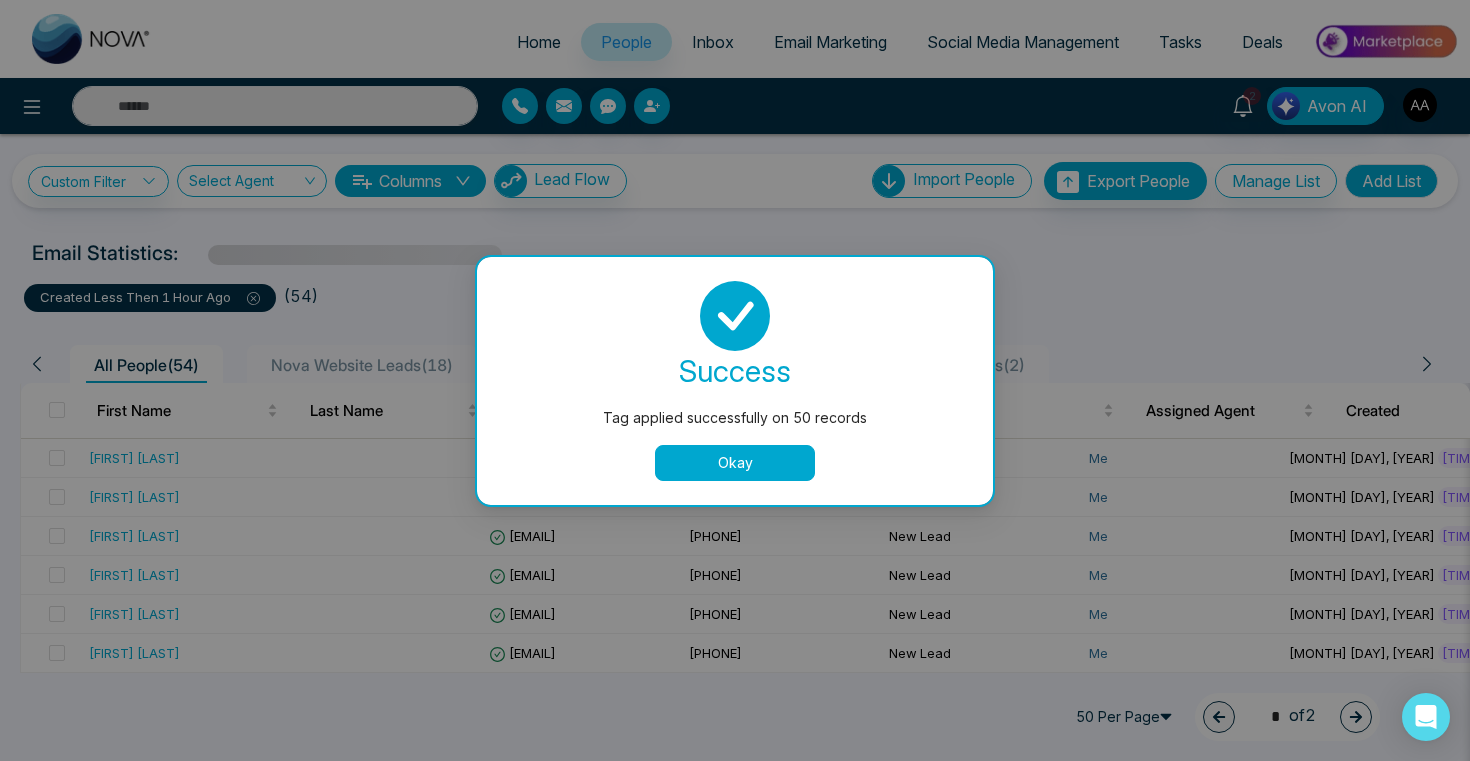 click on "Okay" at bounding box center (735, 463) 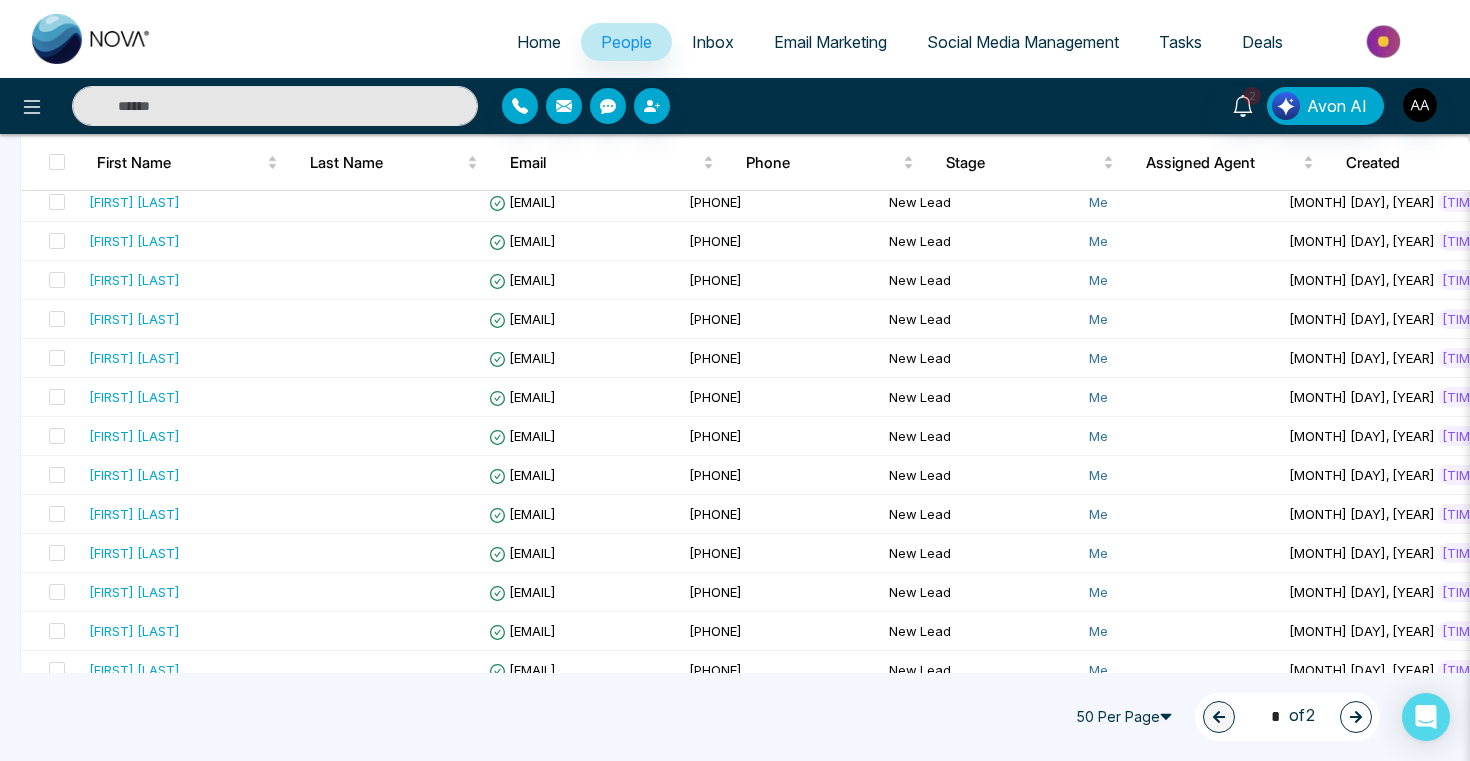 scroll, scrollTop: 0, scrollLeft: 0, axis: both 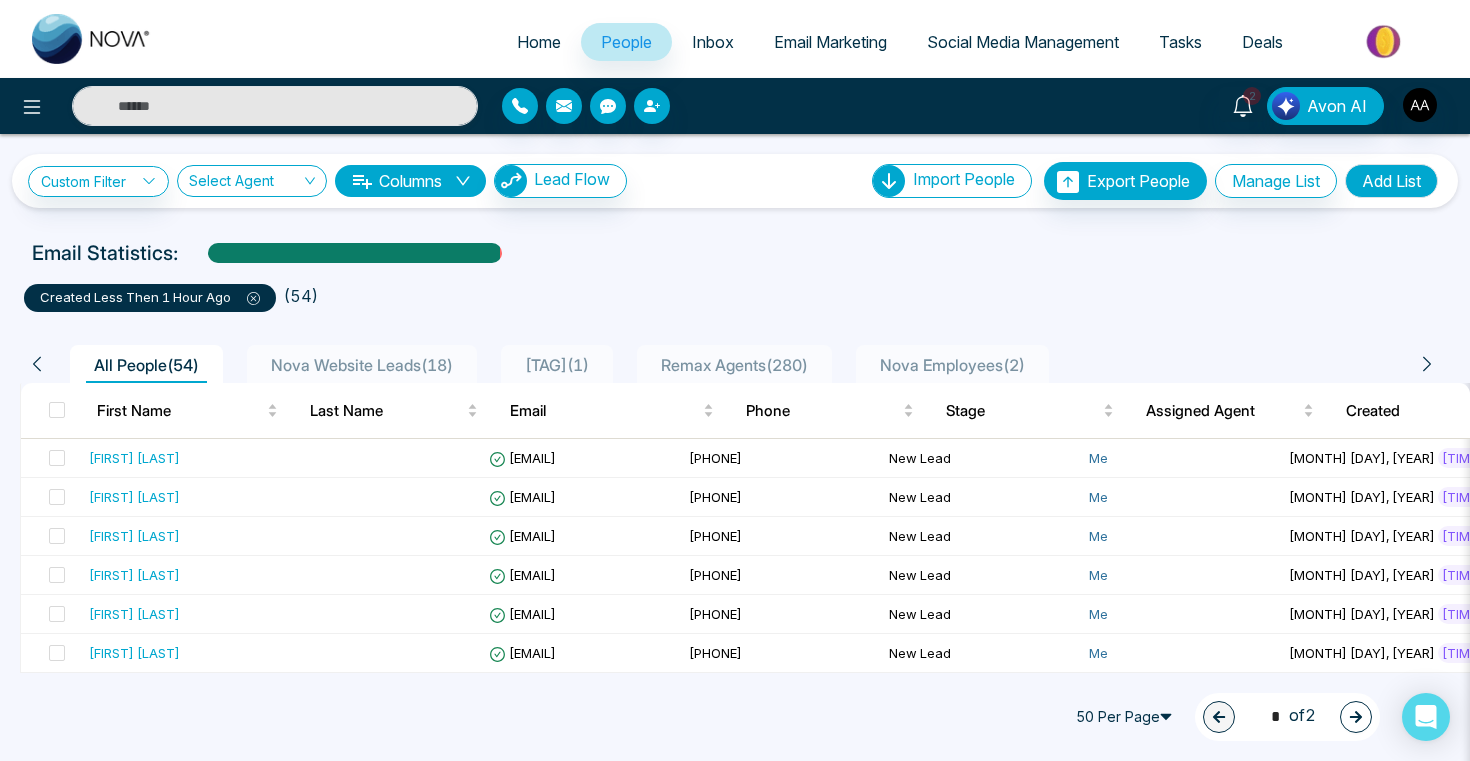 click 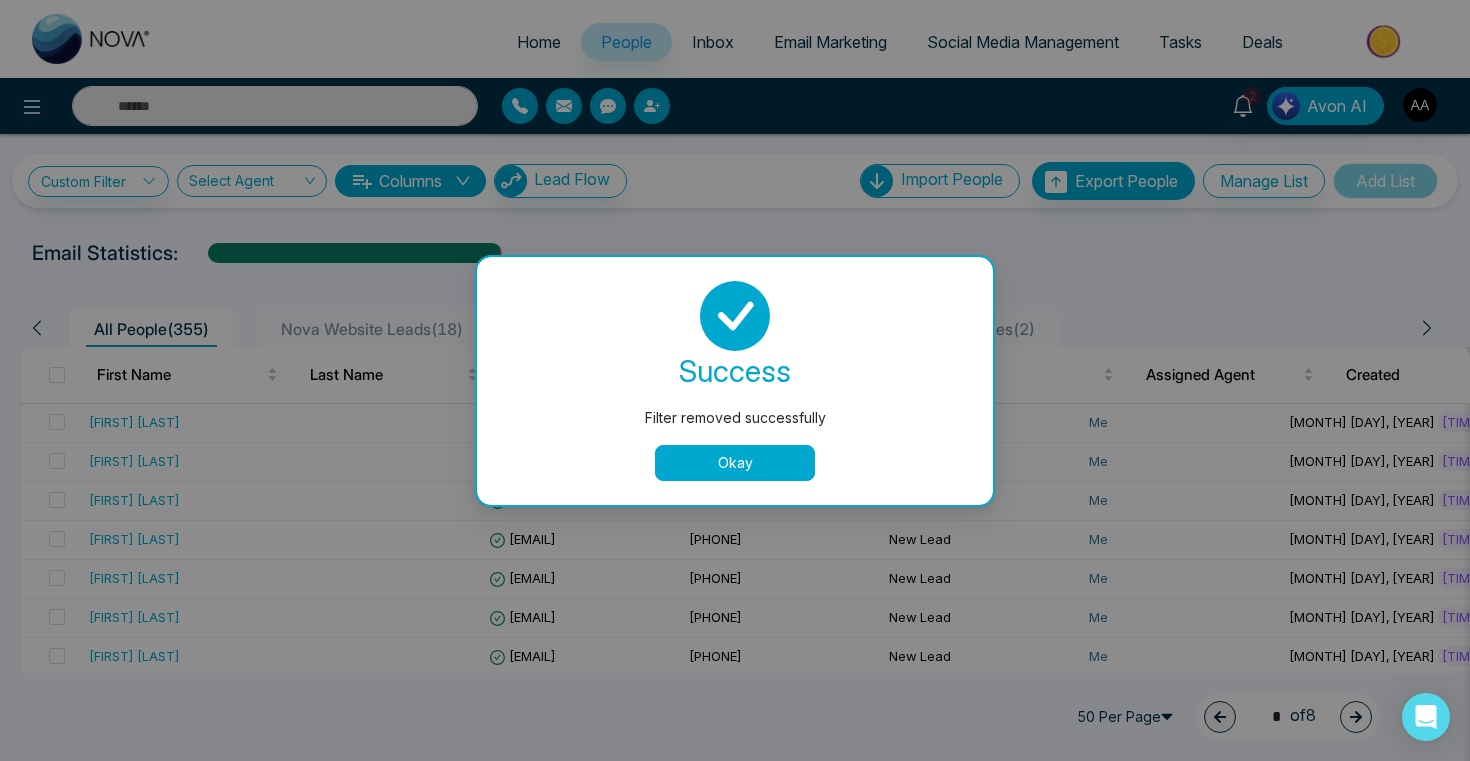 click on "Okay" at bounding box center (735, 463) 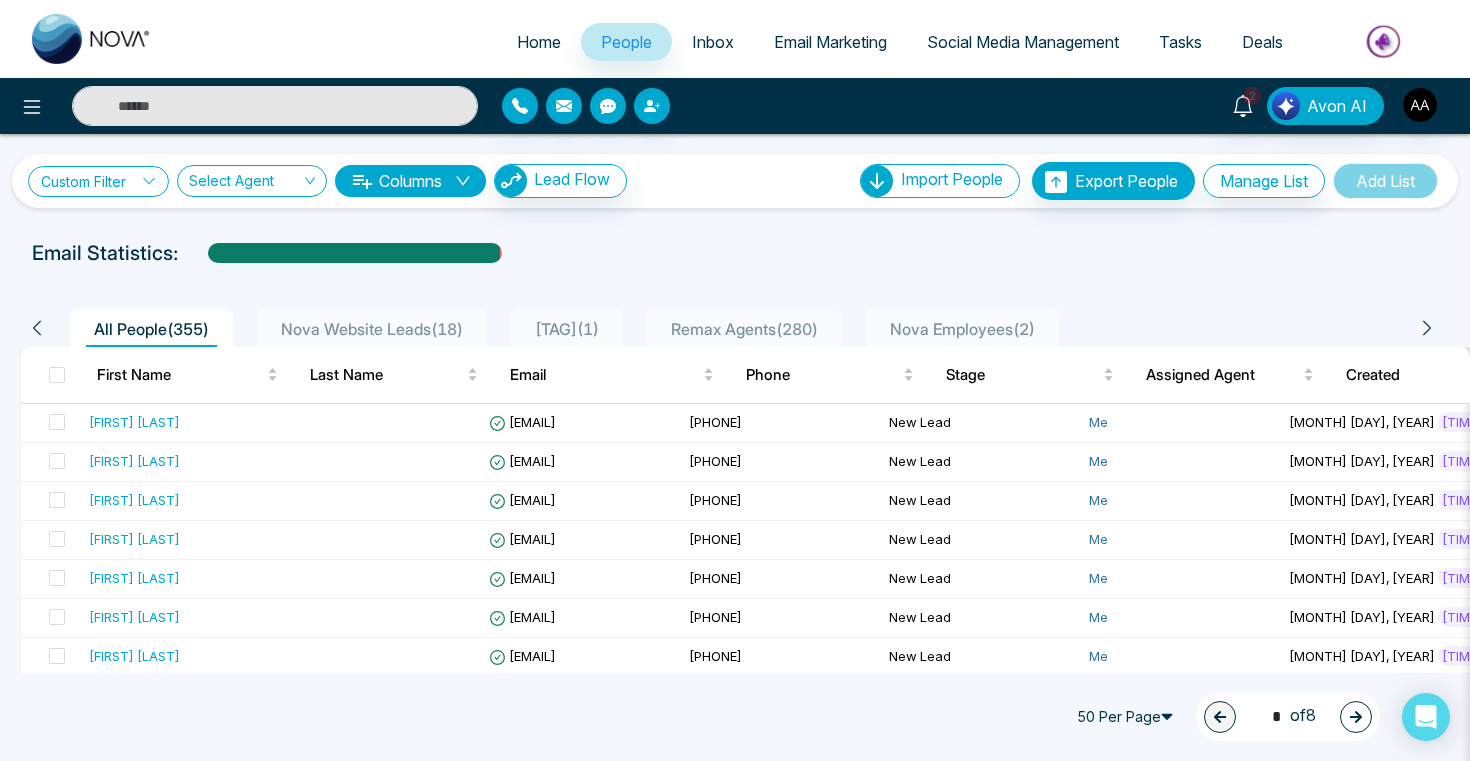 click on "Custom Filter" at bounding box center [98, 181] 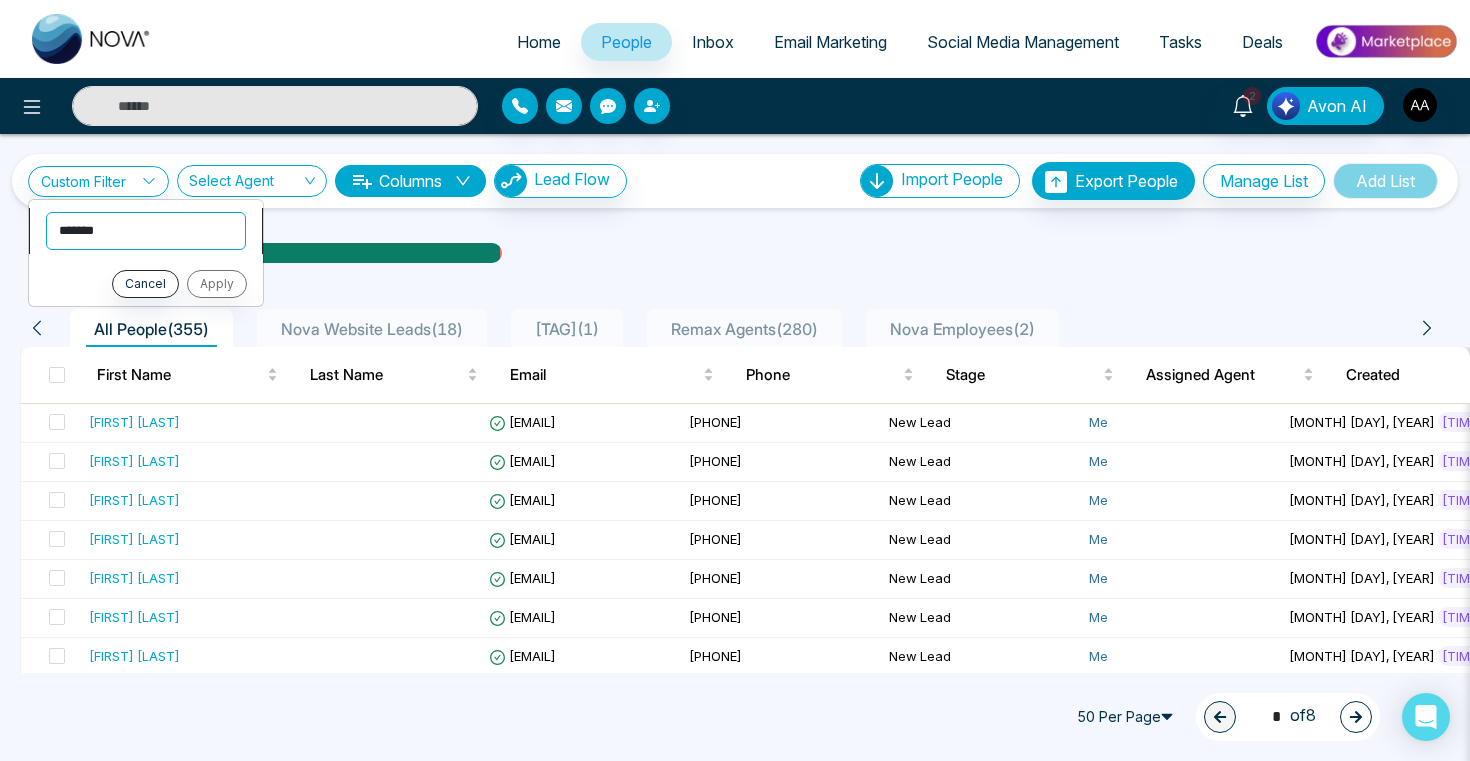click on "**********" at bounding box center [146, 231] 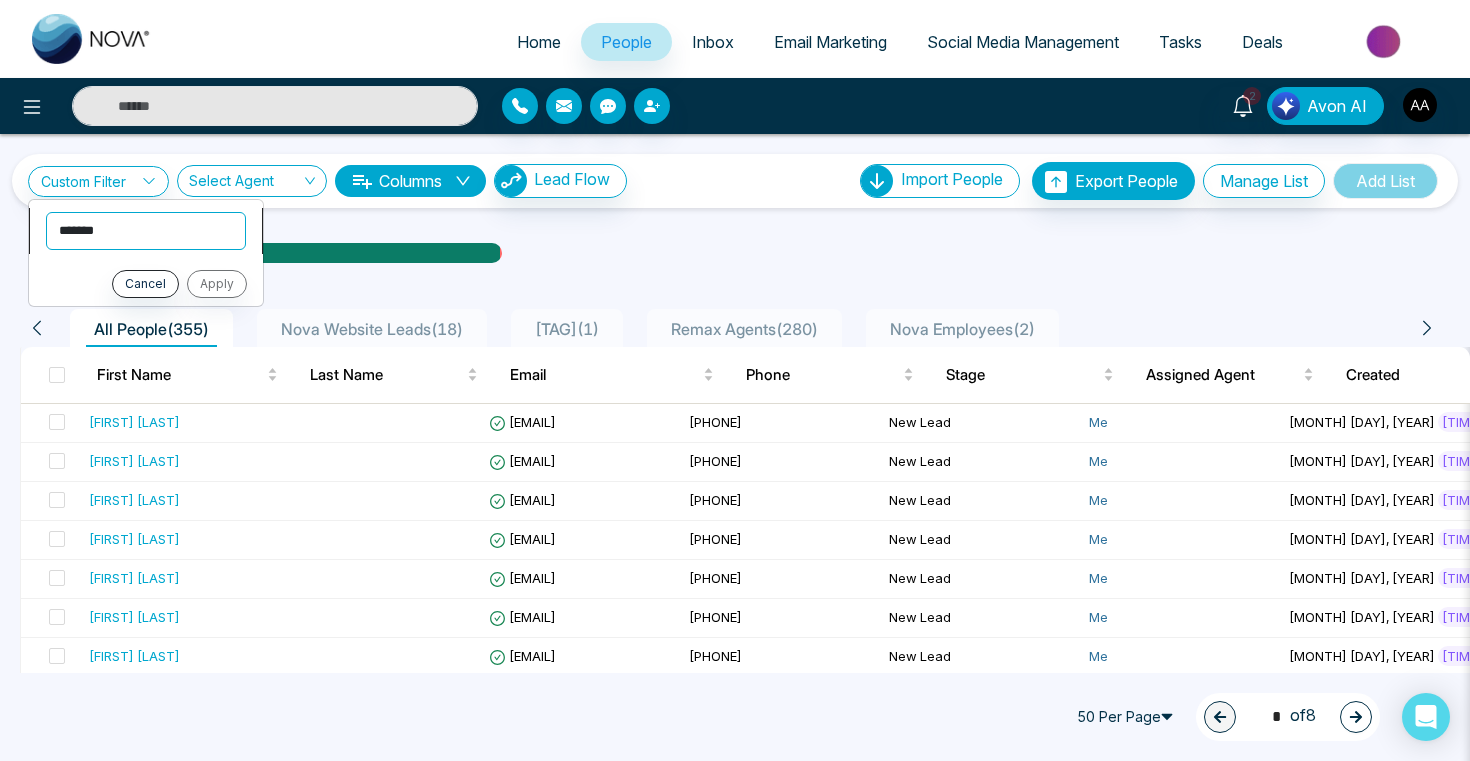 select on "****" 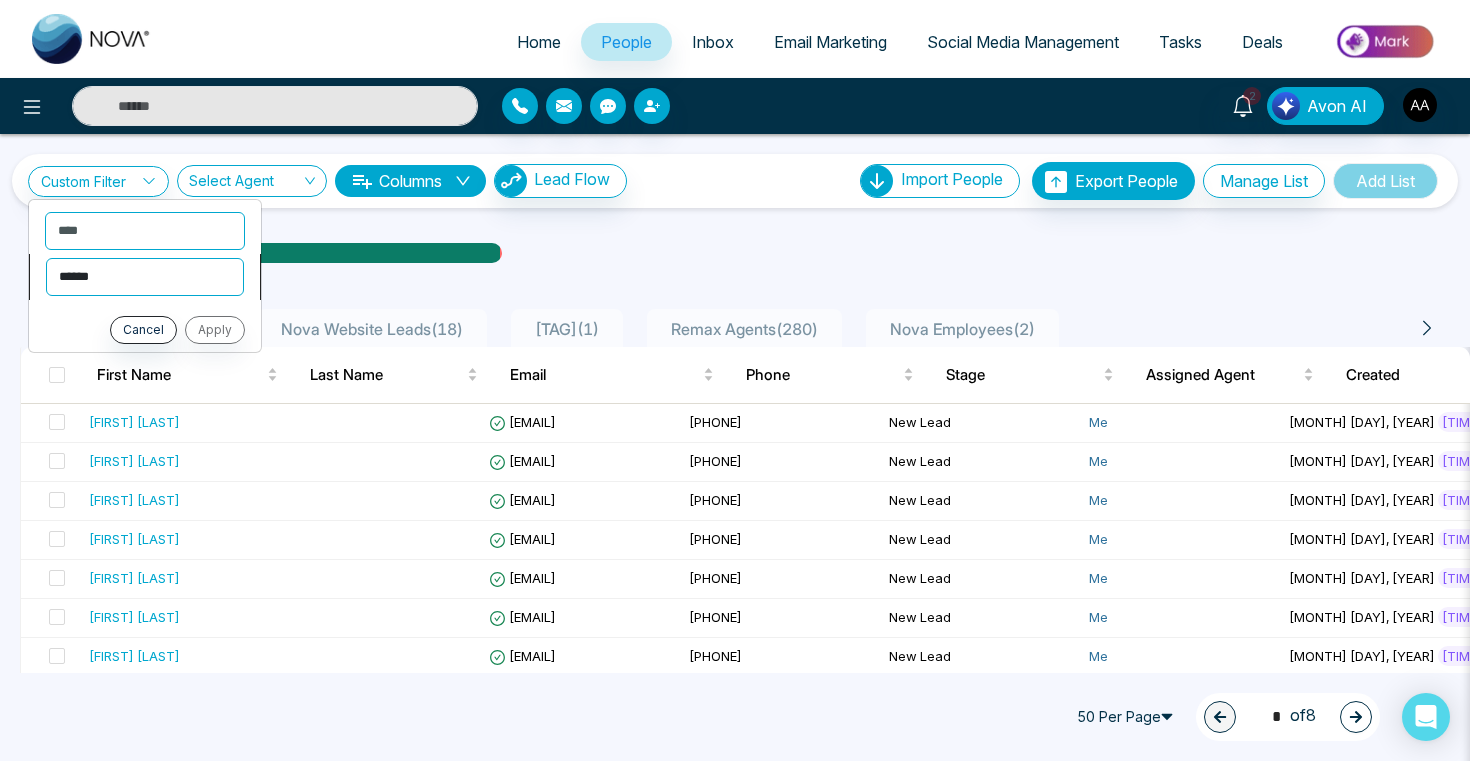 click on "**********" at bounding box center (145, 277) 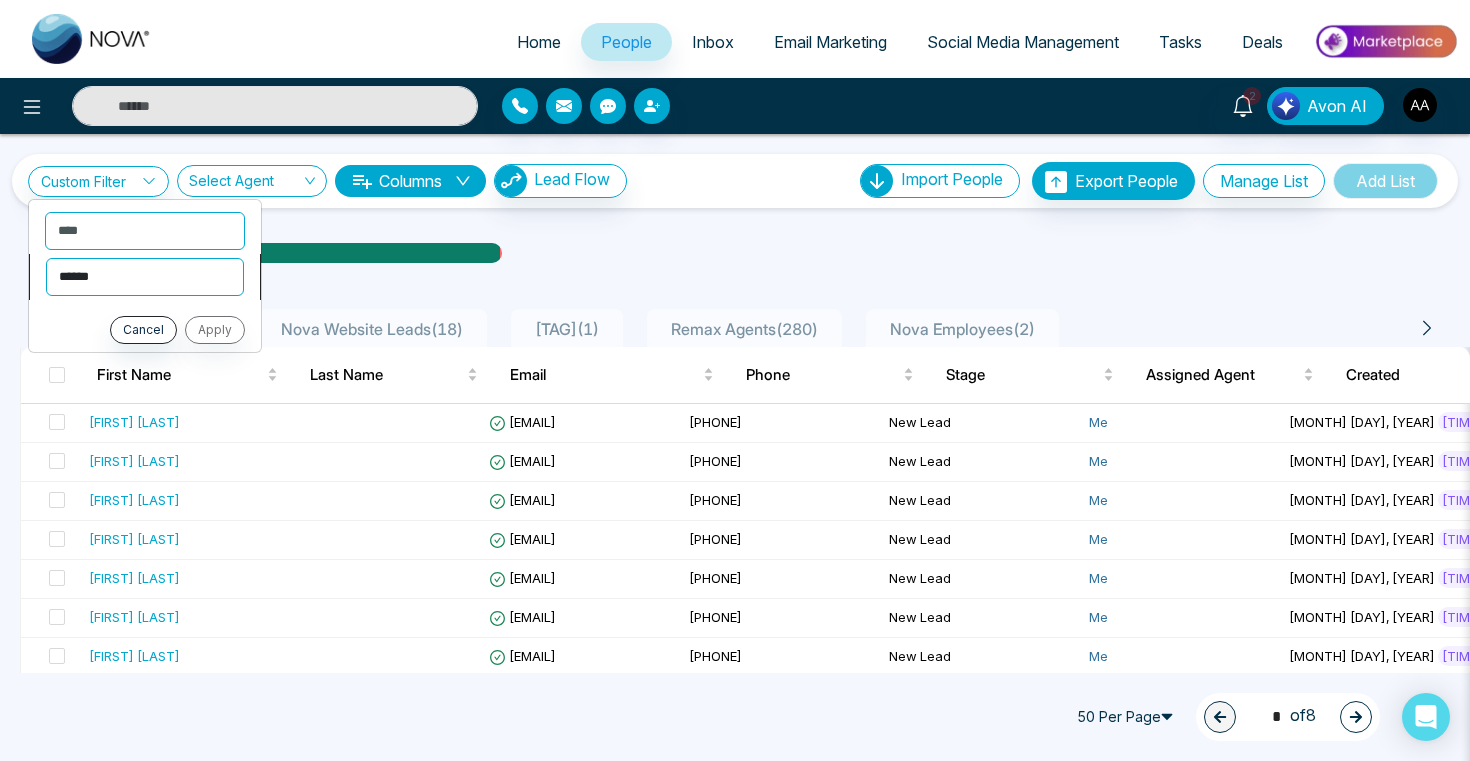 select on "*******" 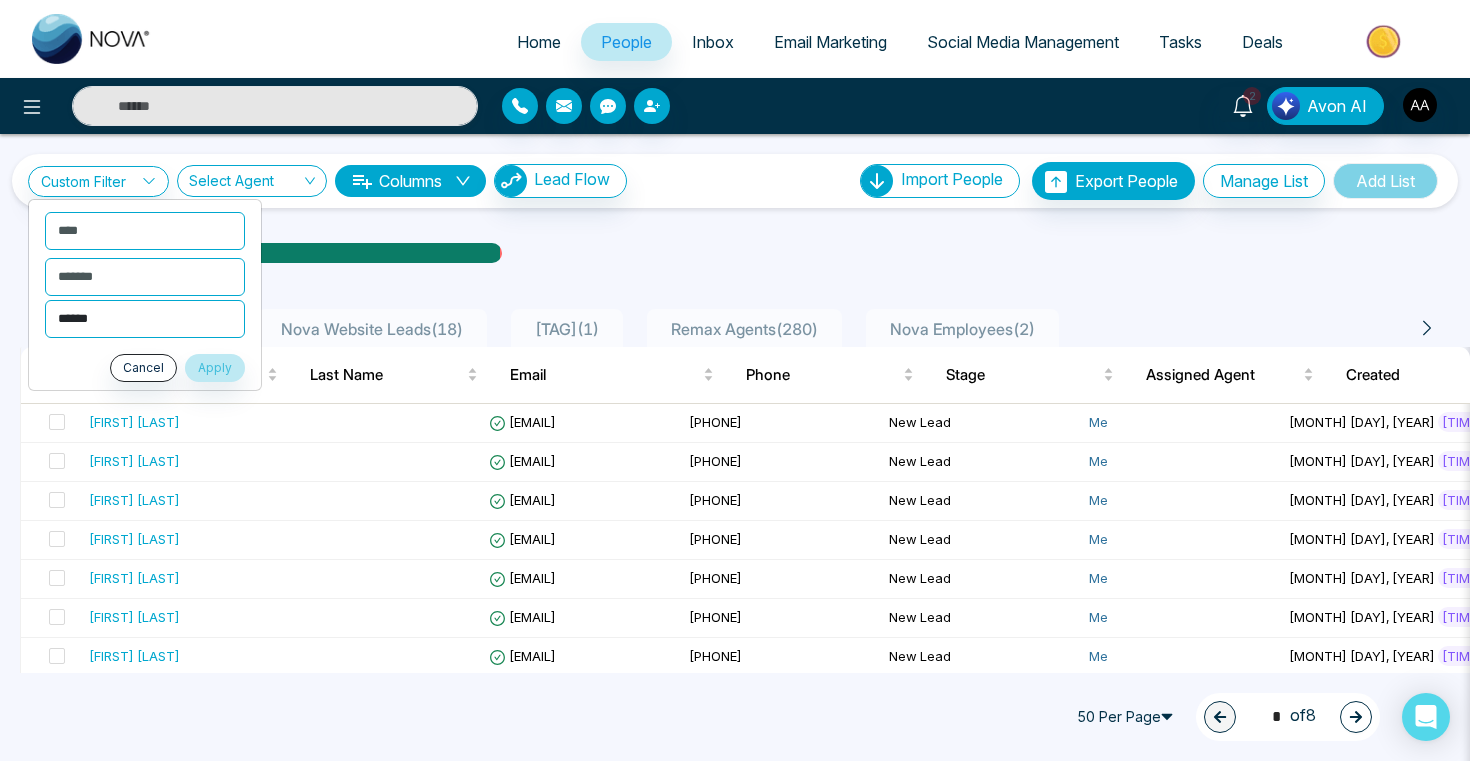 click on "**********" at bounding box center (145, 319) 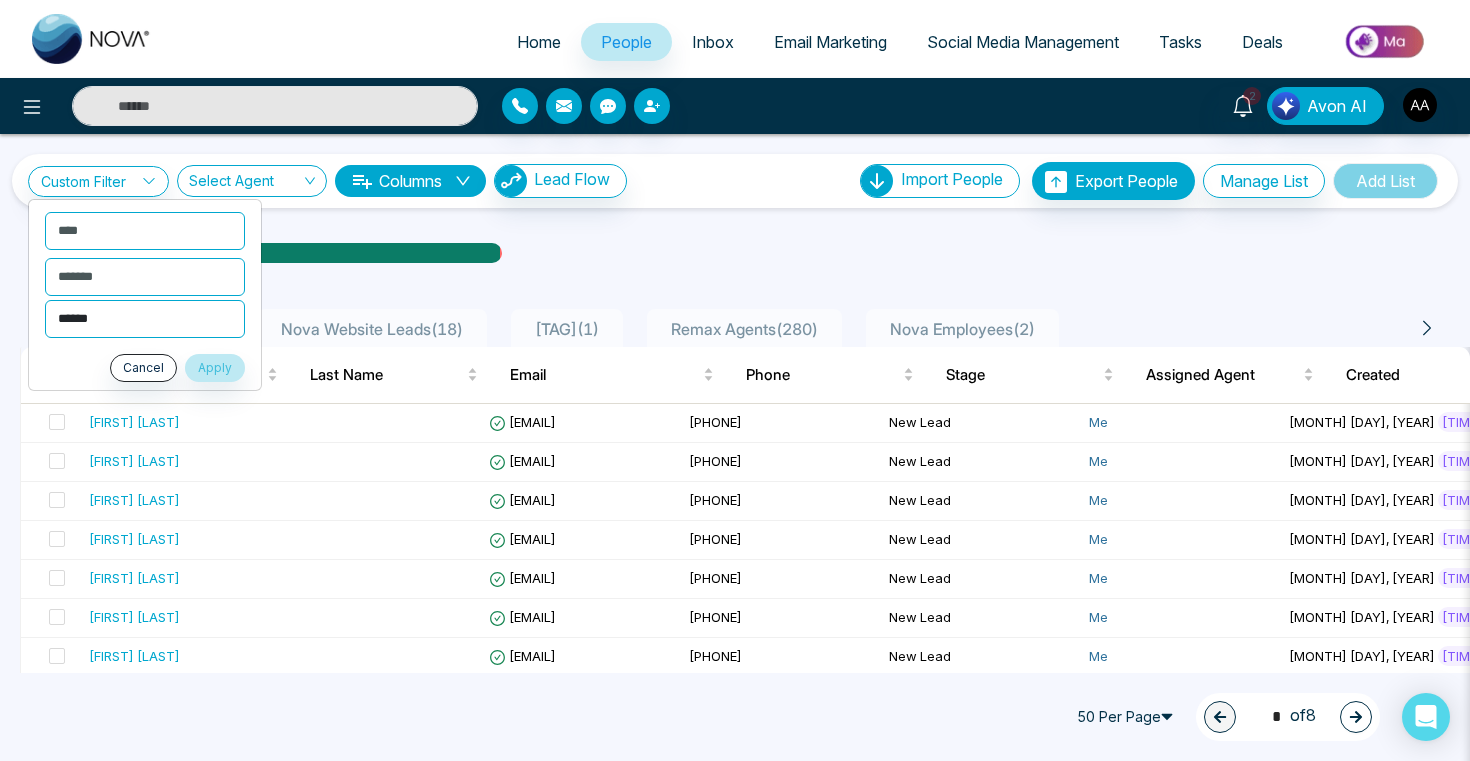 select on "**********" 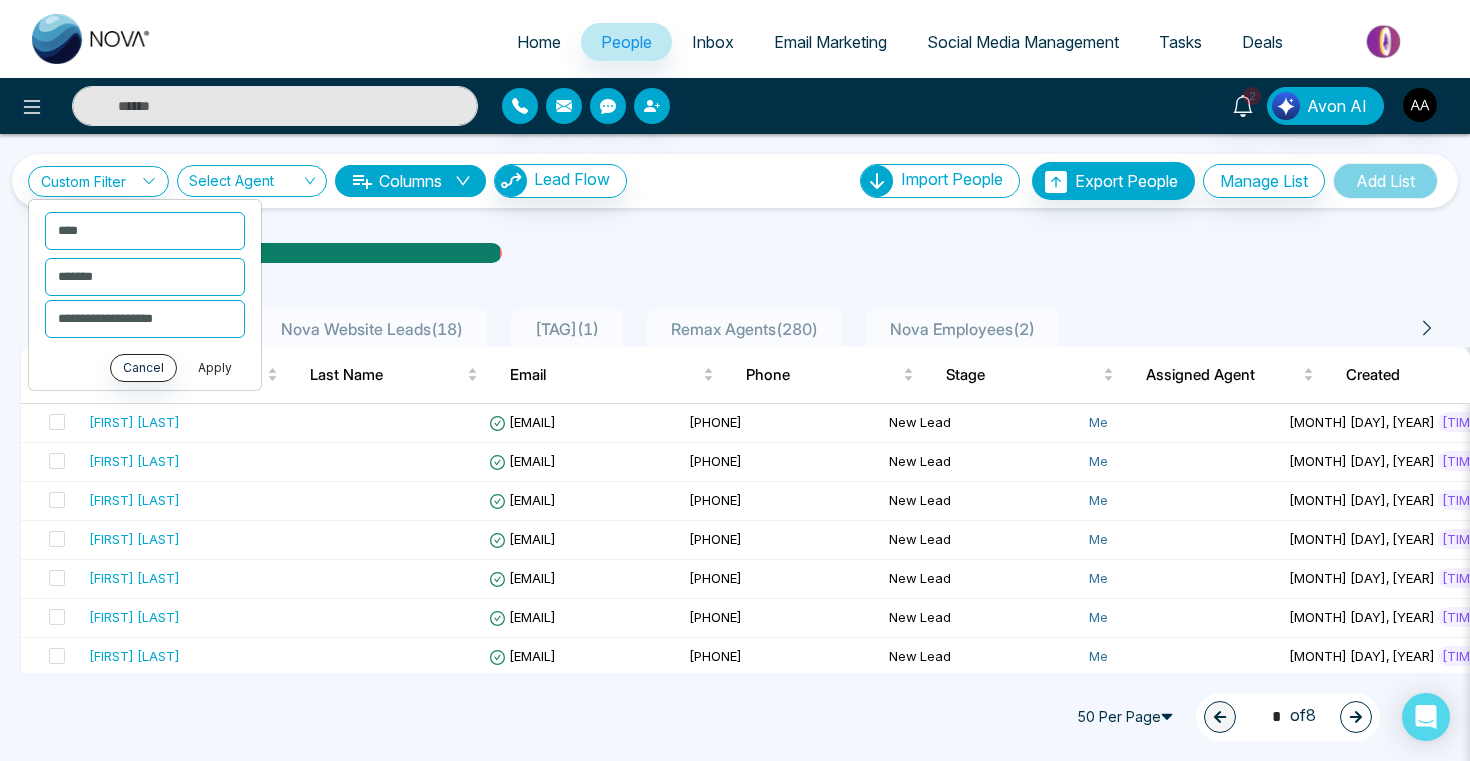 click on "Apply" at bounding box center [215, 368] 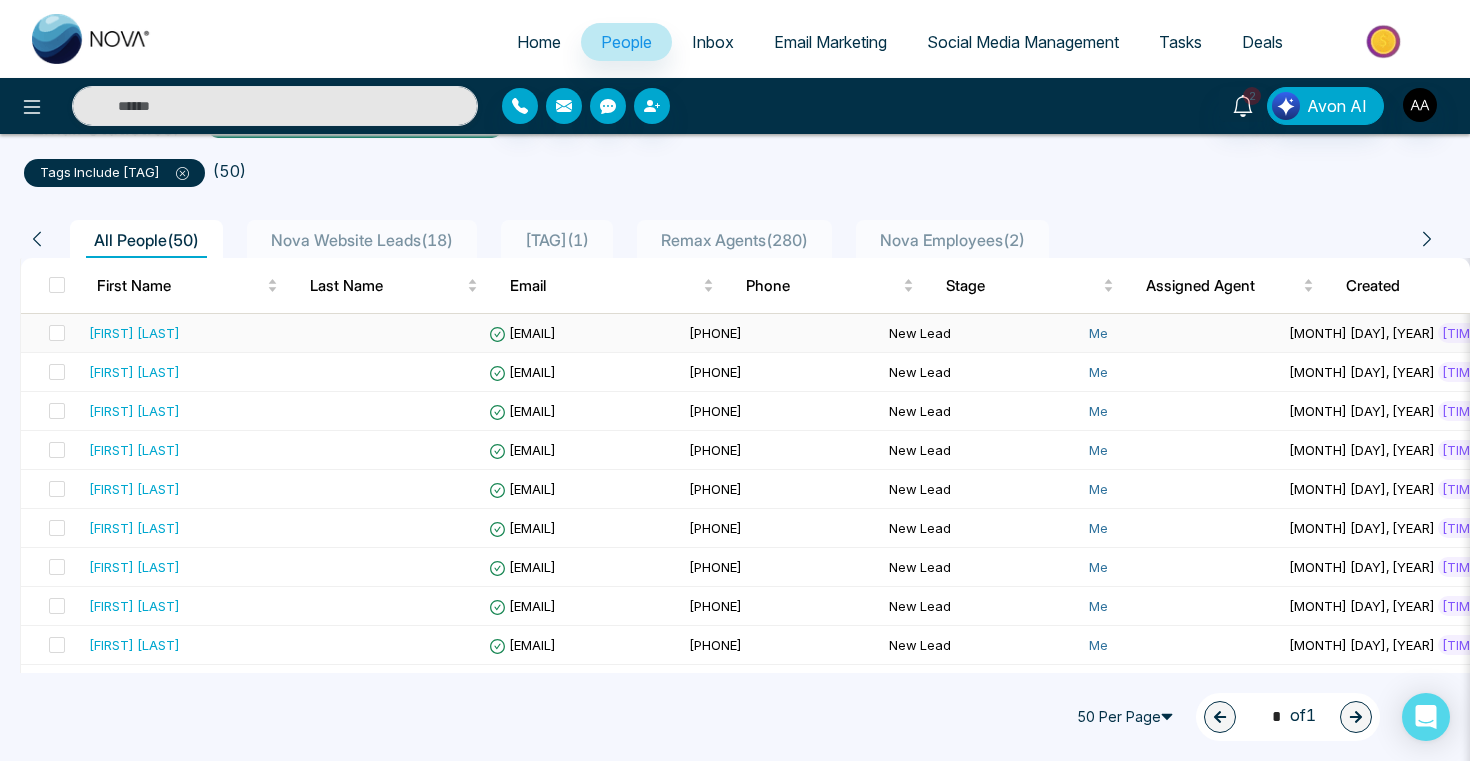 scroll, scrollTop: 124, scrollLeft: 0, axis: vertical 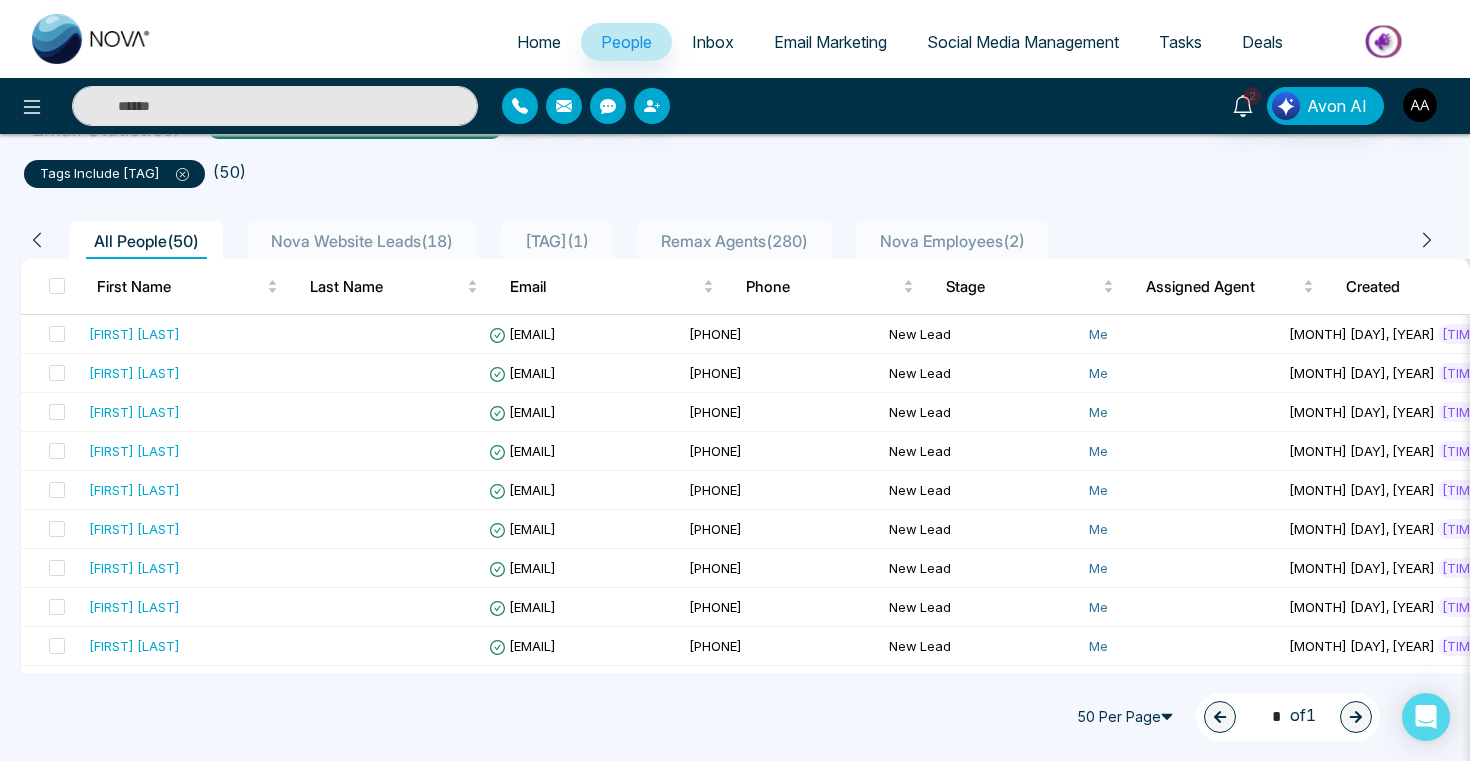 click at bounding box center [51, 287] 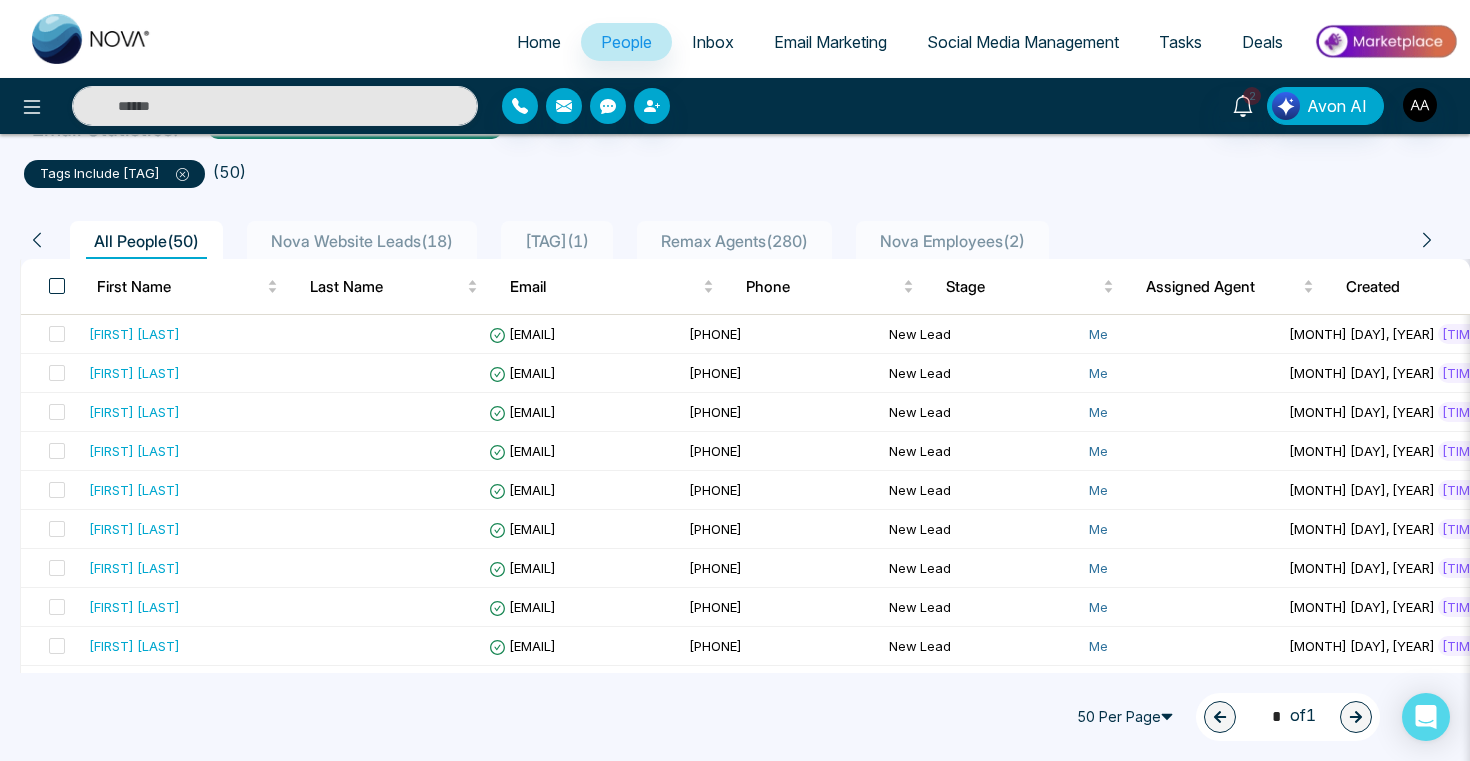 click at bounding box center (57, 286) 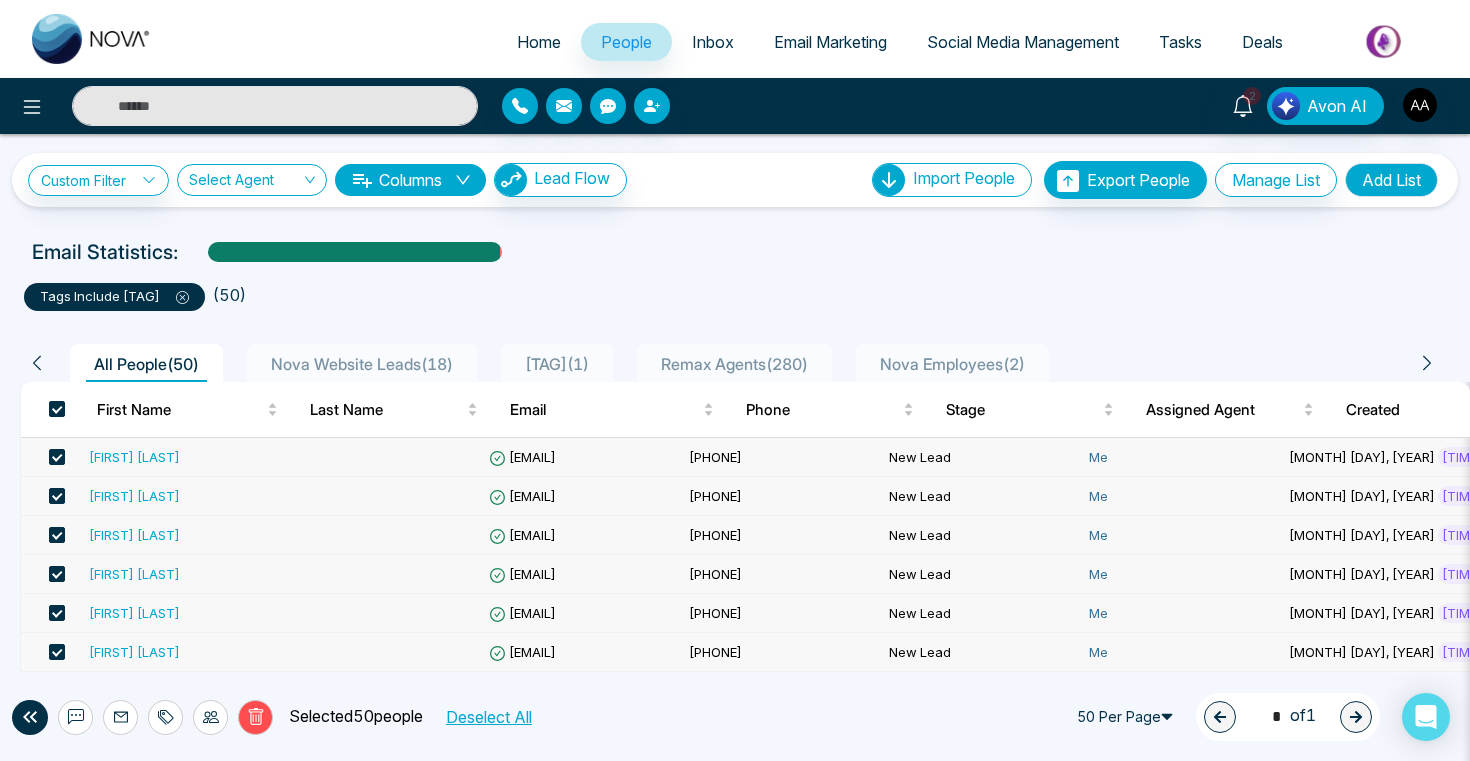 scroll, scrollTop: 0, scrollLeft: 0, axis: both 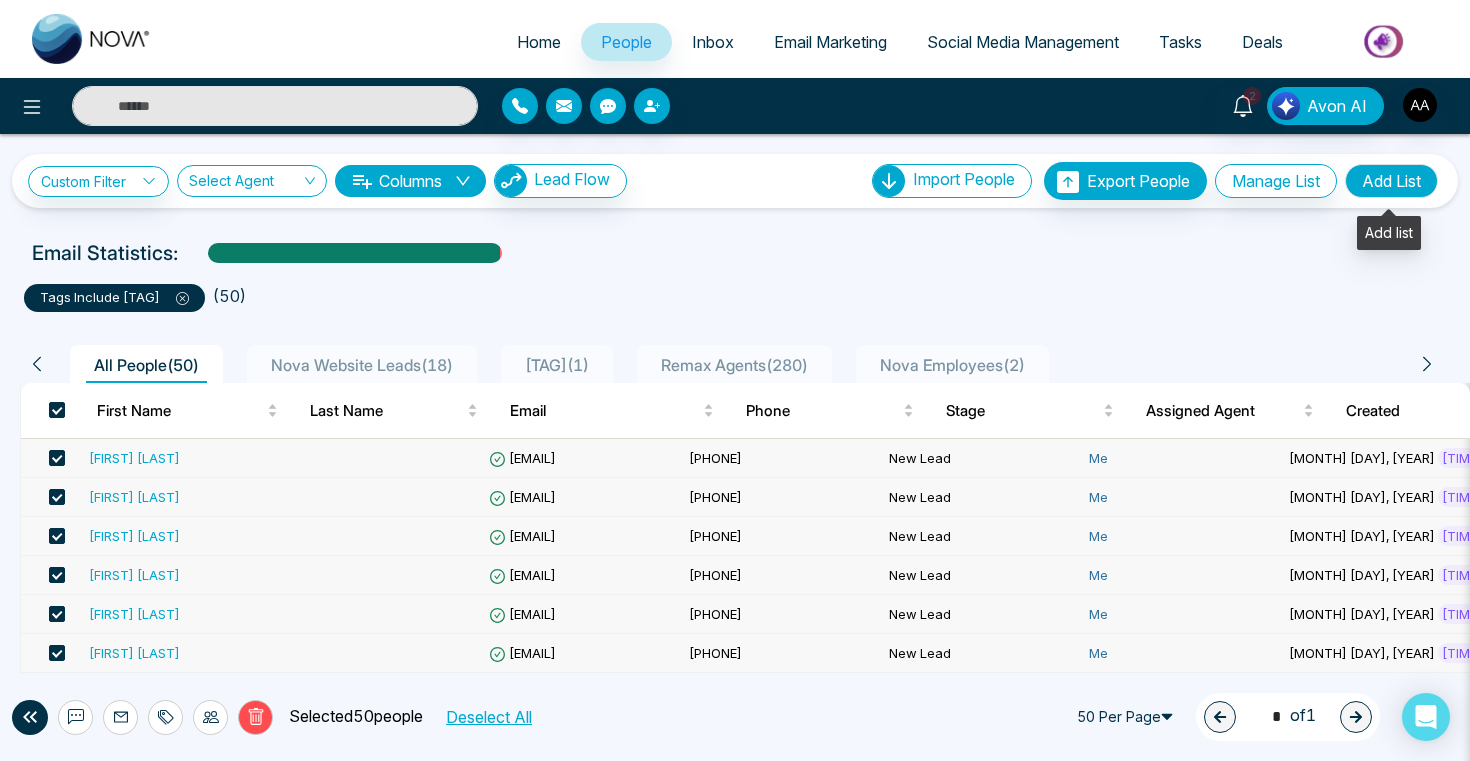 click on "Add List" at bounding box center (1391, 181) 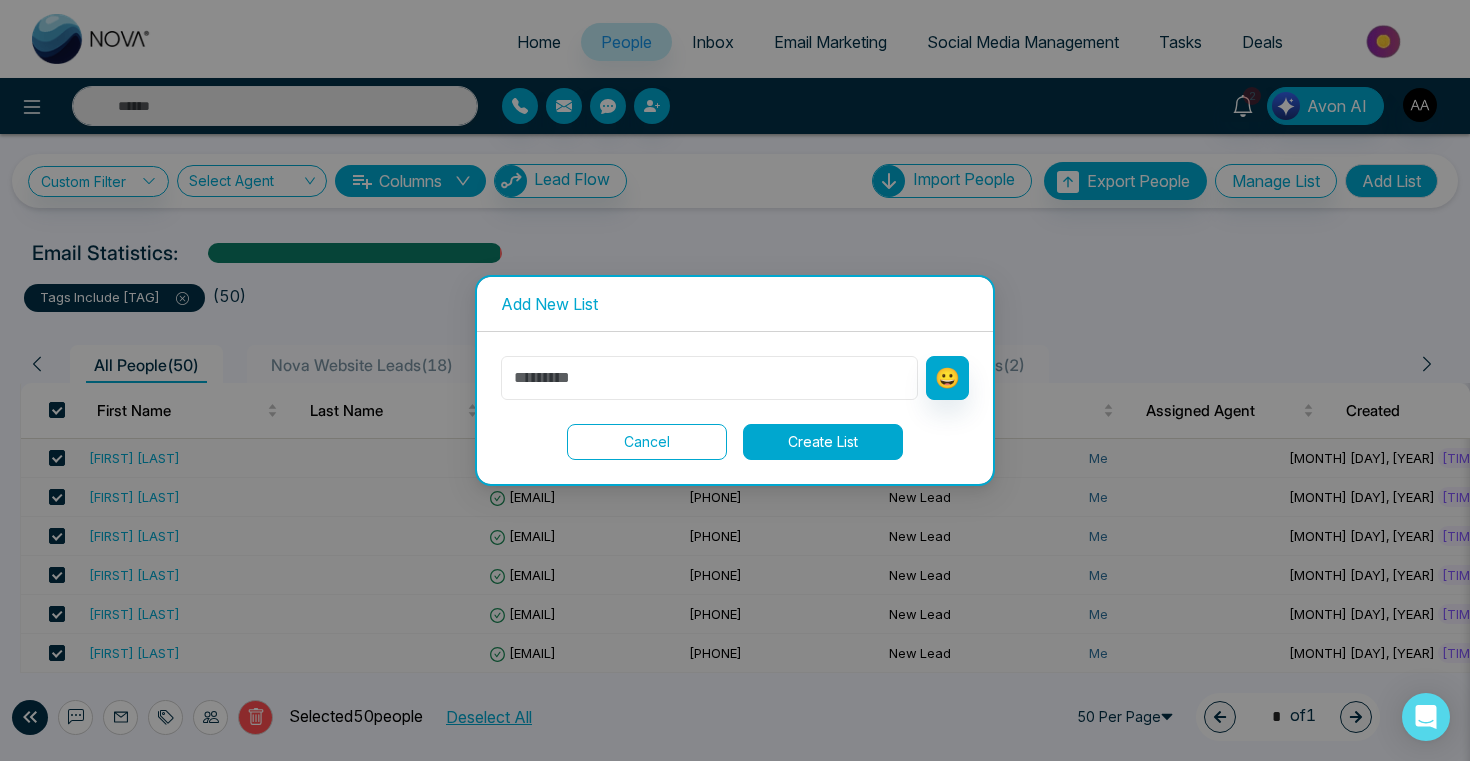 click at bounding box center [709, 378] 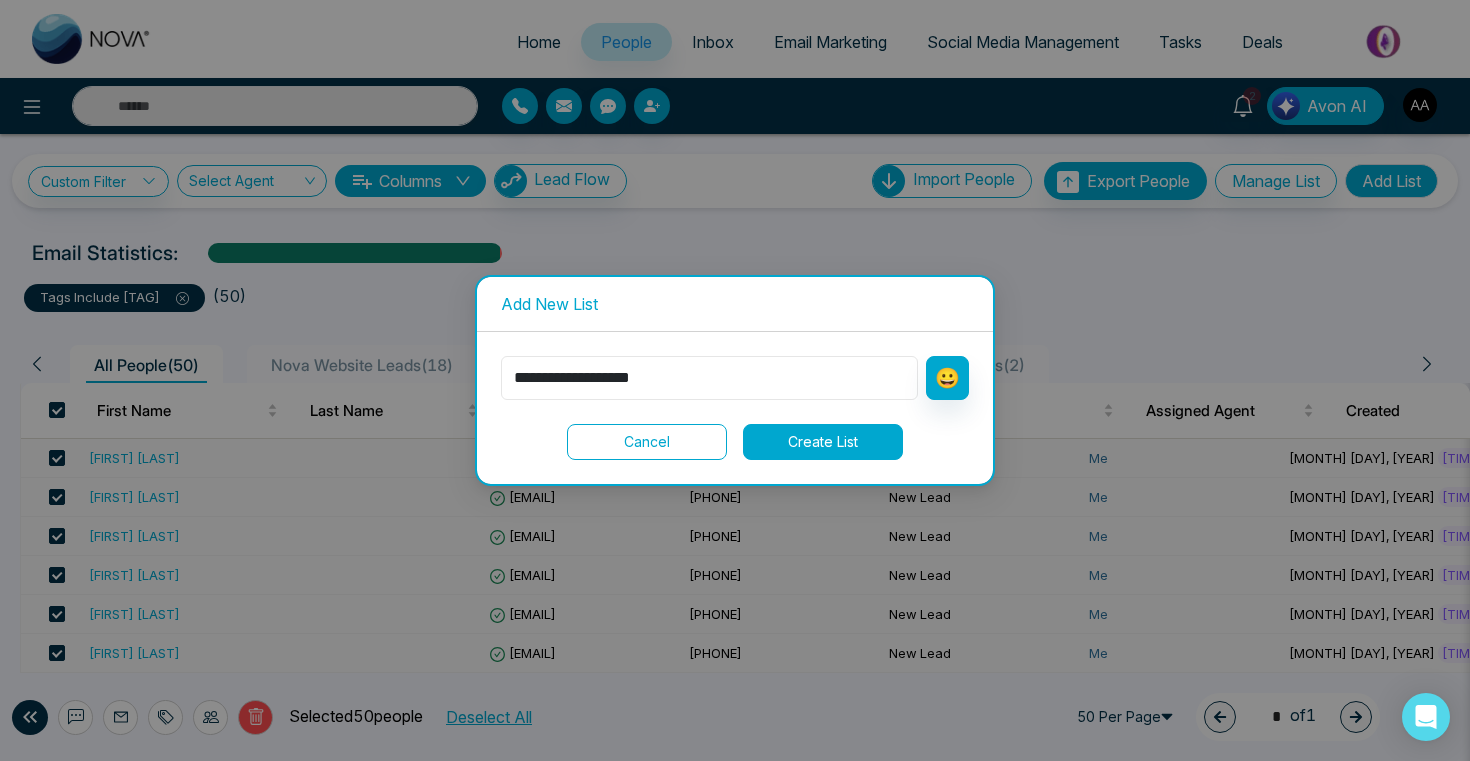 type on "**********" 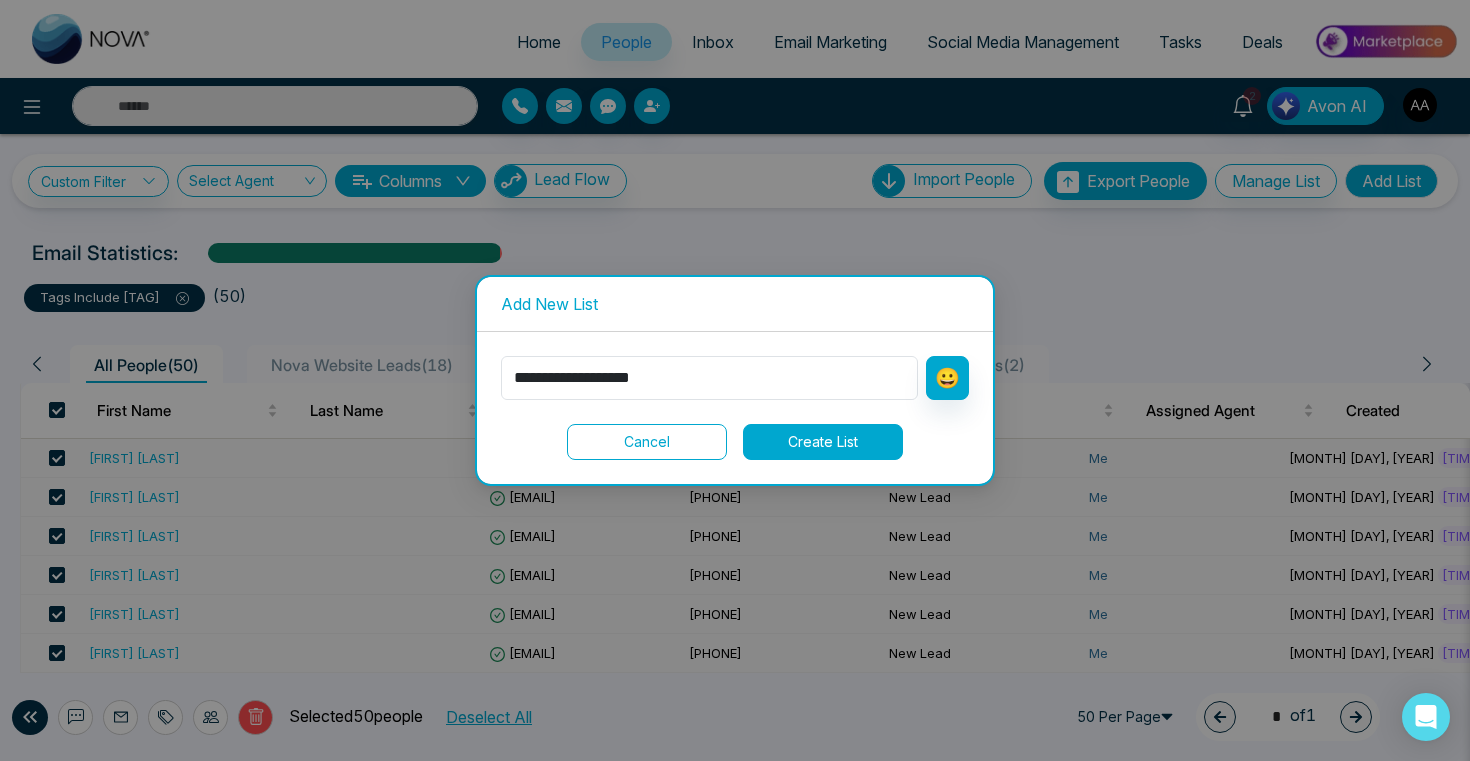 click on "Create List" at bounding box center (823, 442) 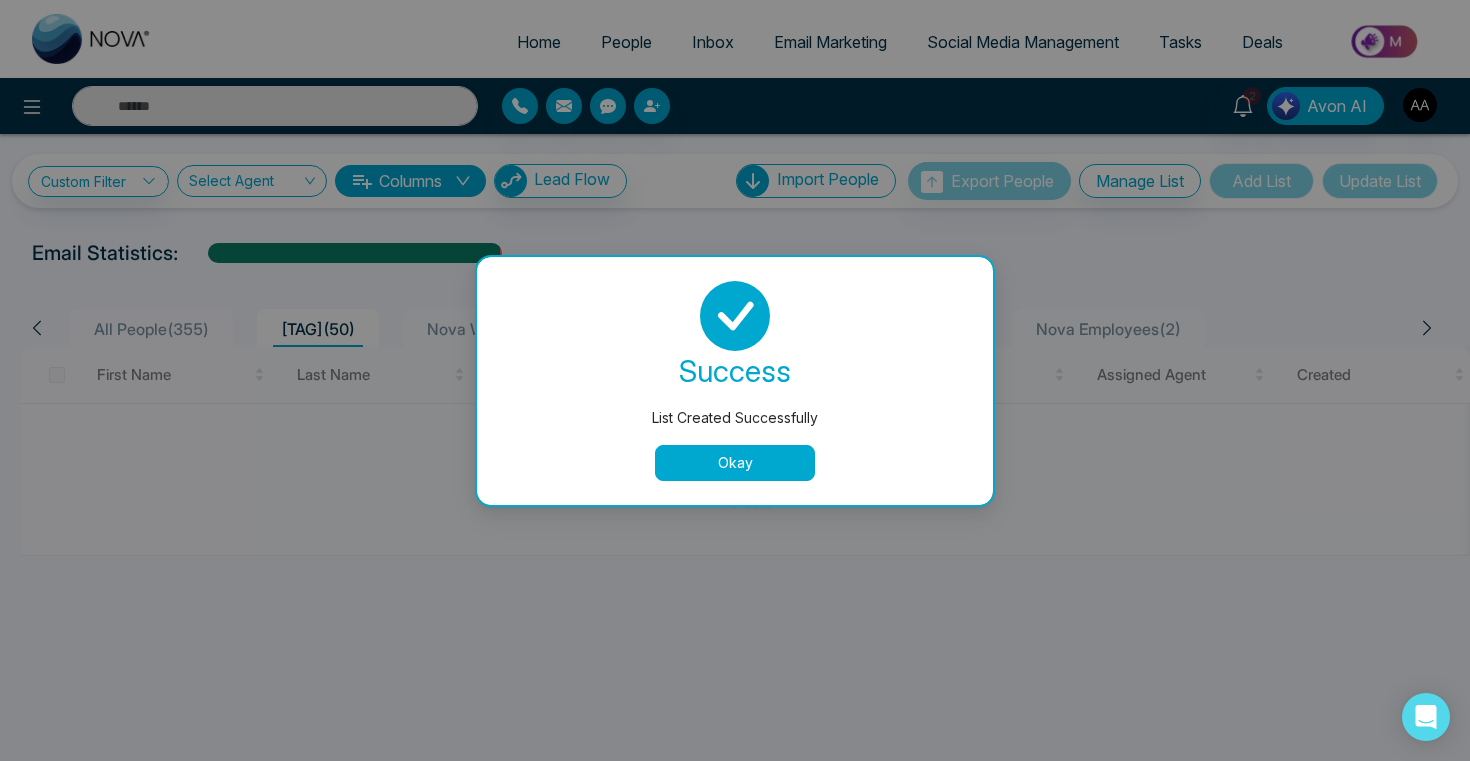 click on "Okay" at bounding box center [735, 463] 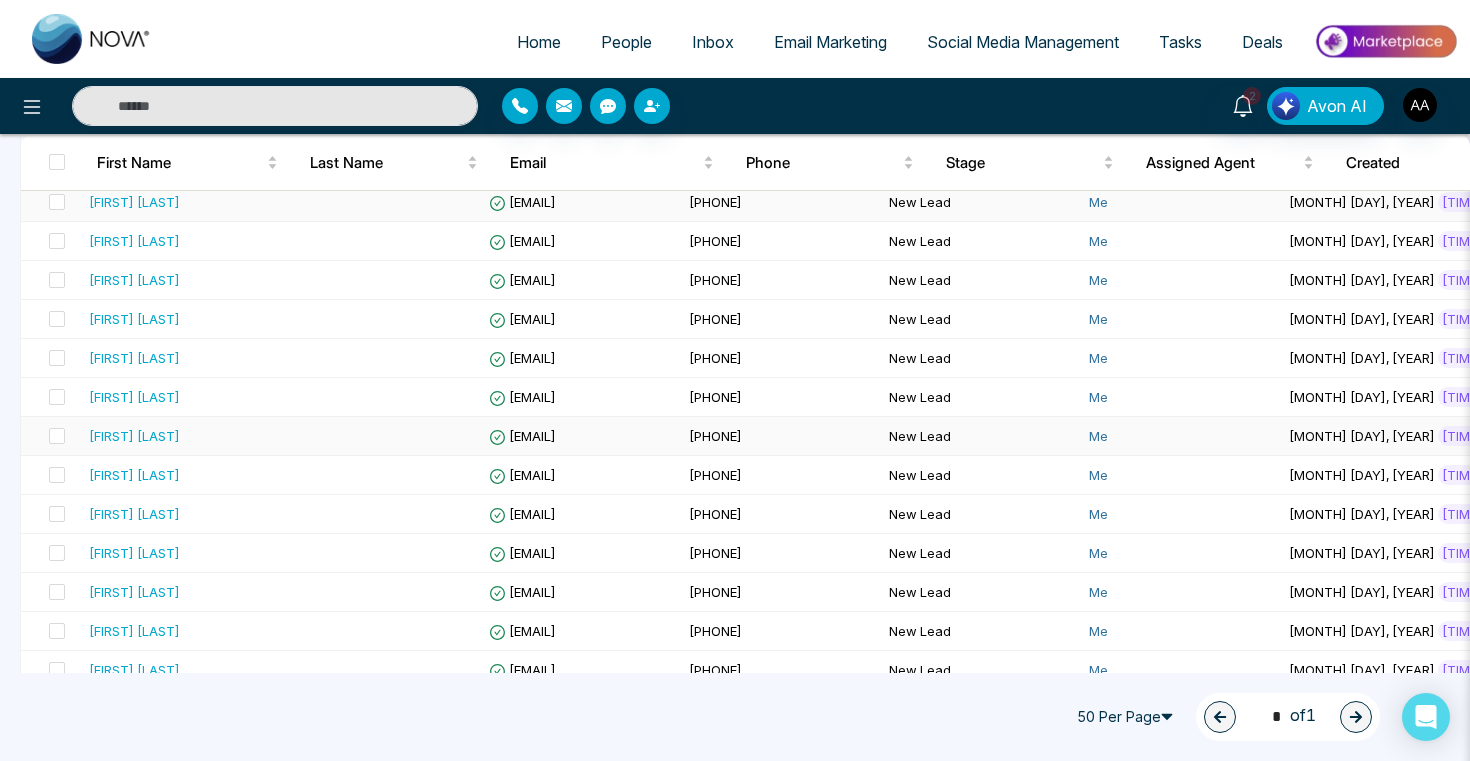 scroll, scrollTop: 167, scrollLeft: 0, axis: vertical 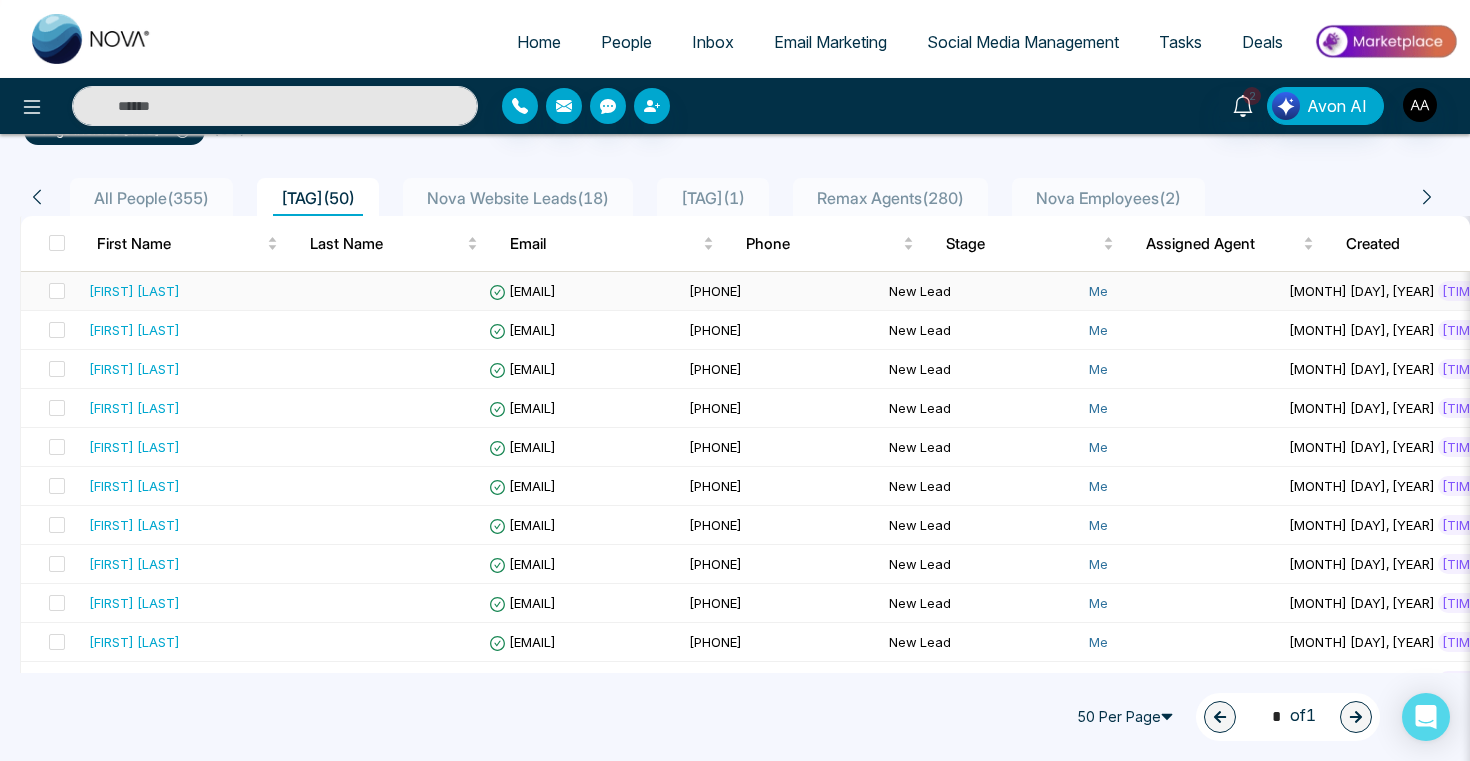 click on "[FIRST] [LAST]" at bounding box center (134, 291) 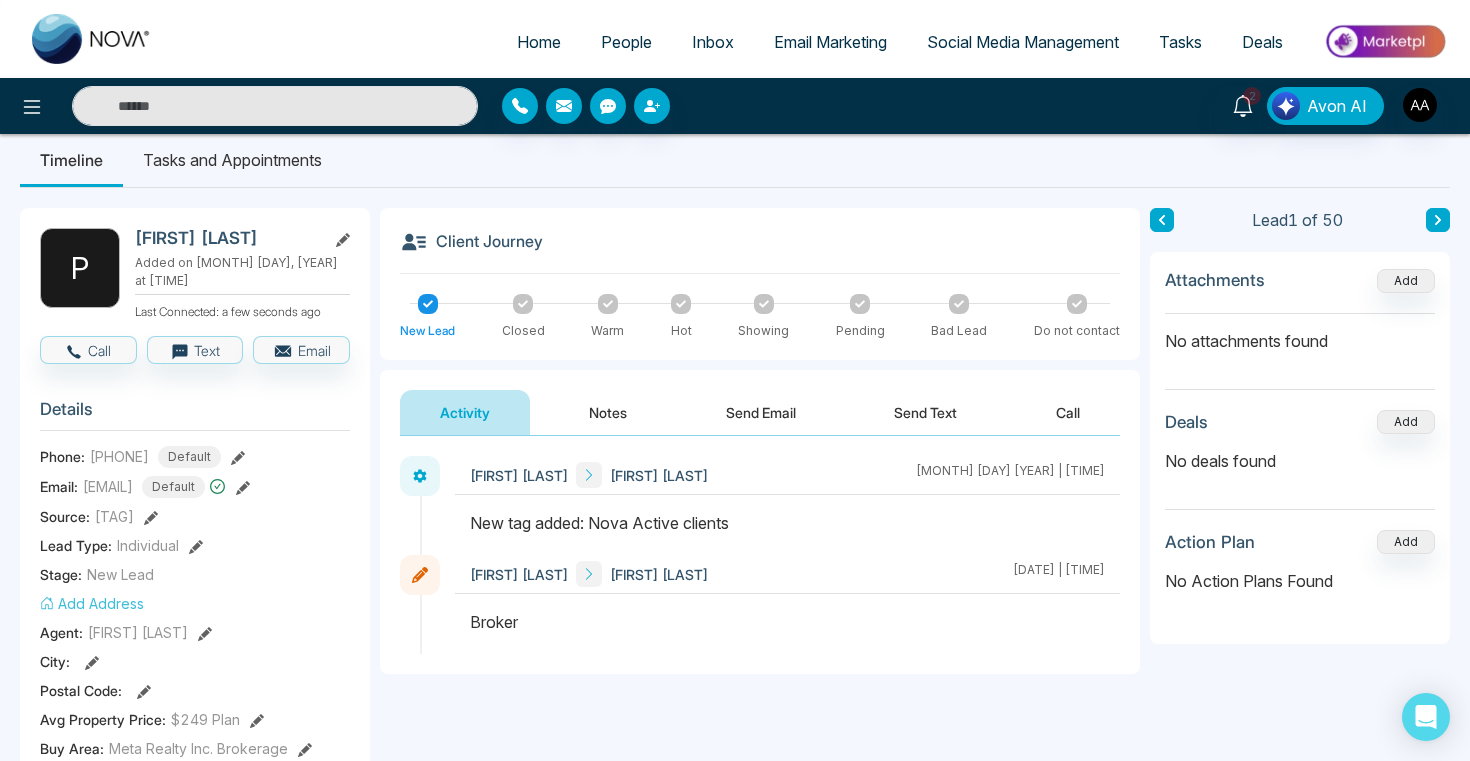 scroll, scrollTop: 0, scrollLeft: 0, axis: both 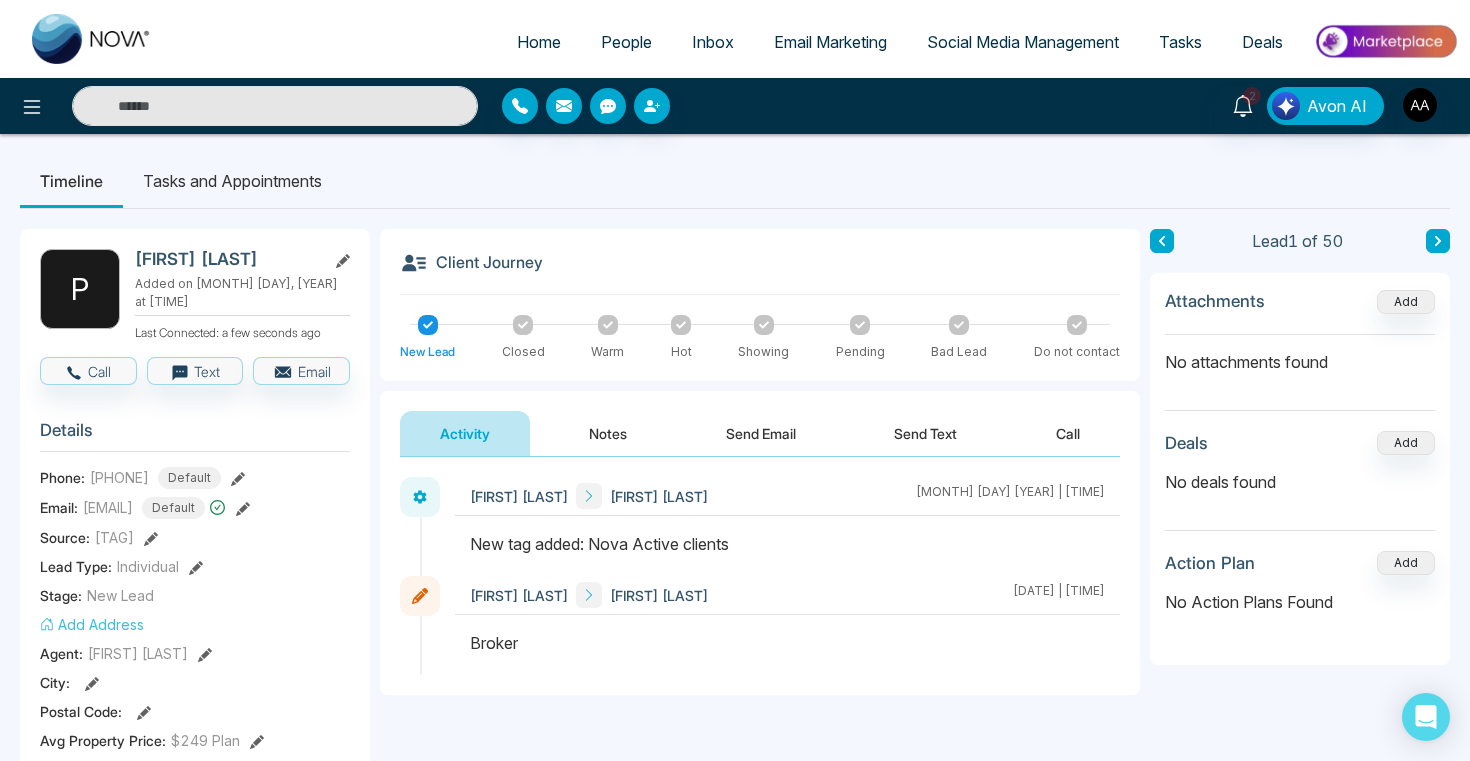 click on "Home" at bounding box center (539, 42) 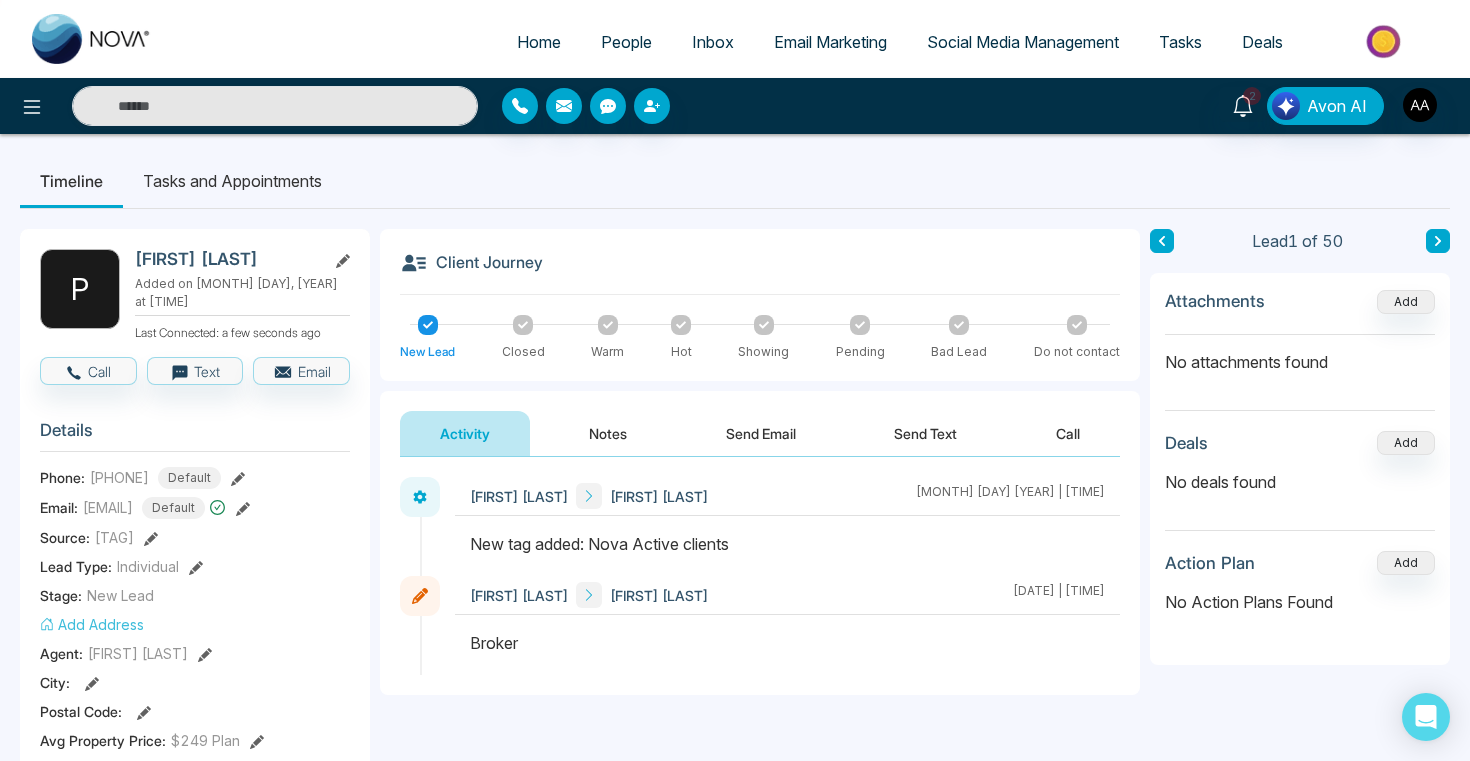 select on "*" 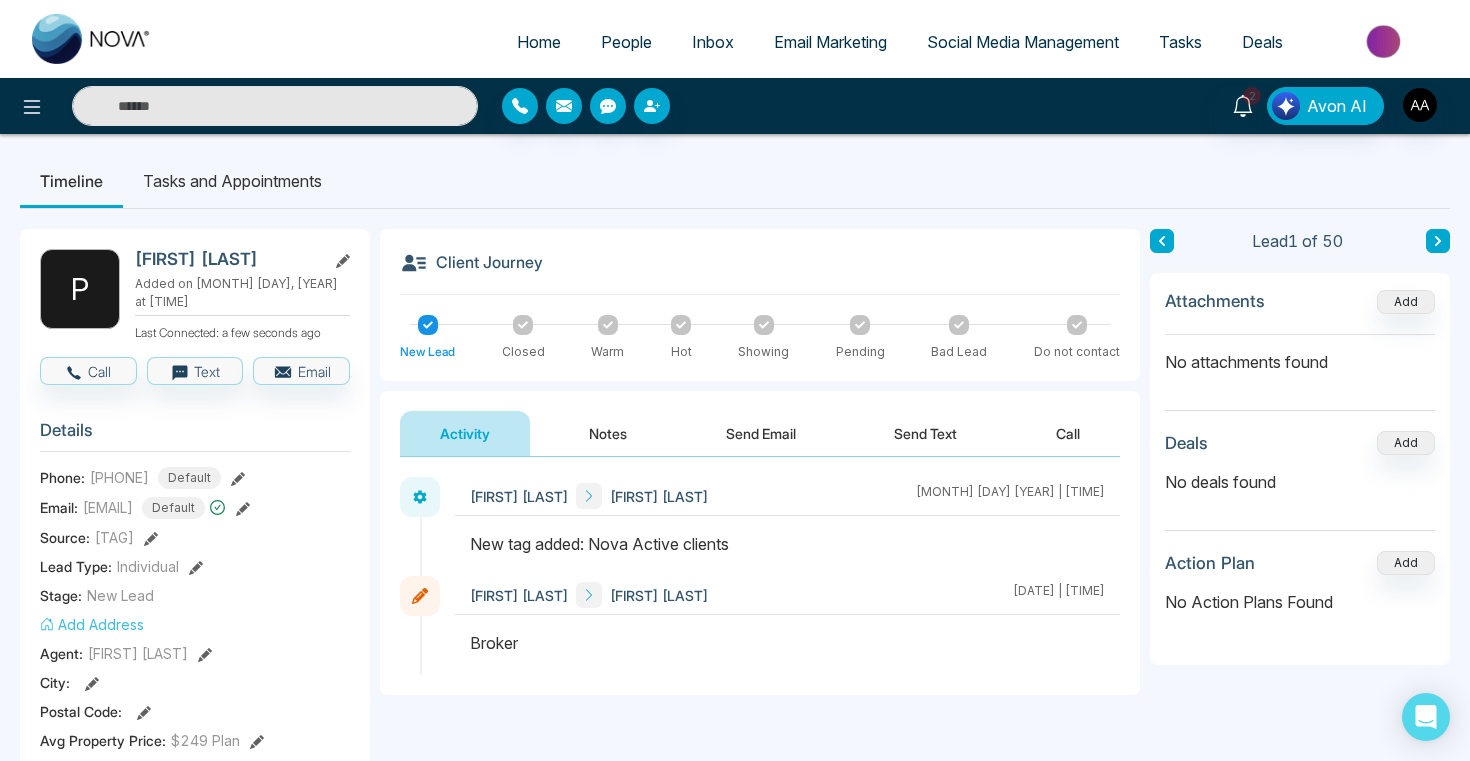 select on "*" 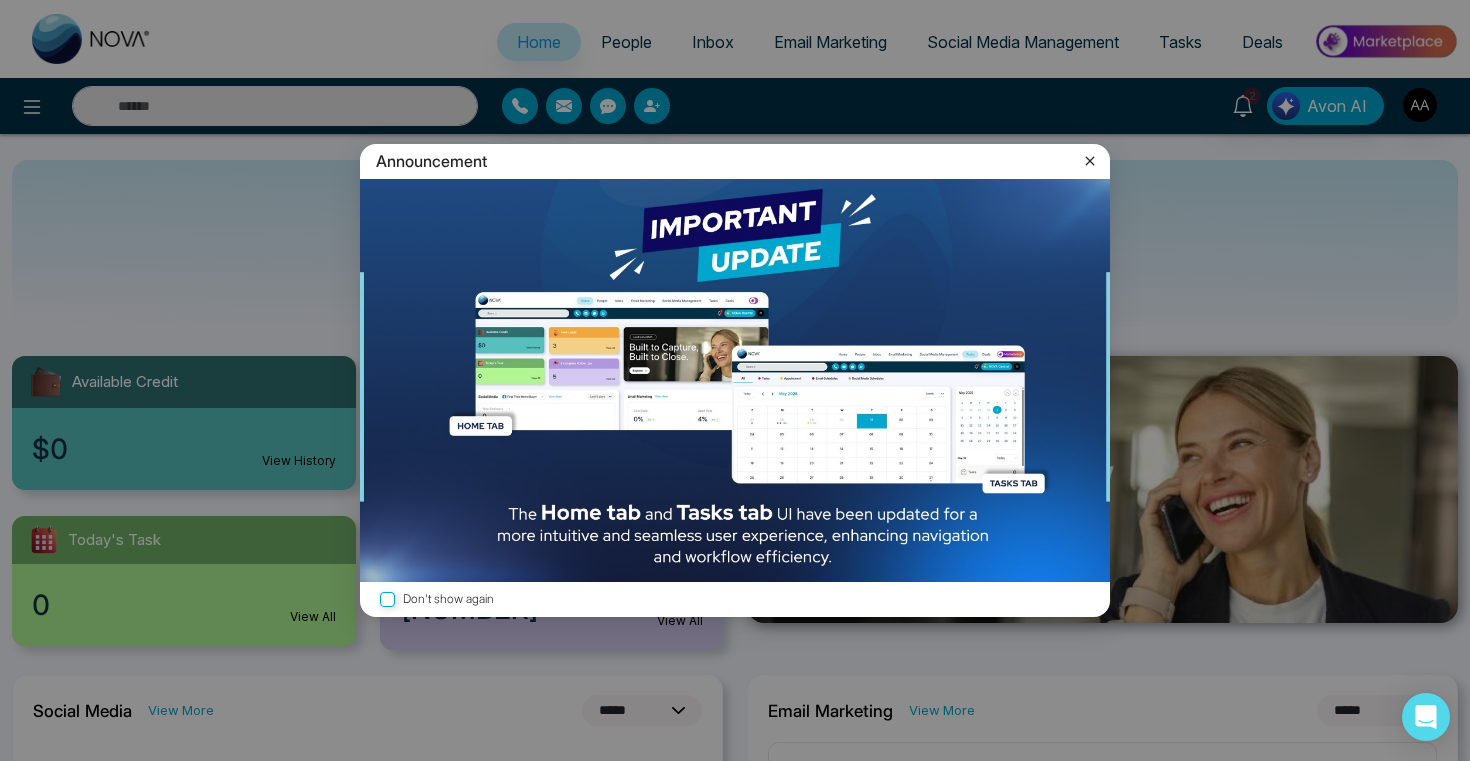 click 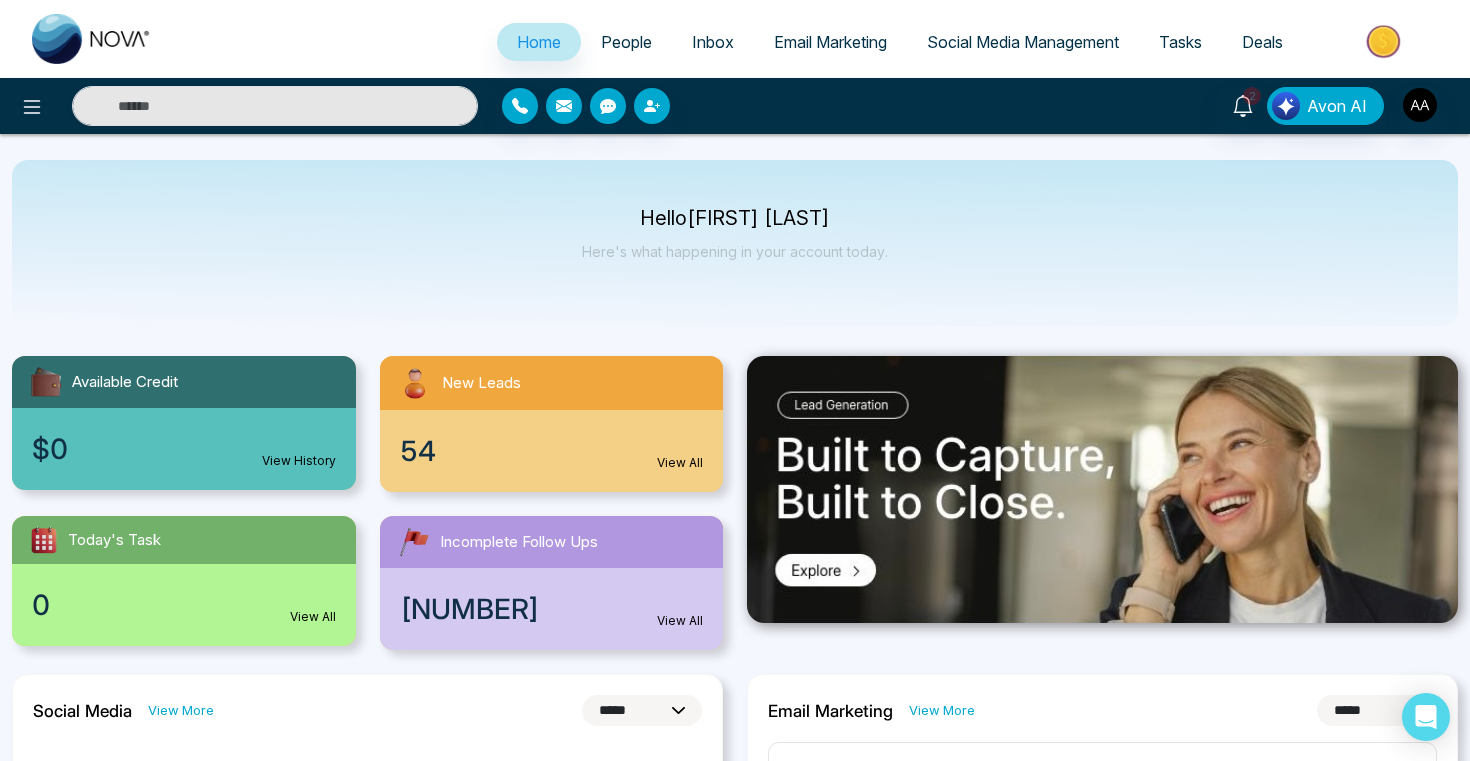click on "54 View All" at bounding box center [552, 451] 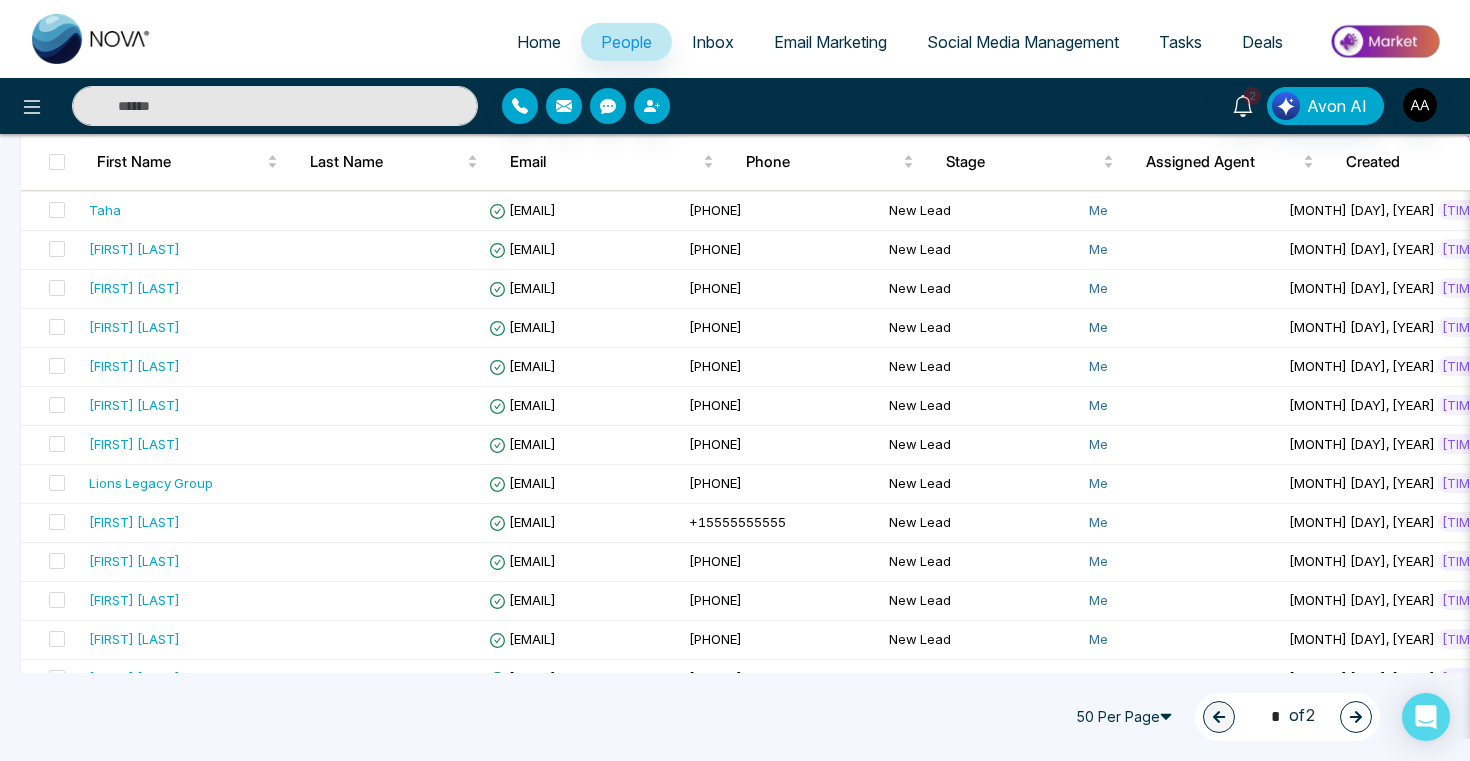 scroll, scrollTop: 1556, scrollLeft: 0, axis: vertical 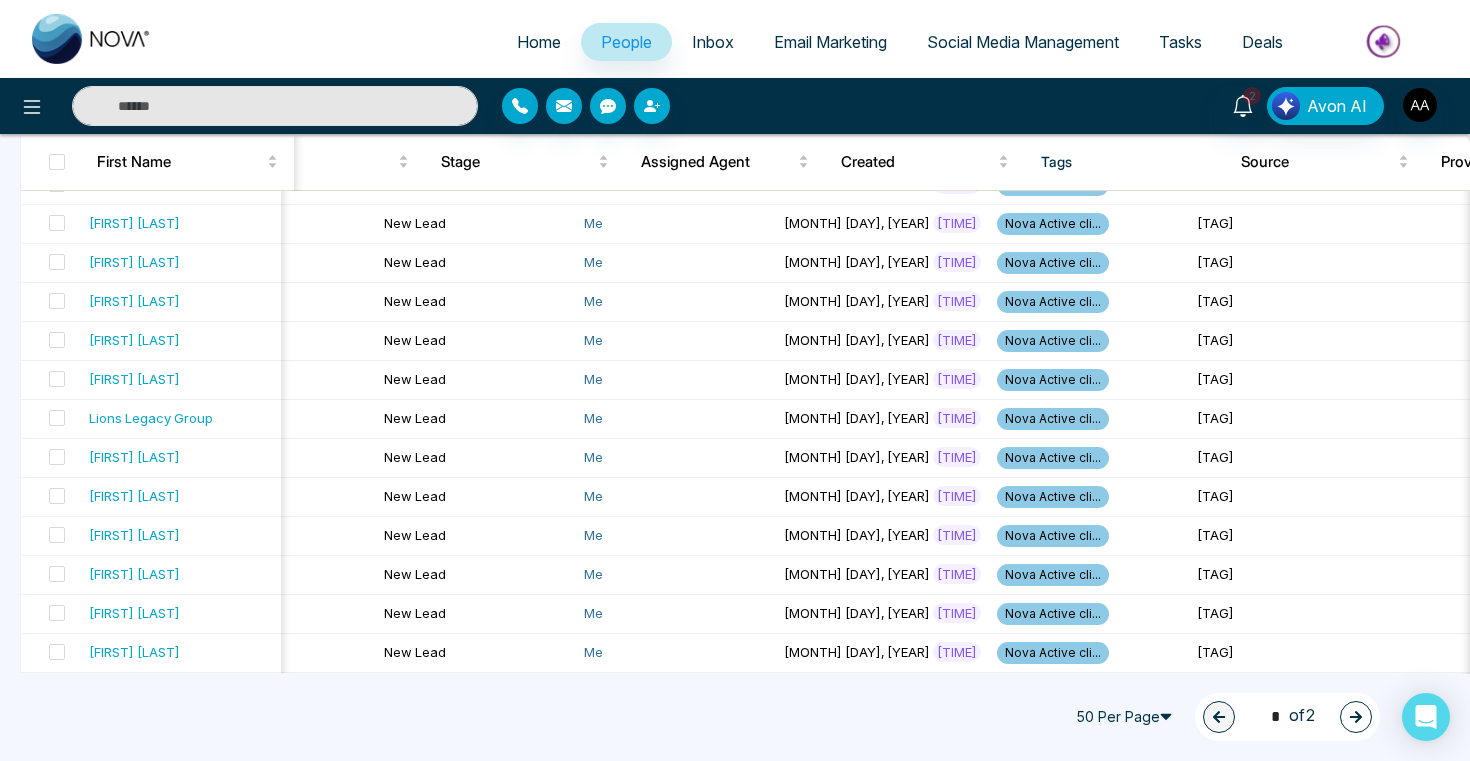 click 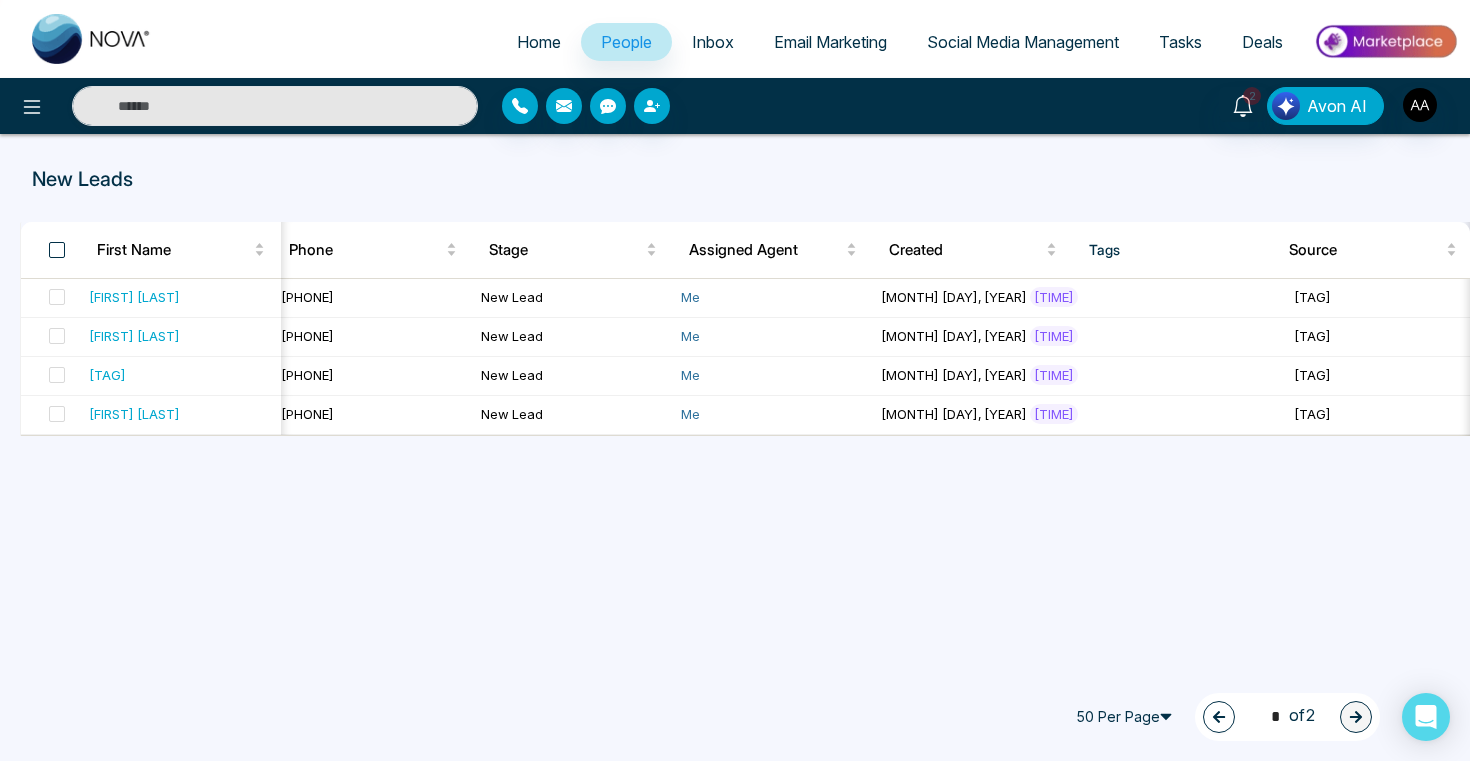 click at bounding box center (57, 250) 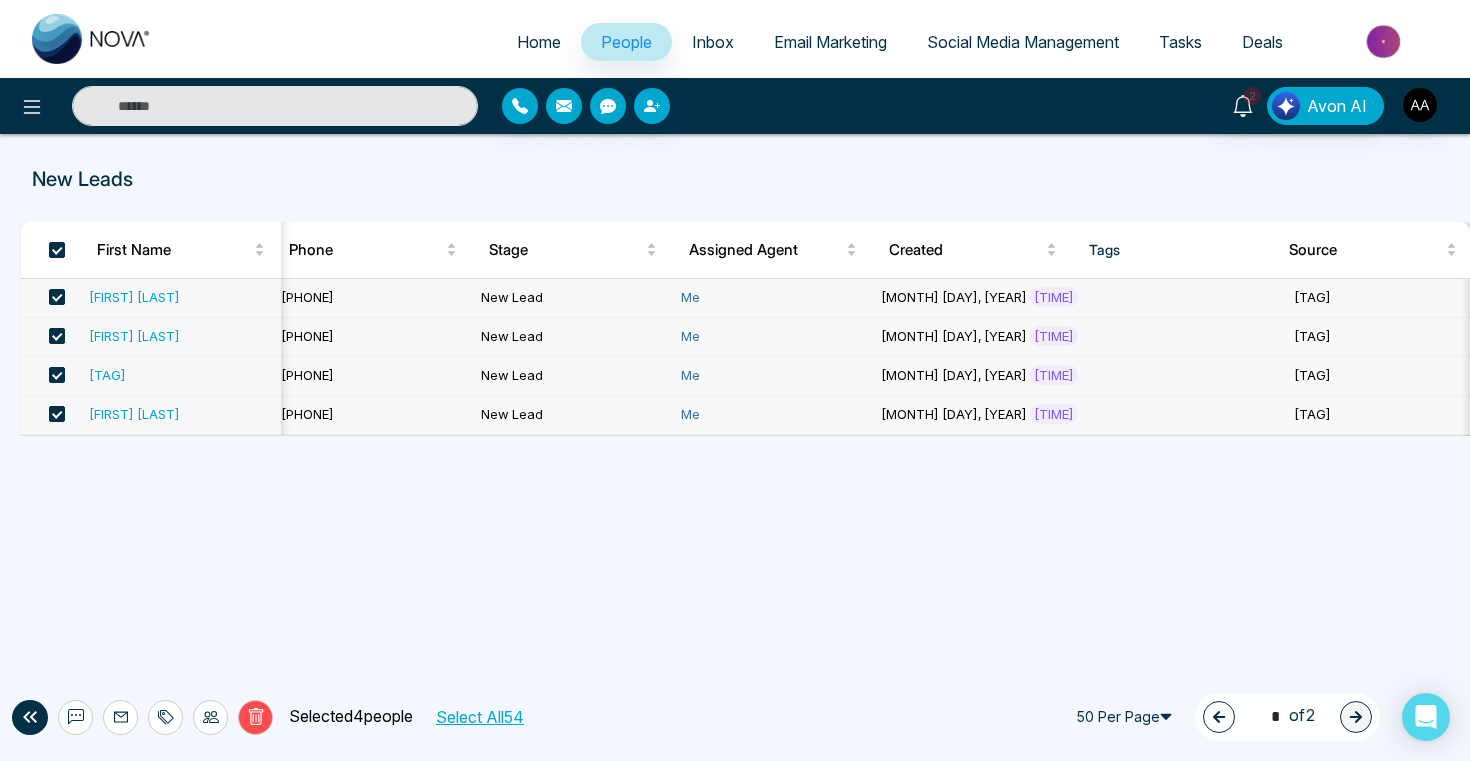 click 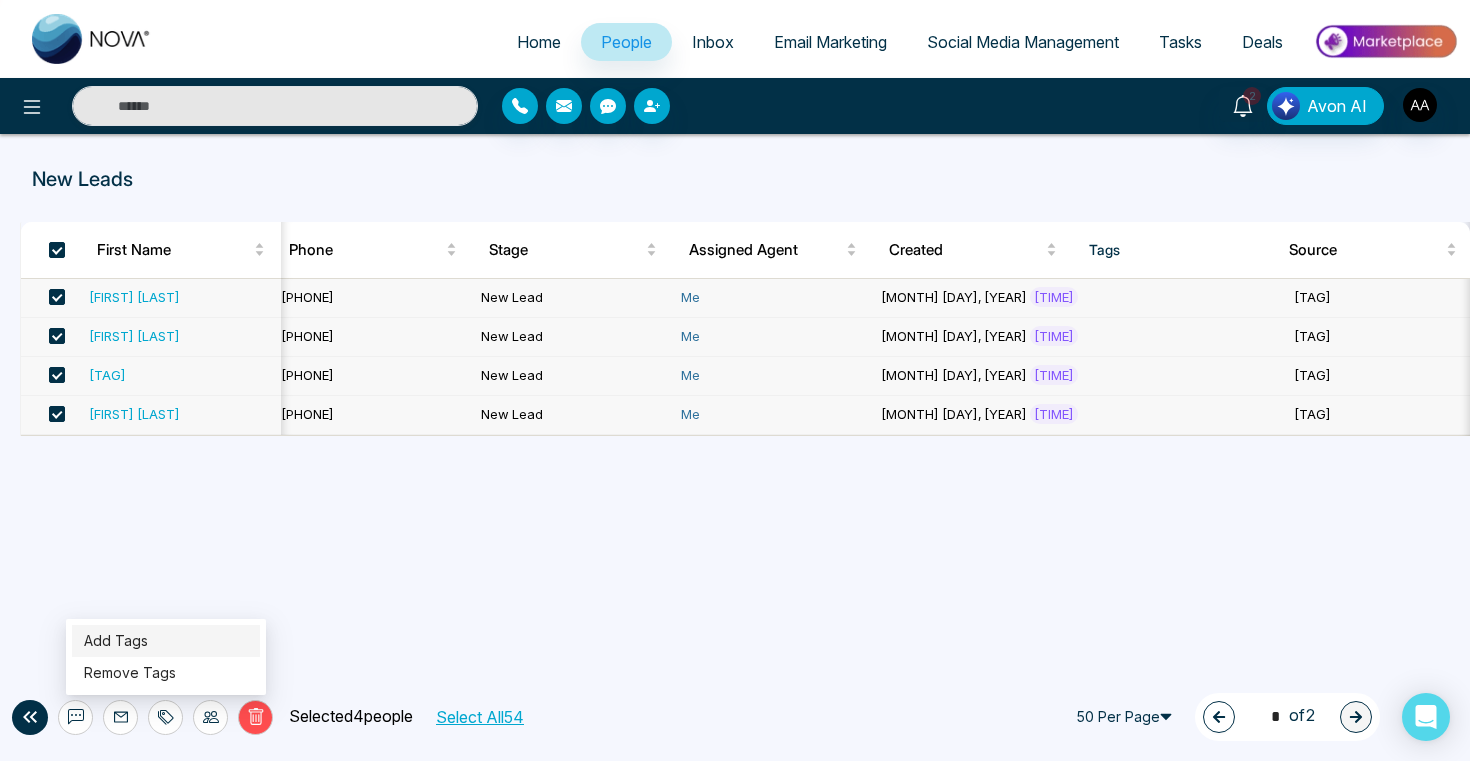 click on "Add Tags" at bounding box center (116, 640) 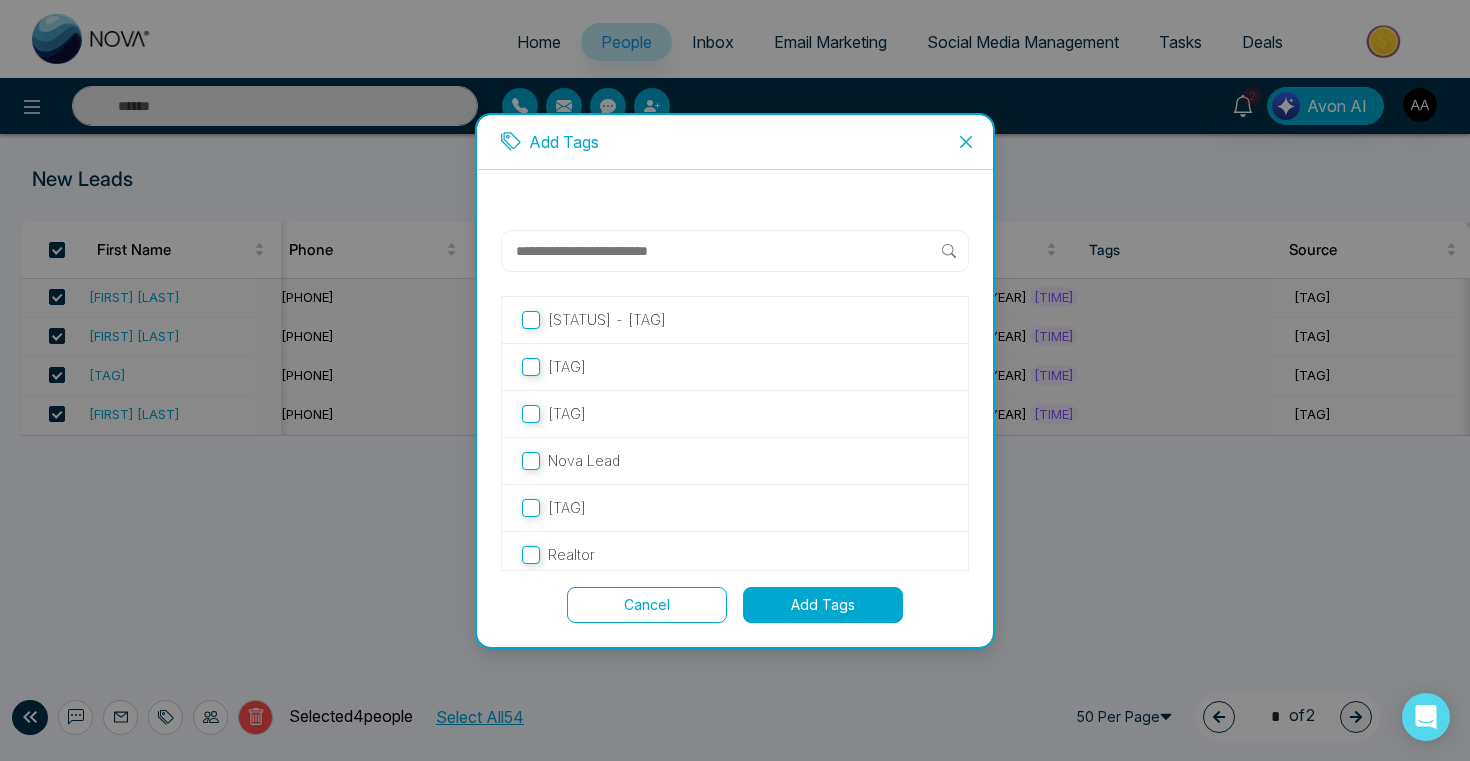 click on "Add Tags" at bounding box center [823, 605] 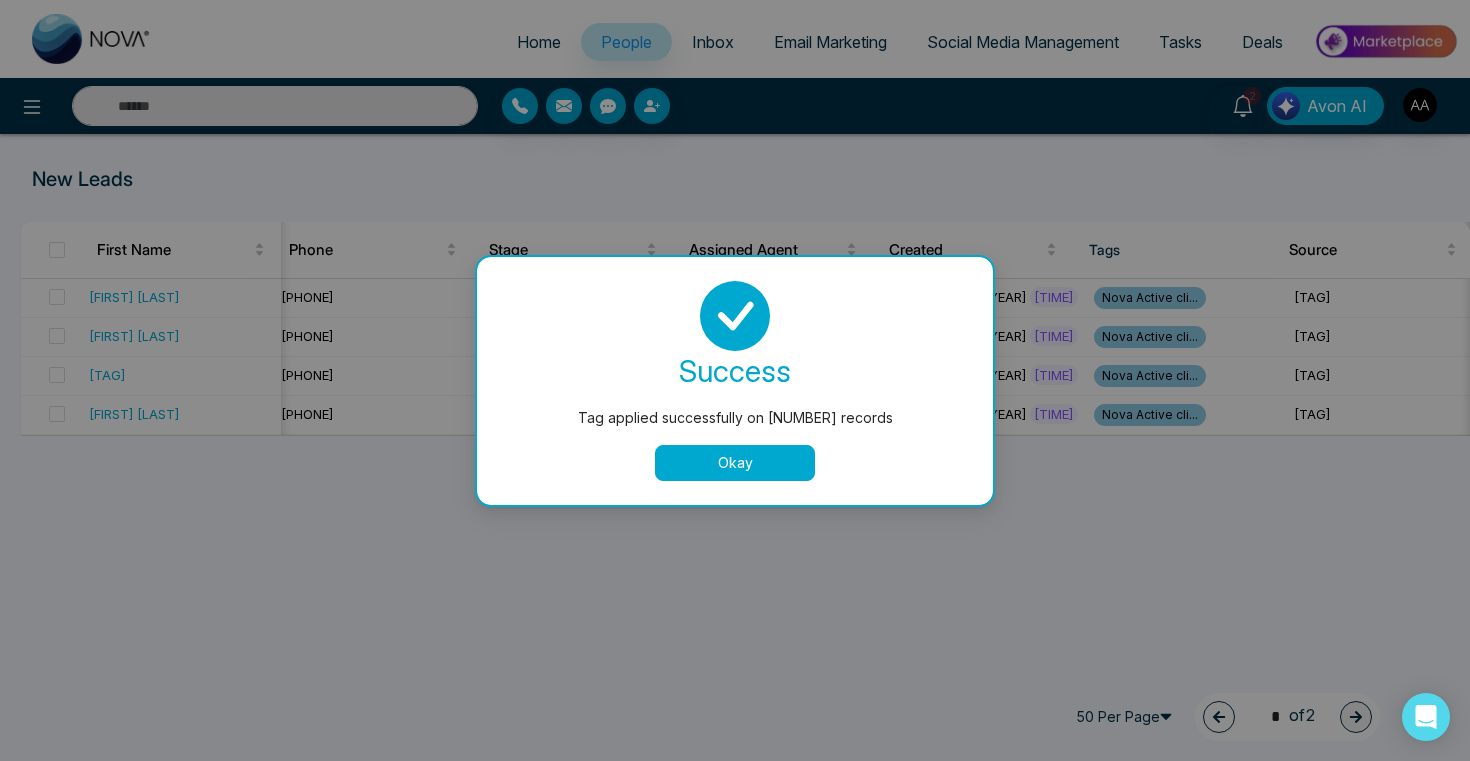 click on "Okay" at bounding box center (735, 463) 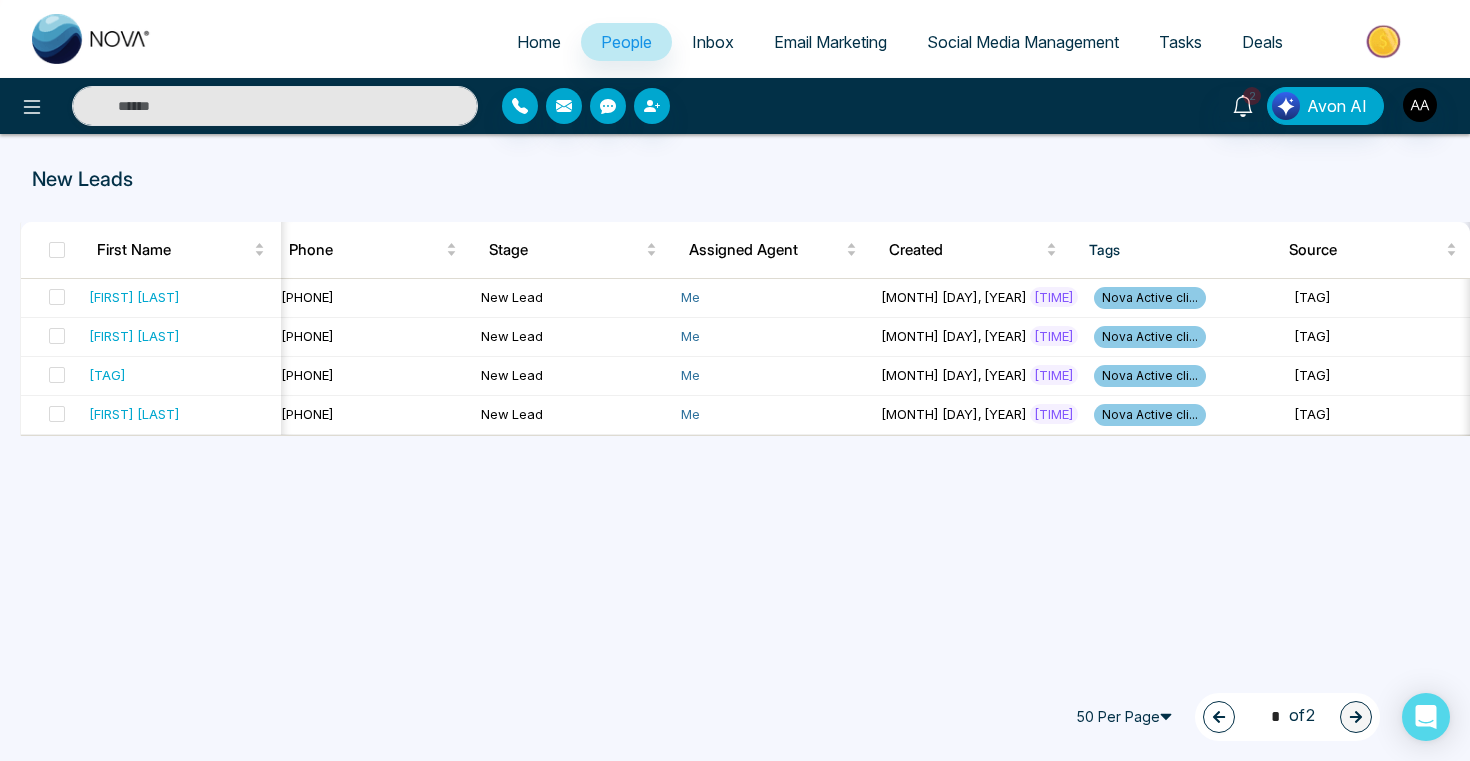 click on "People" at bounding box center (626, 42) 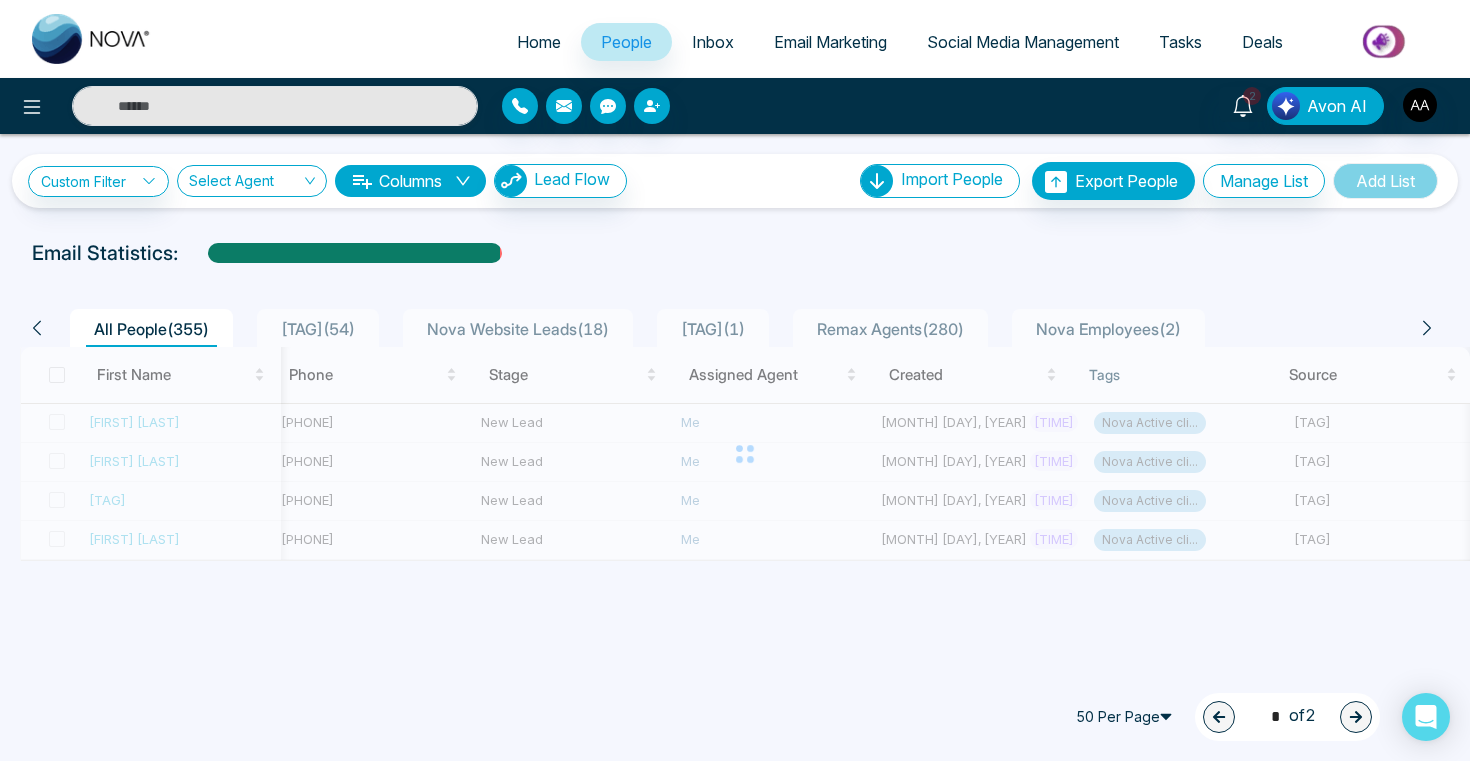 type on "*" 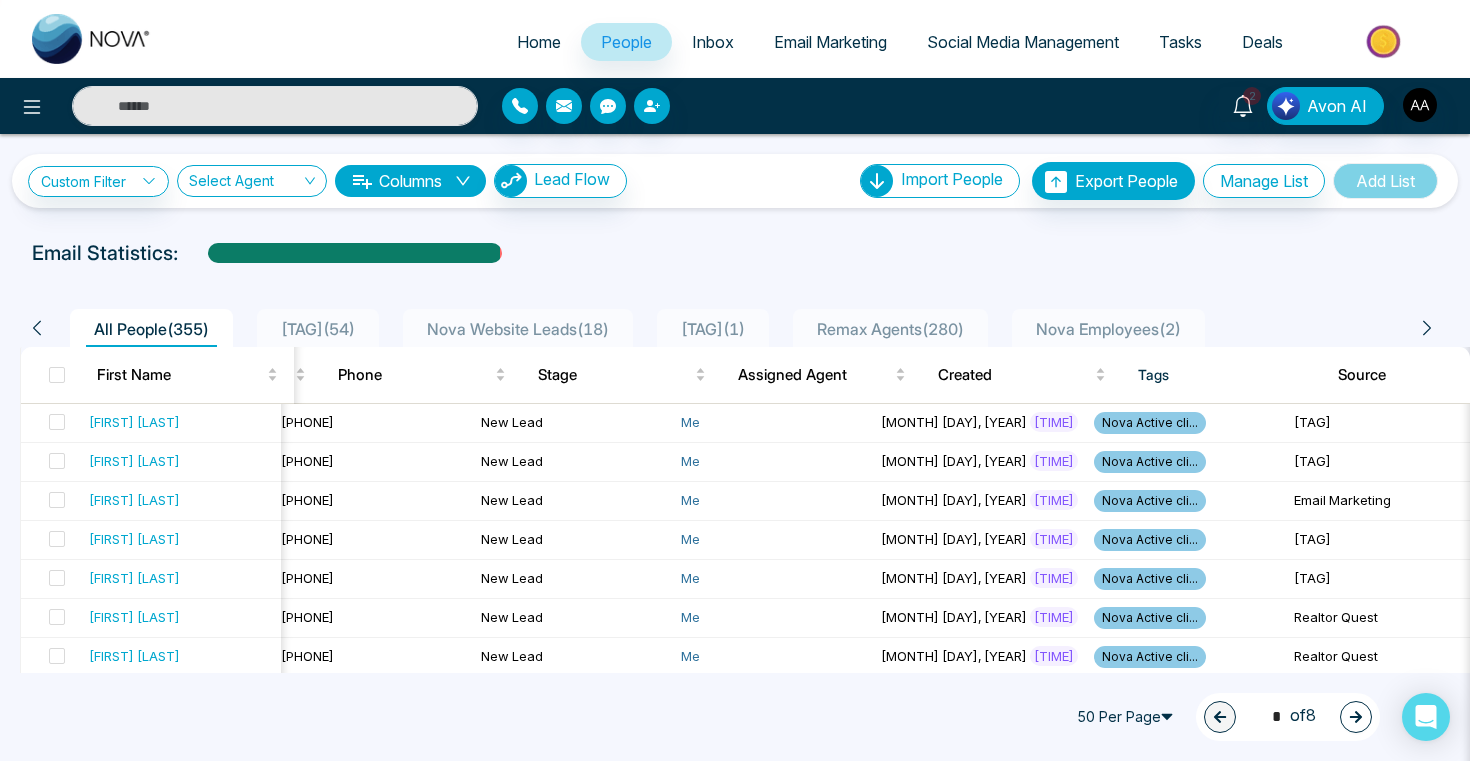 click on "Nova Active Clients  ( 54 )" at bounding box center (318, 328) 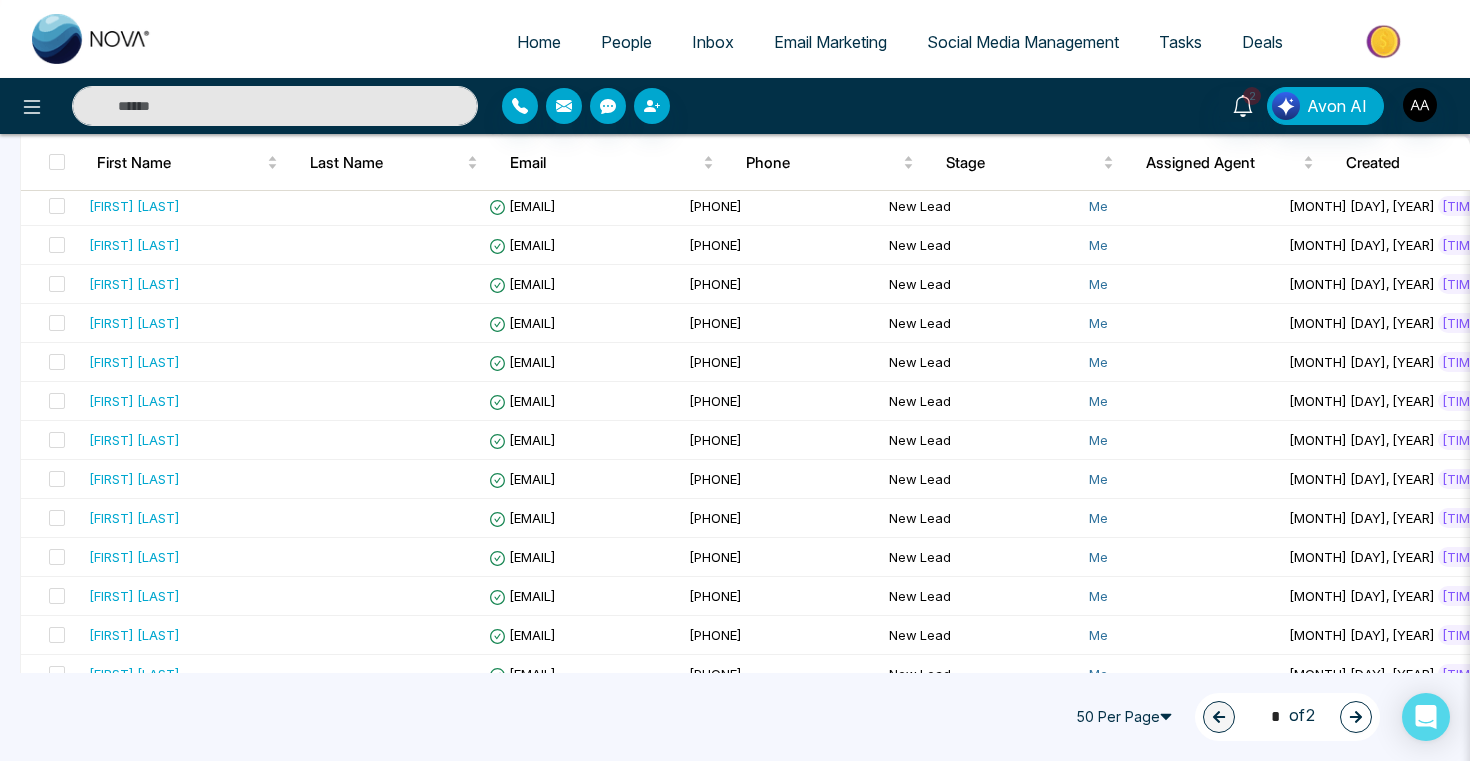 click at bounding box center (275, 106) 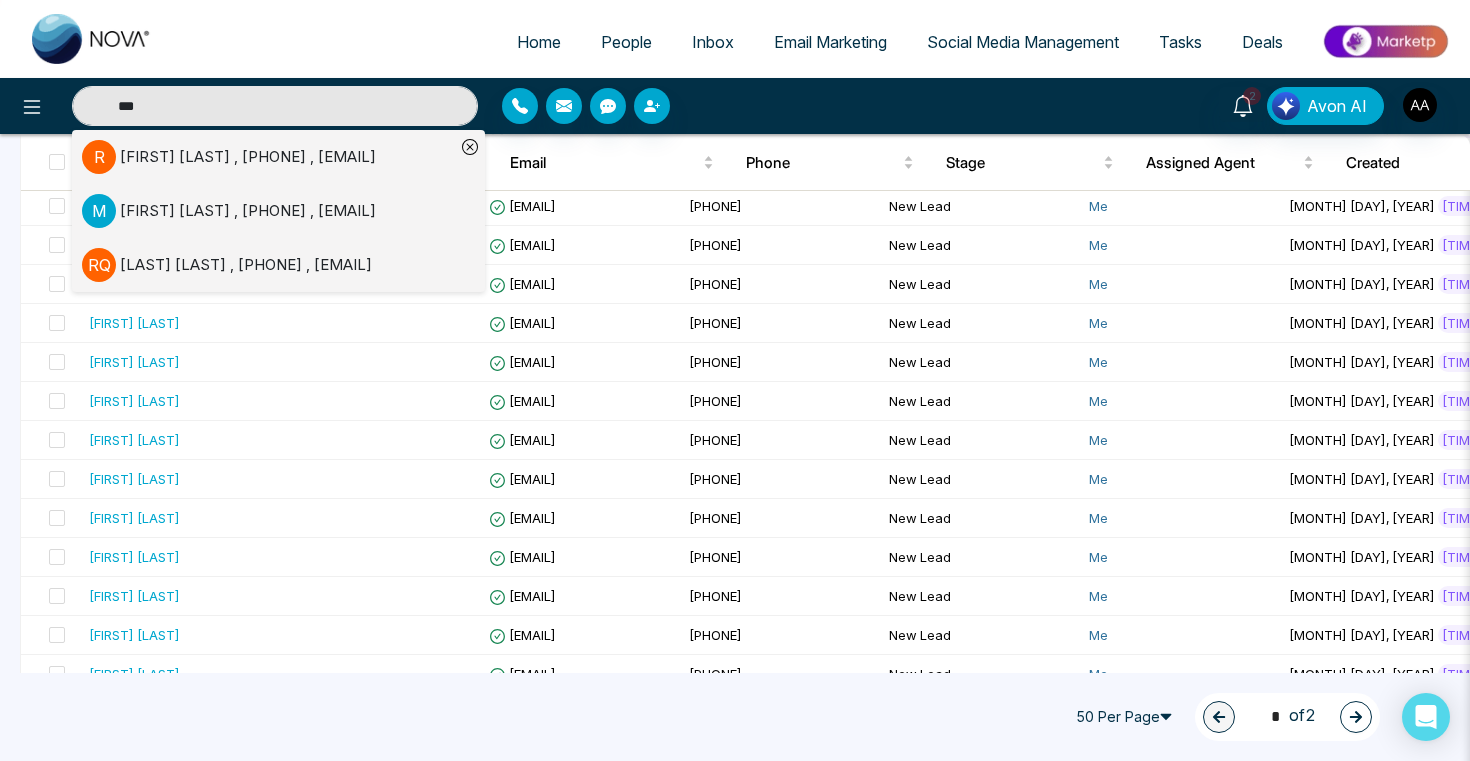 type on "***" 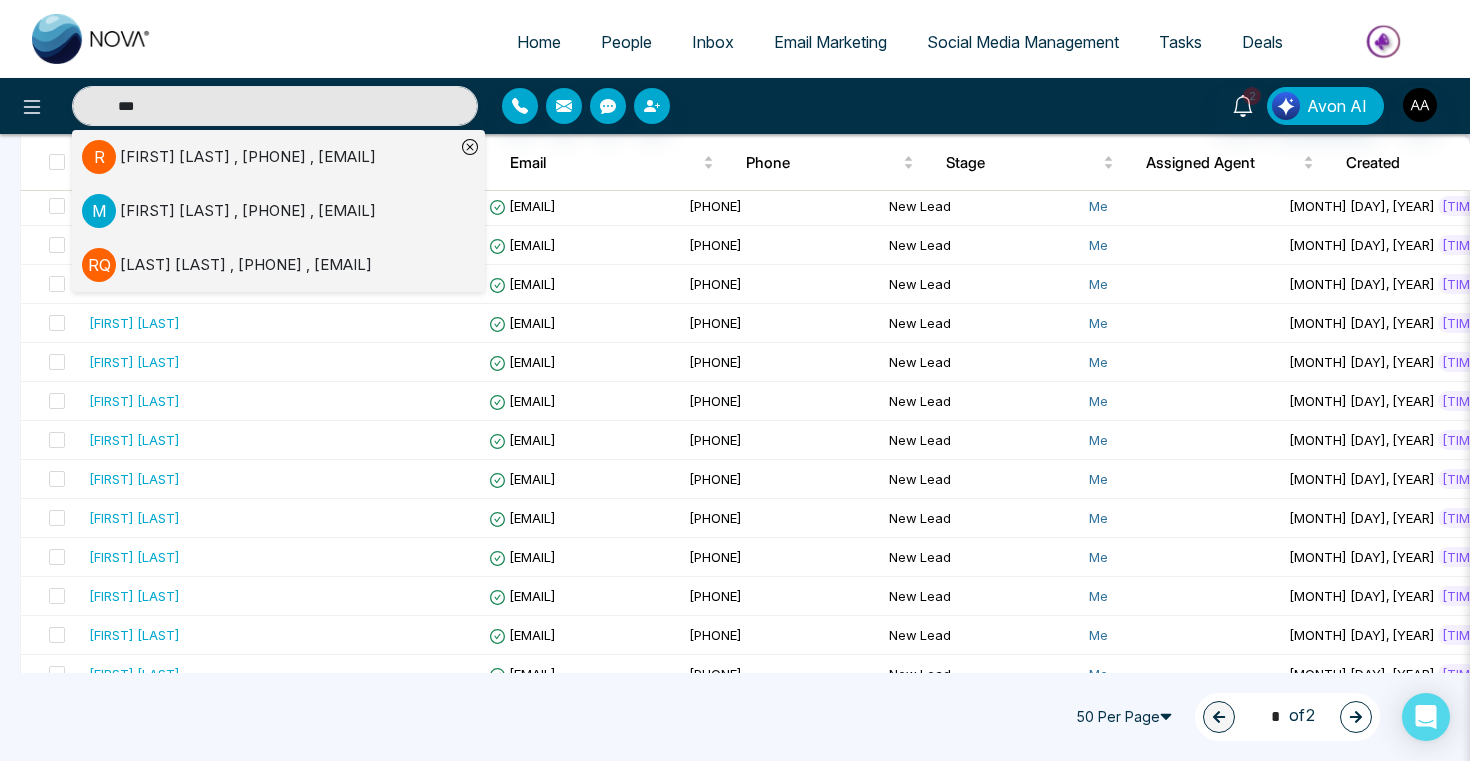 click on "[FIRST] [LAST] , [PHONE] , [EMAIL]" at bounding box center (248, 211) 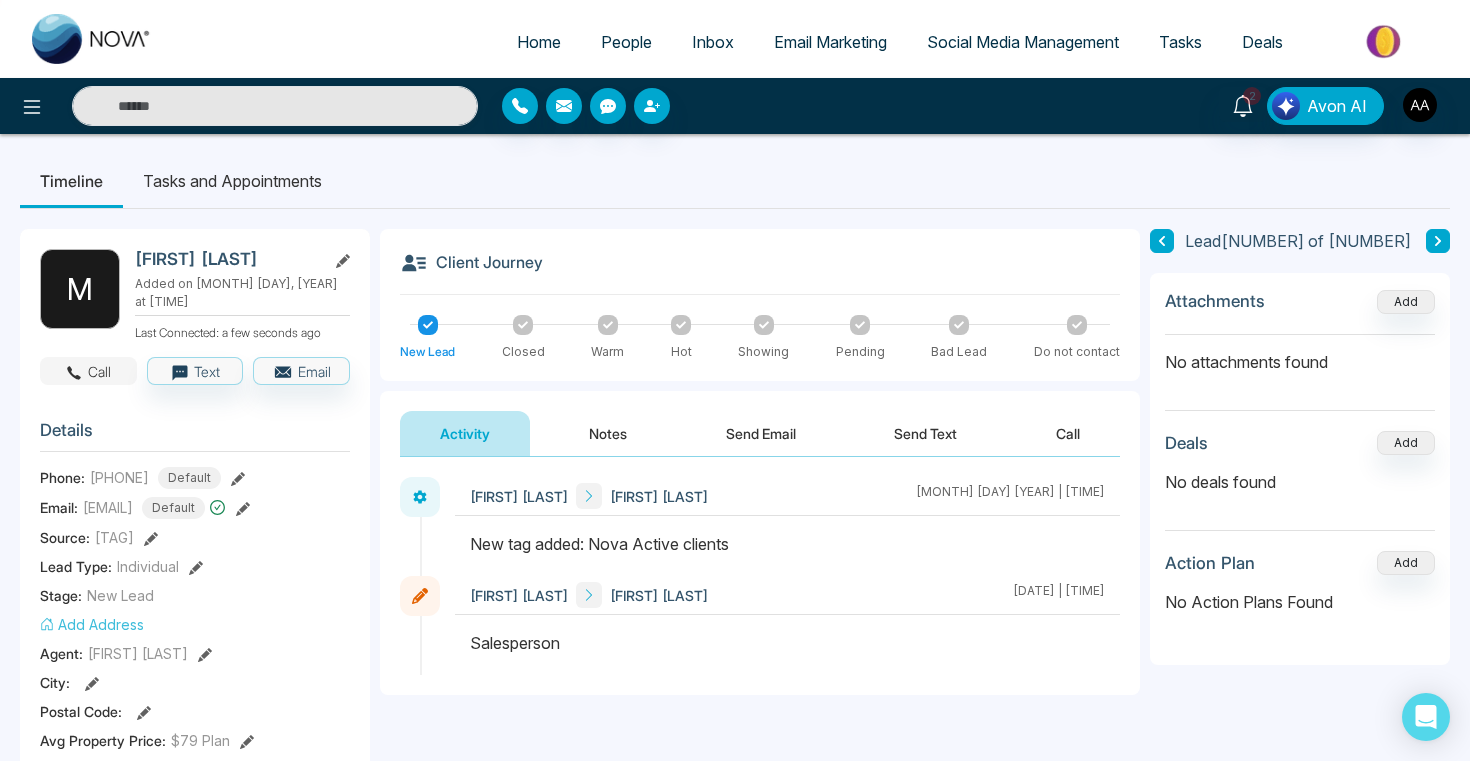 click on "Call" at bounding box center (88, 371) 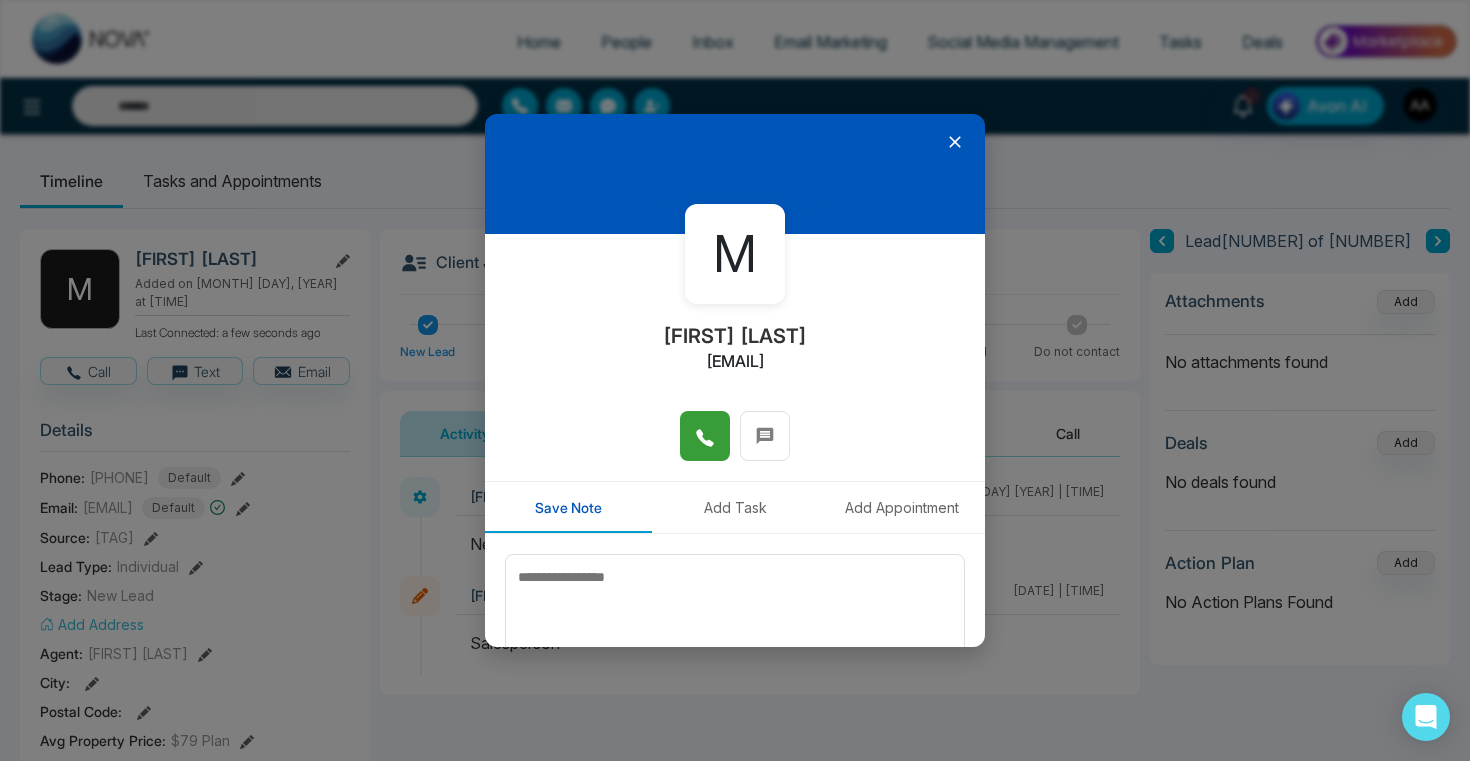 click 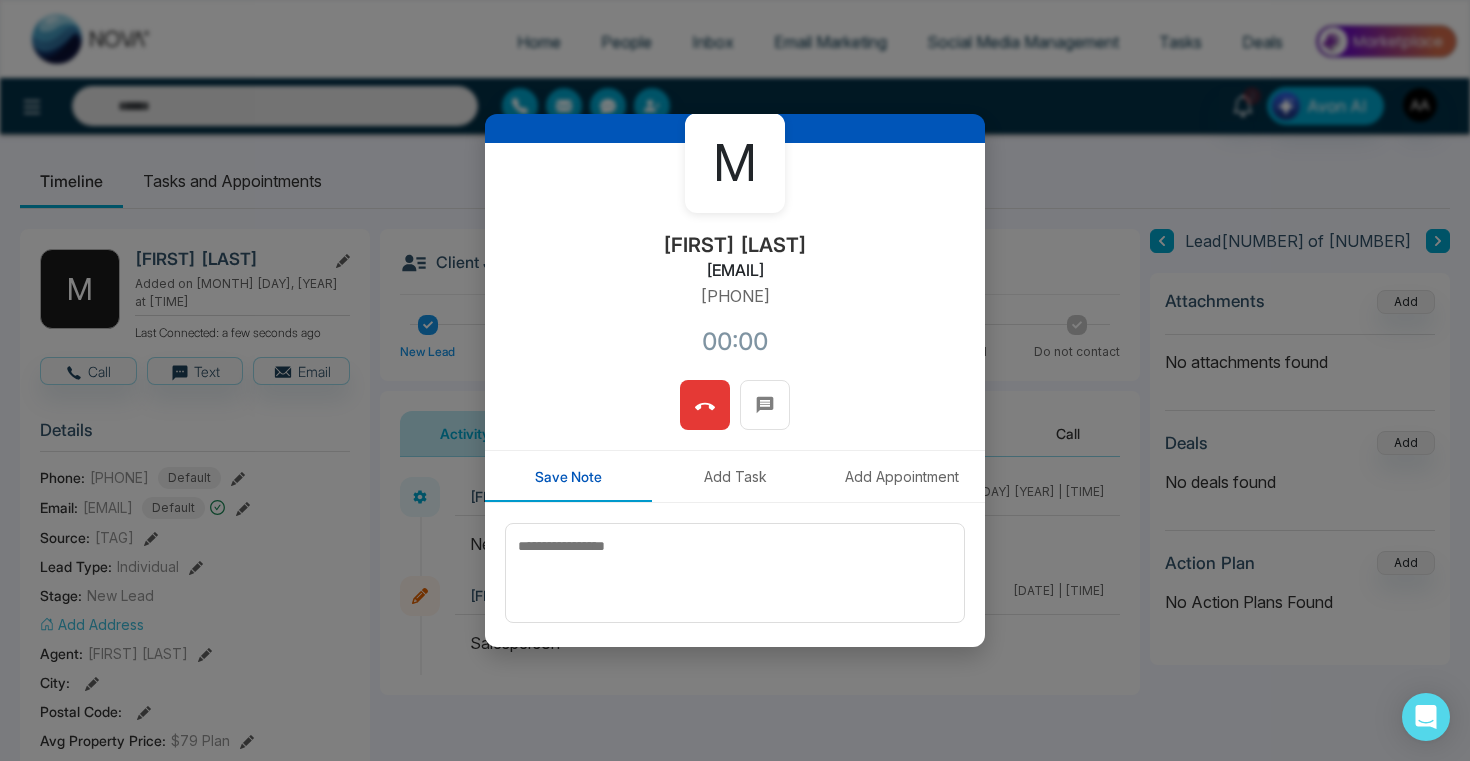 scroll, scrollTop: 94, scrollLeft: 0, axis: vertical 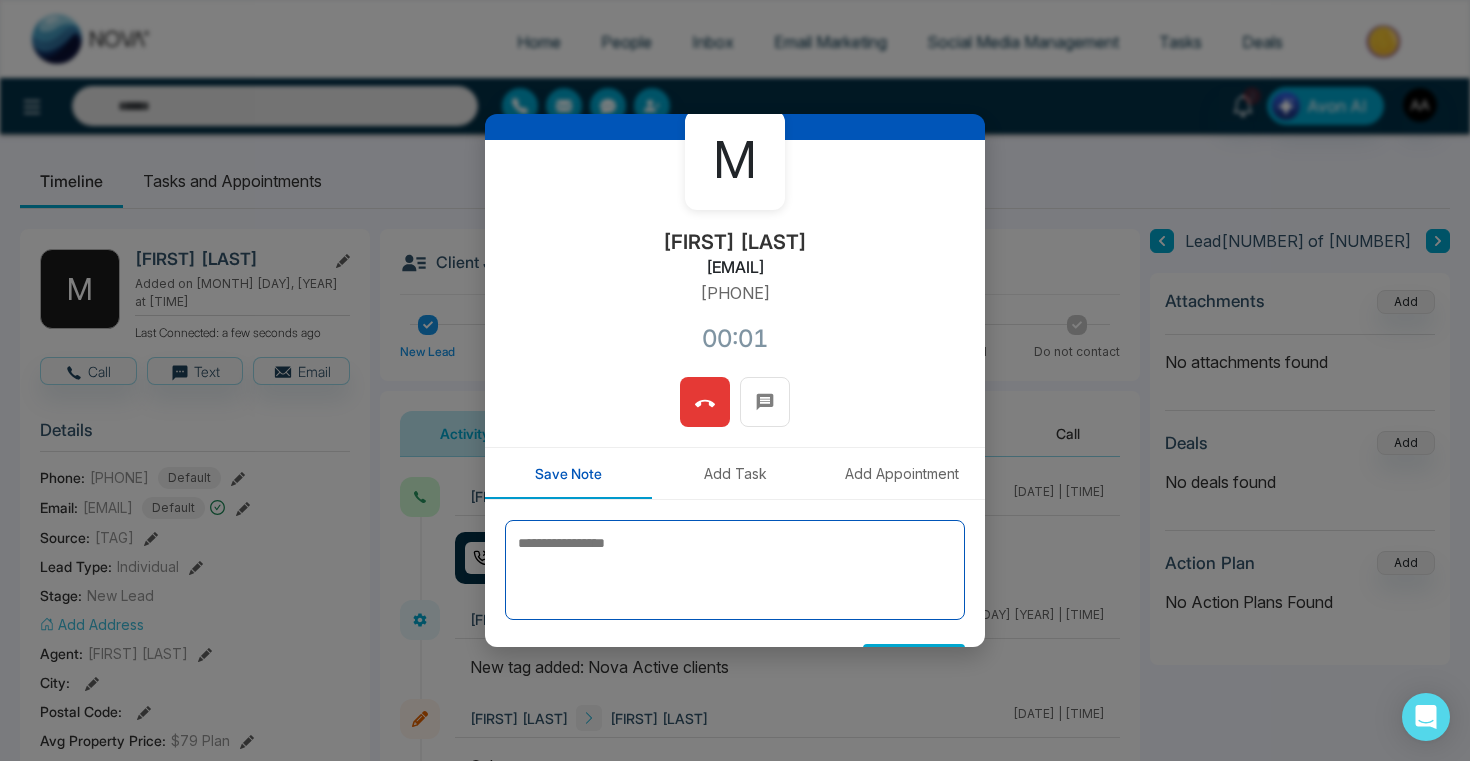 click at bounding box center (735, 570) 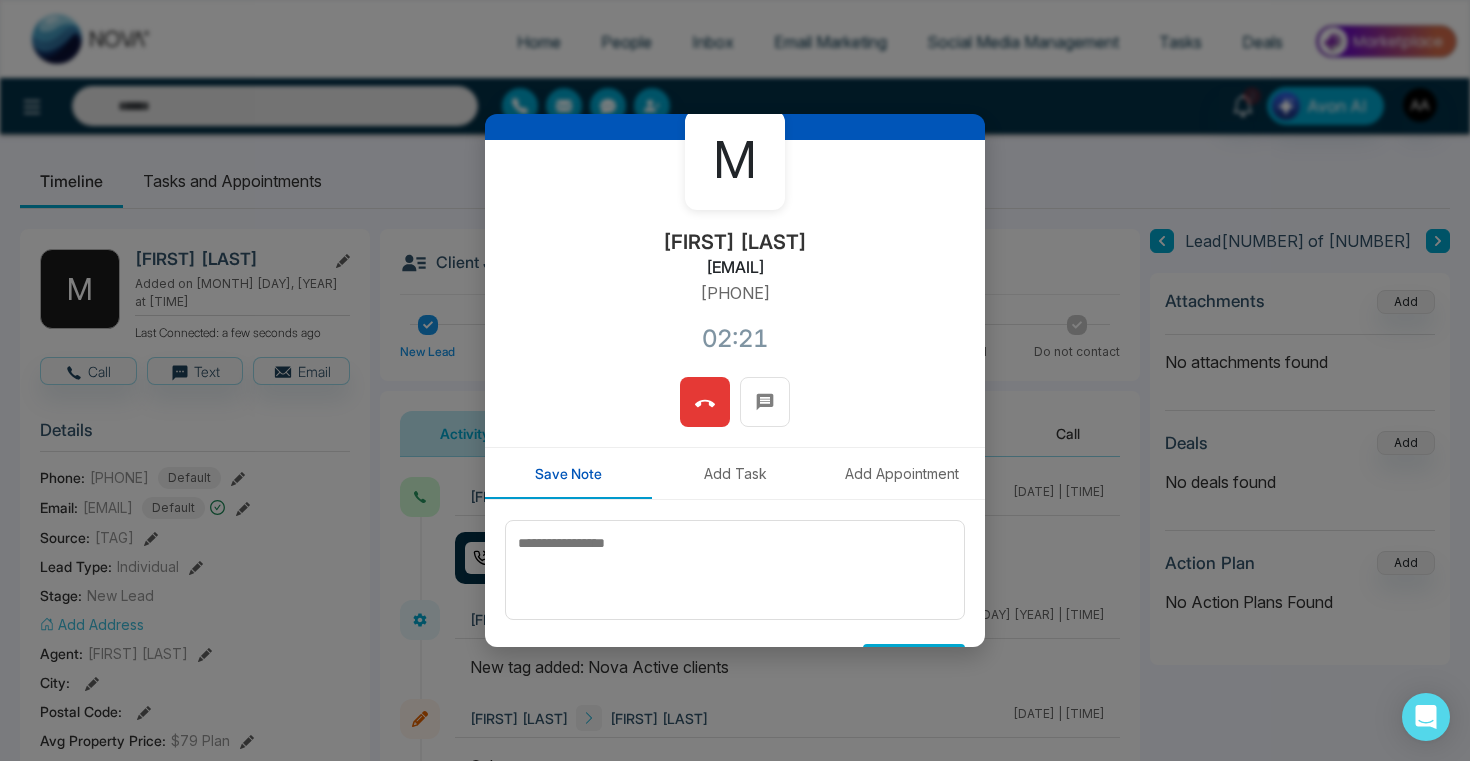 drag, startPoint x: 649, startPoint y: 270, endPoint x: 821, endPoint y: 267, distance: 172.02615 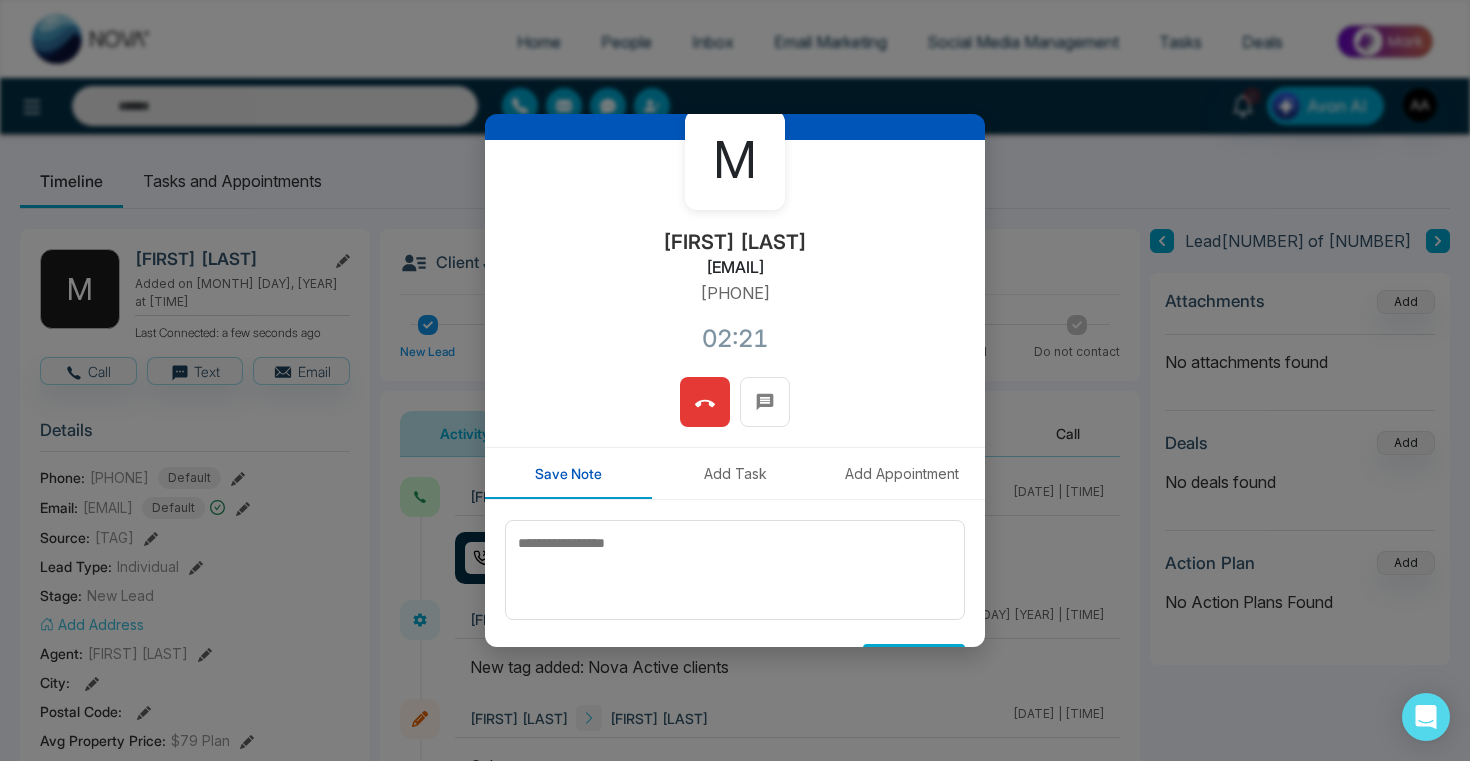 click on "[FIRST] [LAST] , [PHONE] 02:21" at bounding box center [735, 258] 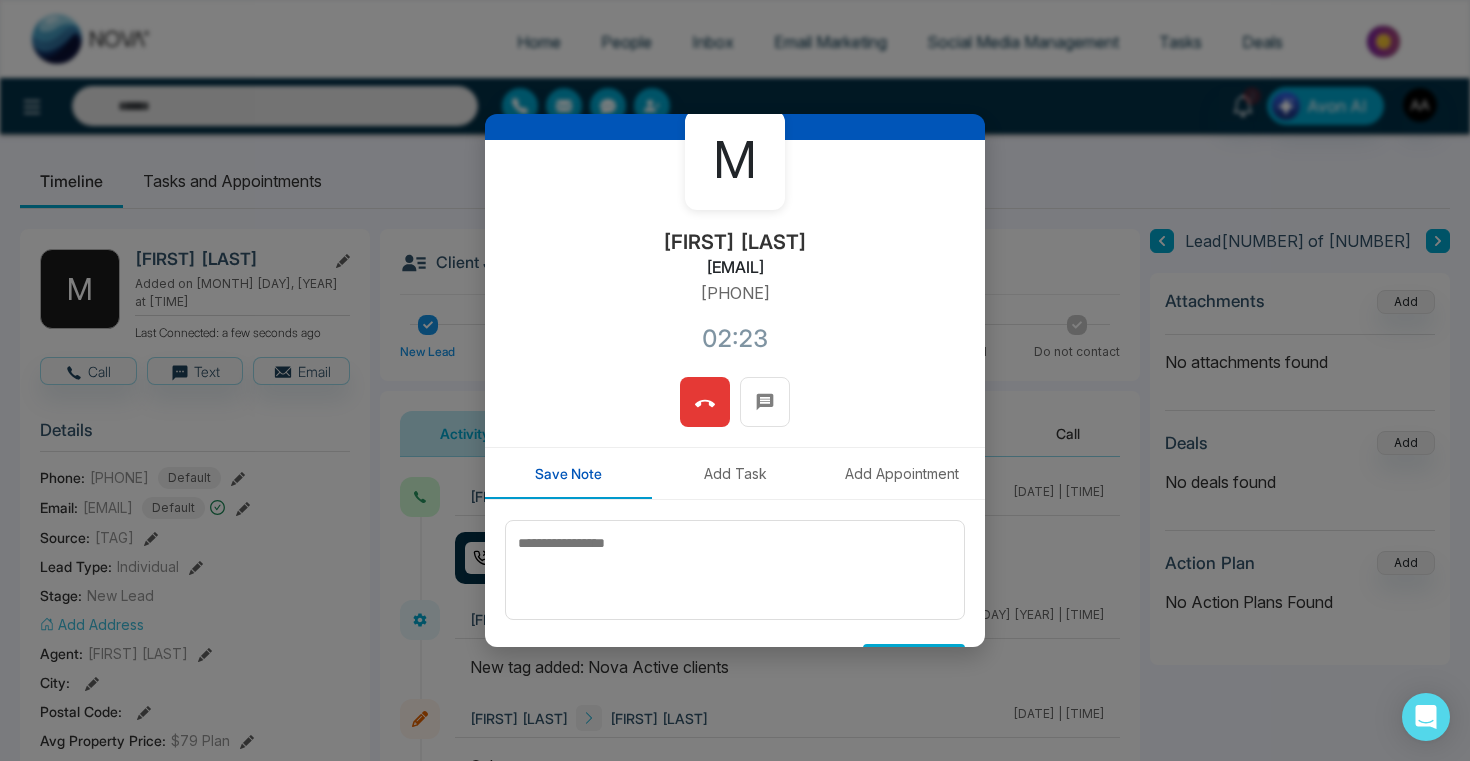 copy on "[EMAIL]" 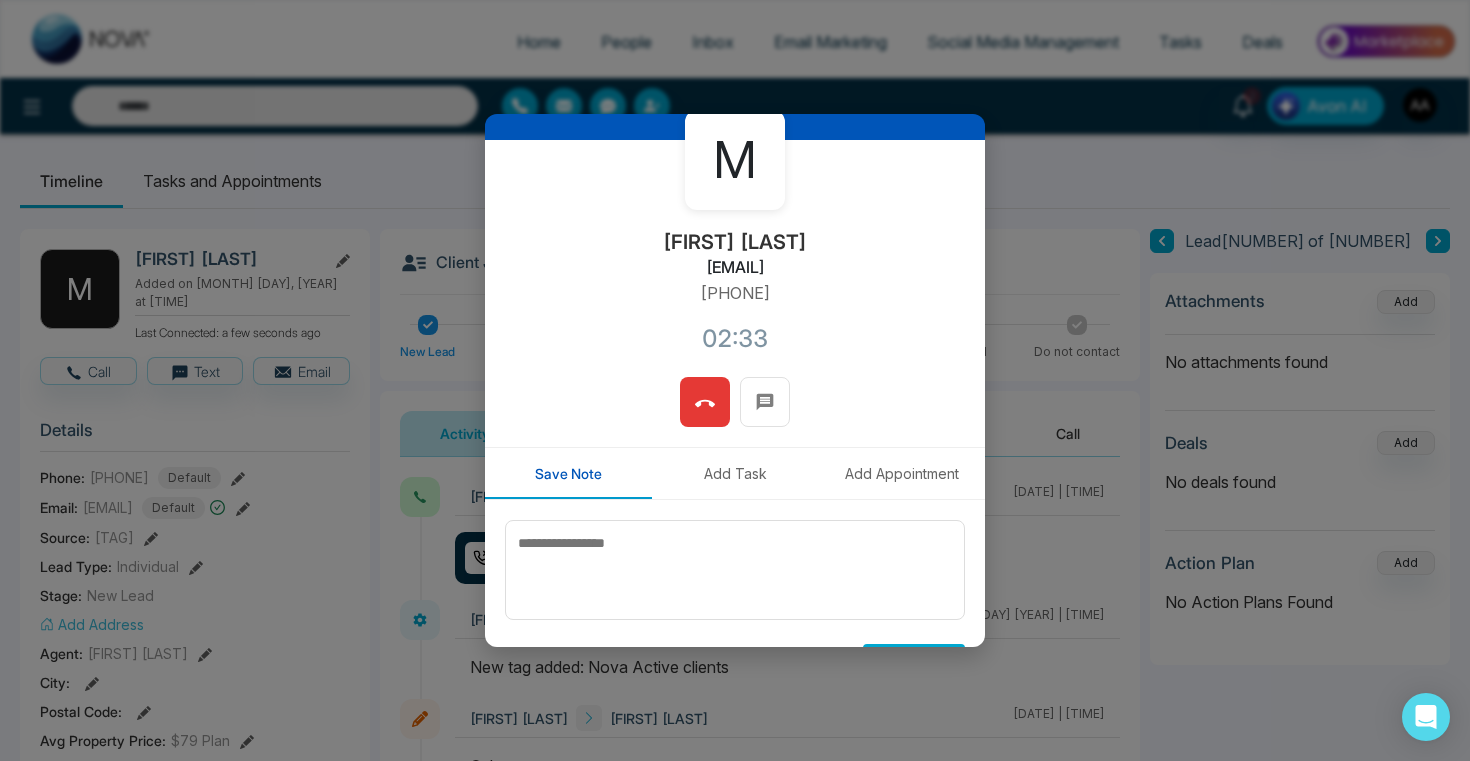 click at bounding box center (705, 402) 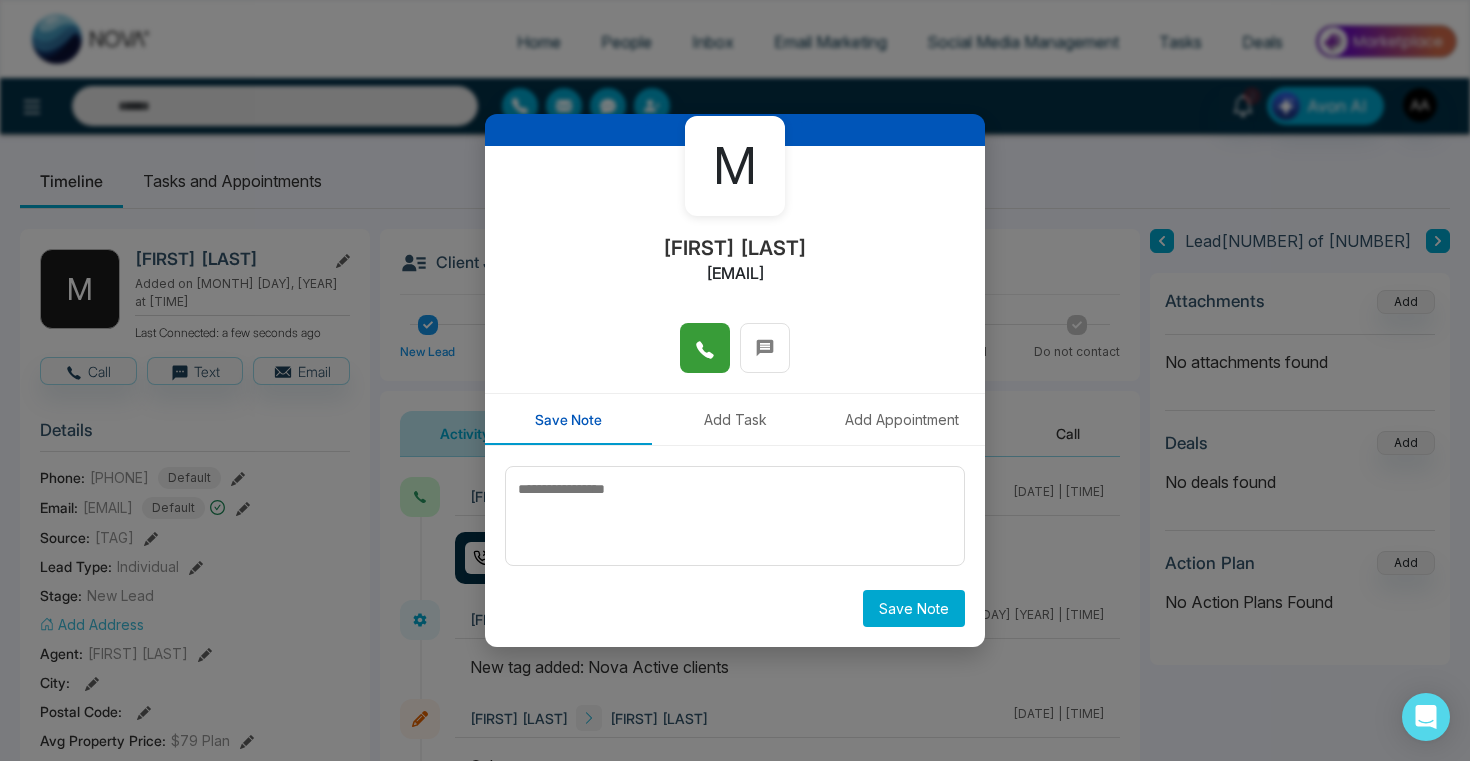 scroll, scrollTop: 88, scrollLeft: 0, axis: vertical 